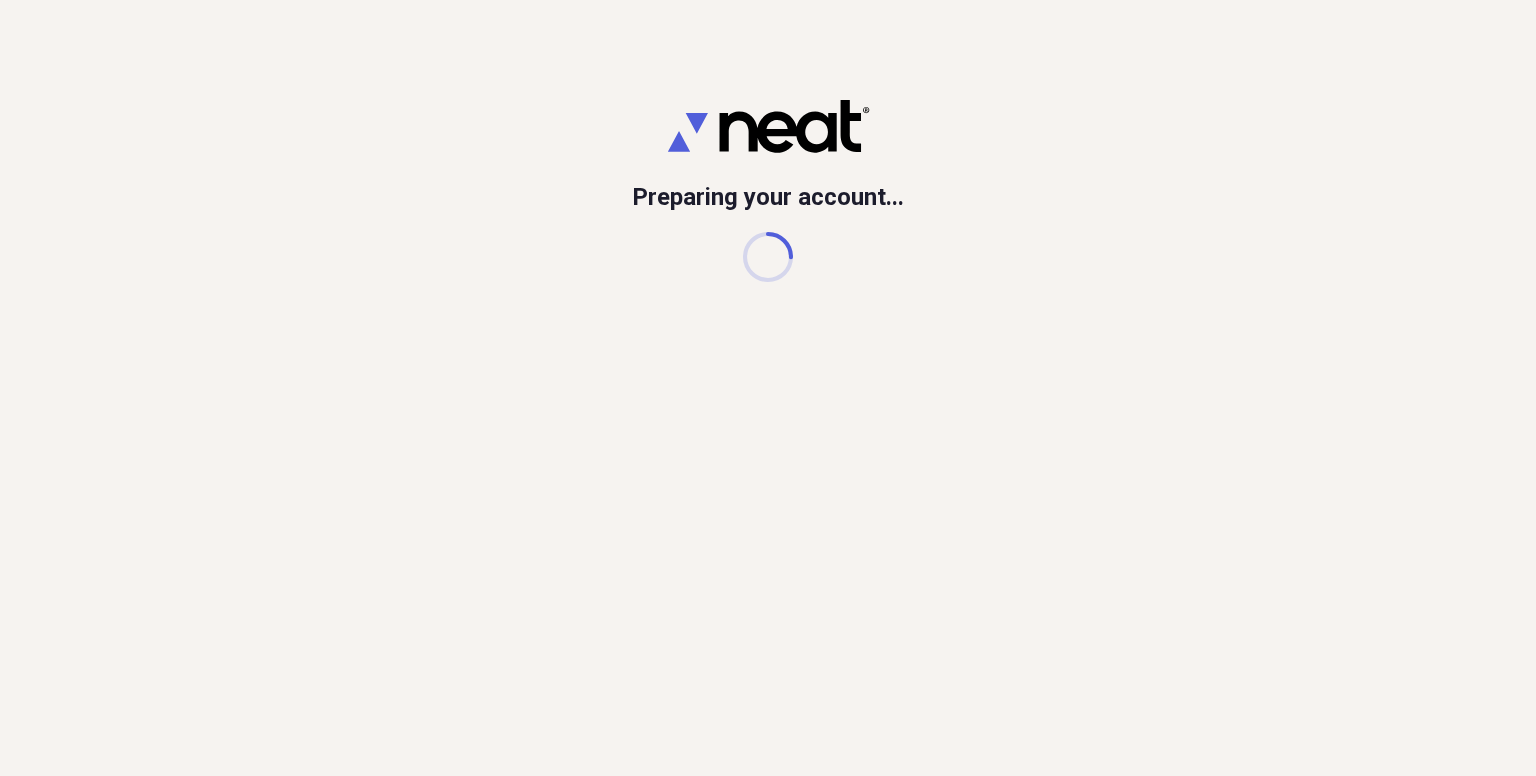 scroll, scrollTop: 0, scrollLeft: 0, axis: both 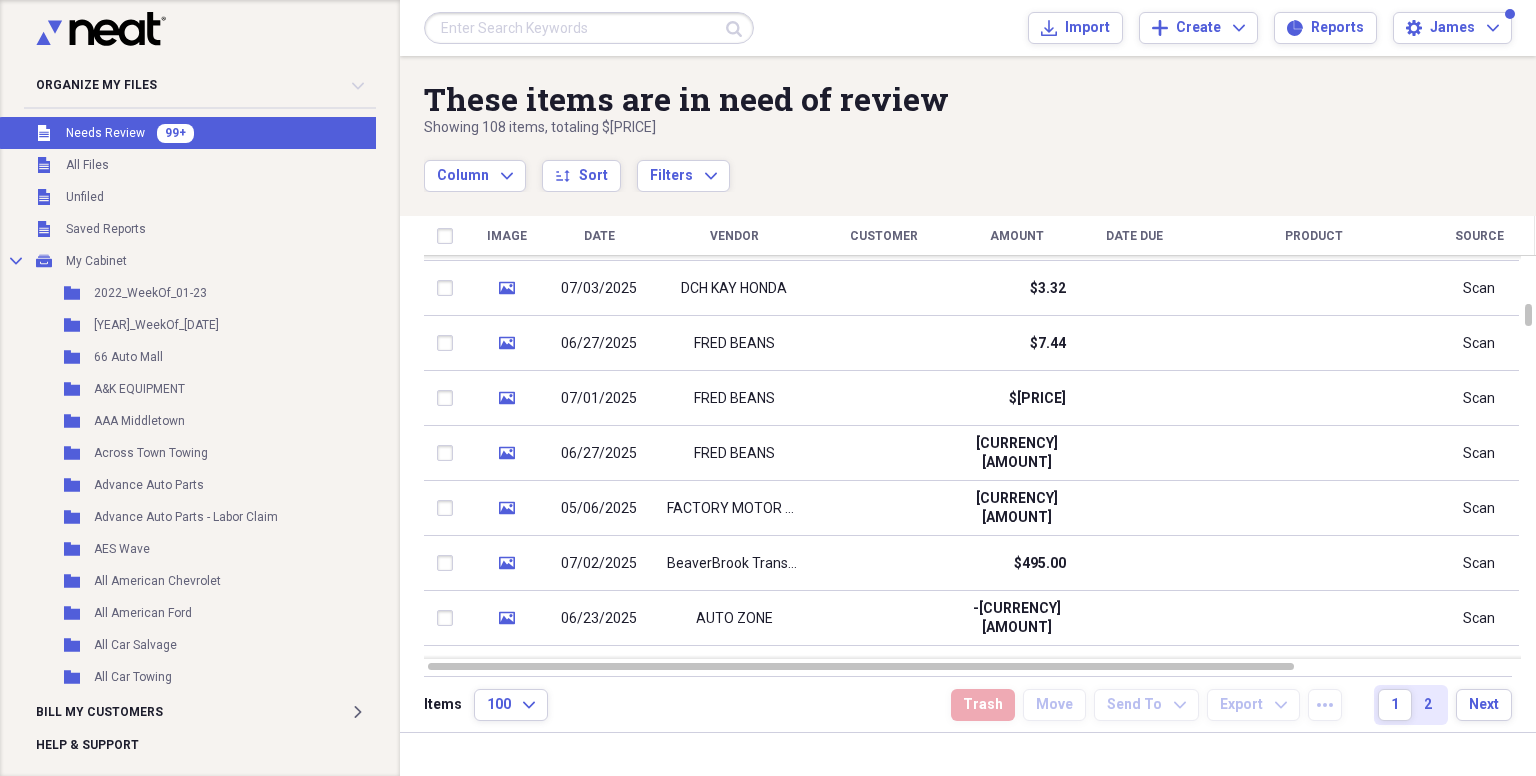 click on "Column Expand sort Sort Filters  Expand" at bounding box center (904, 165) 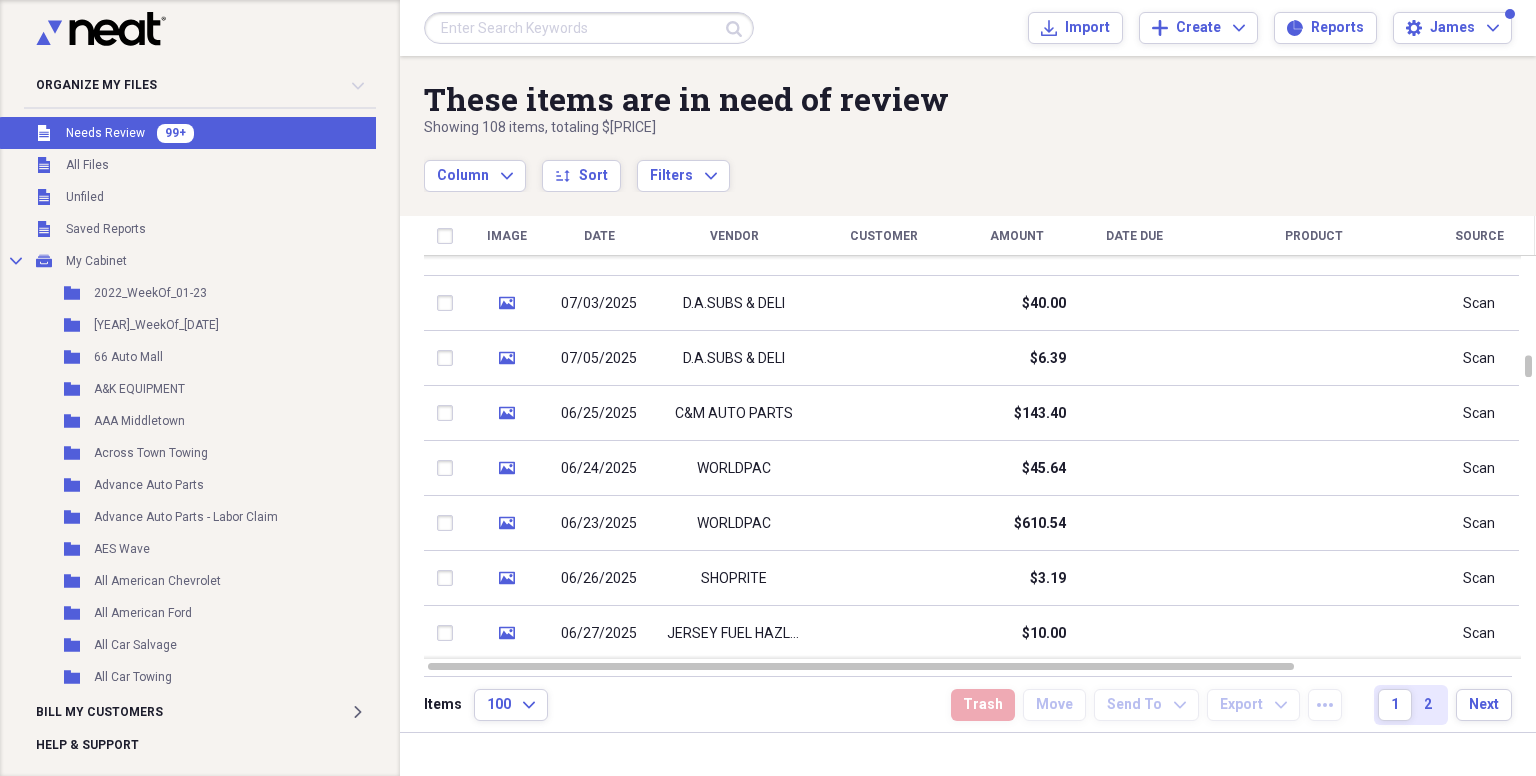click at bounding box center [589, 28] 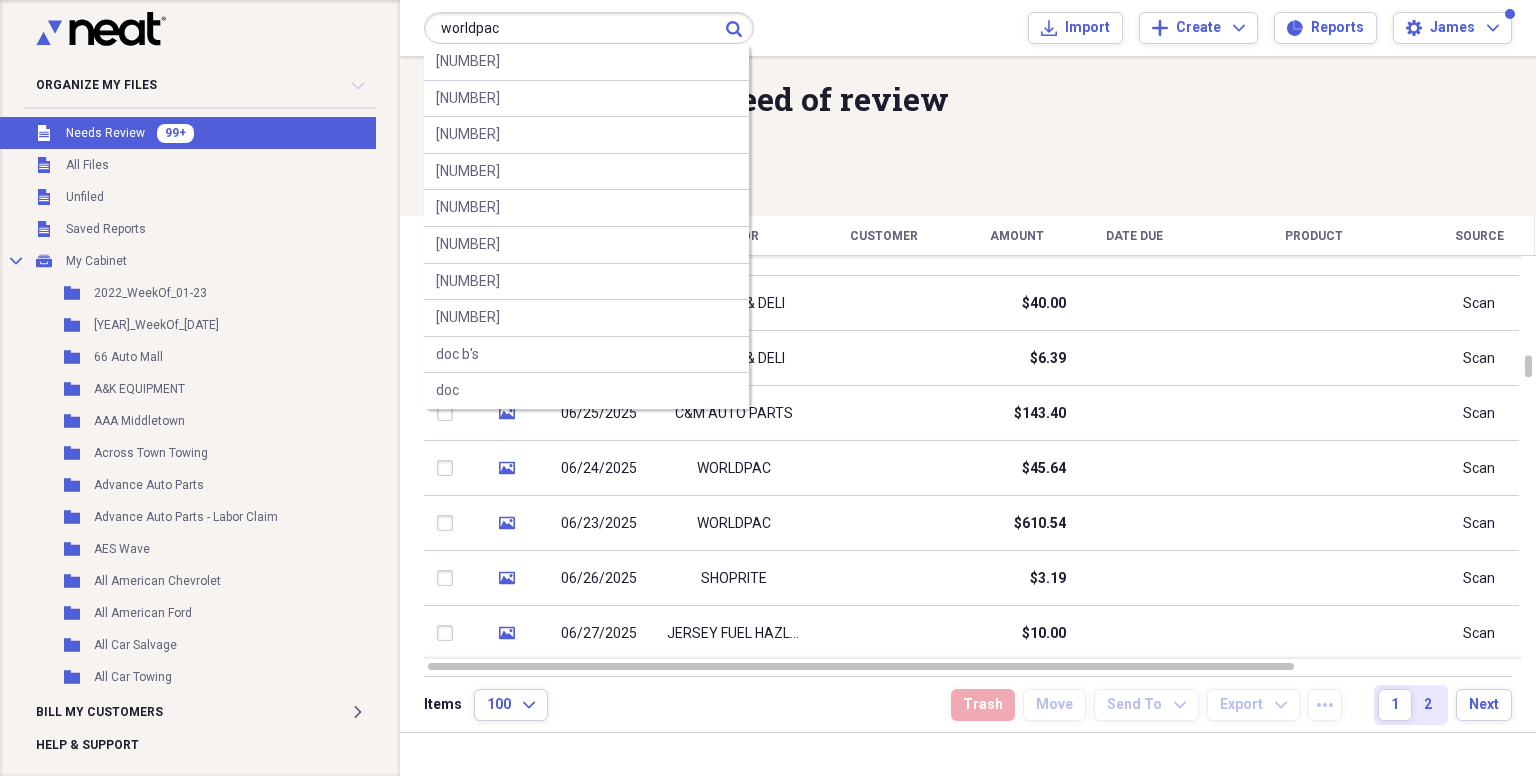 type on "worldpac" 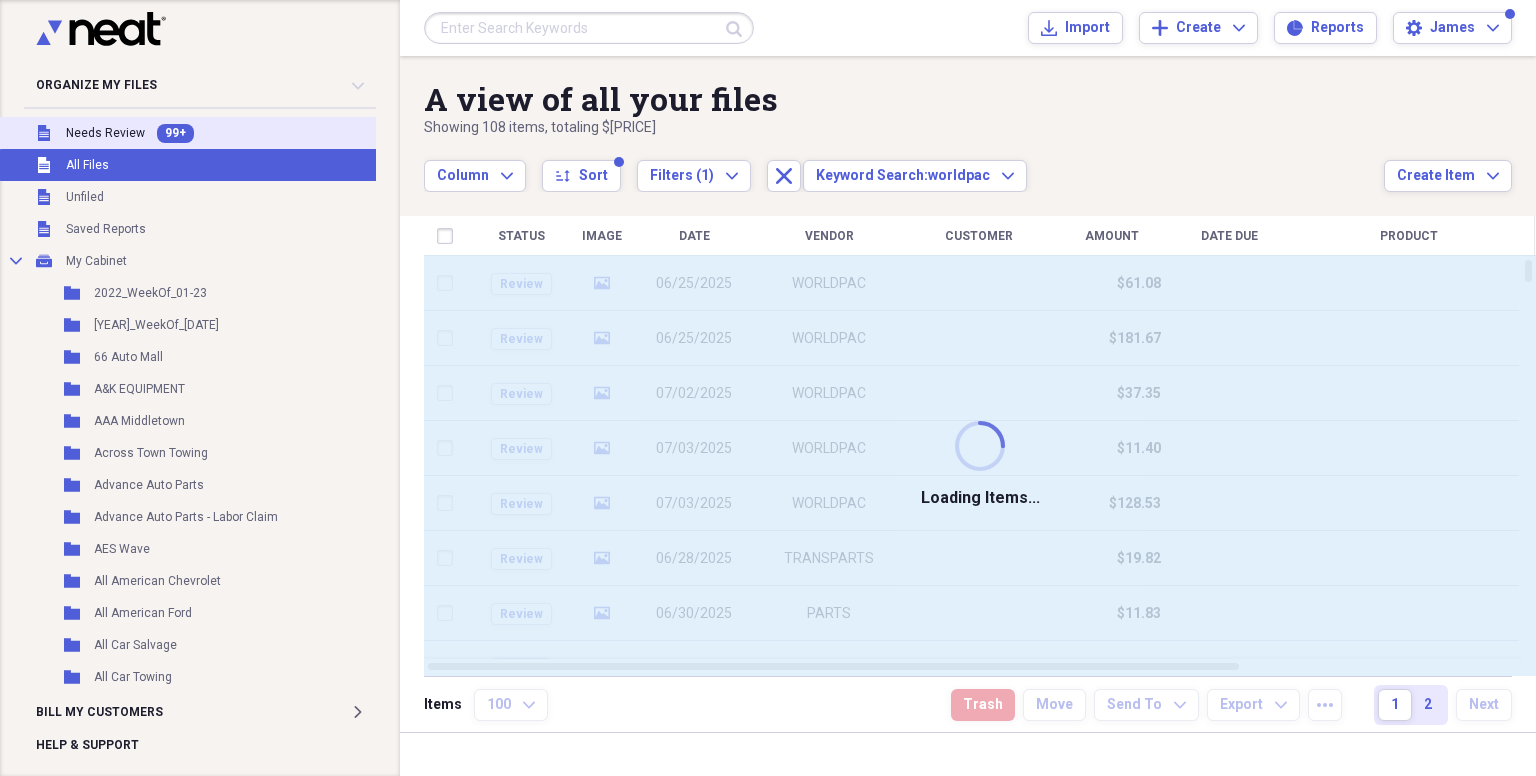 click on "Needs Review" at bounding box center (105, 133) 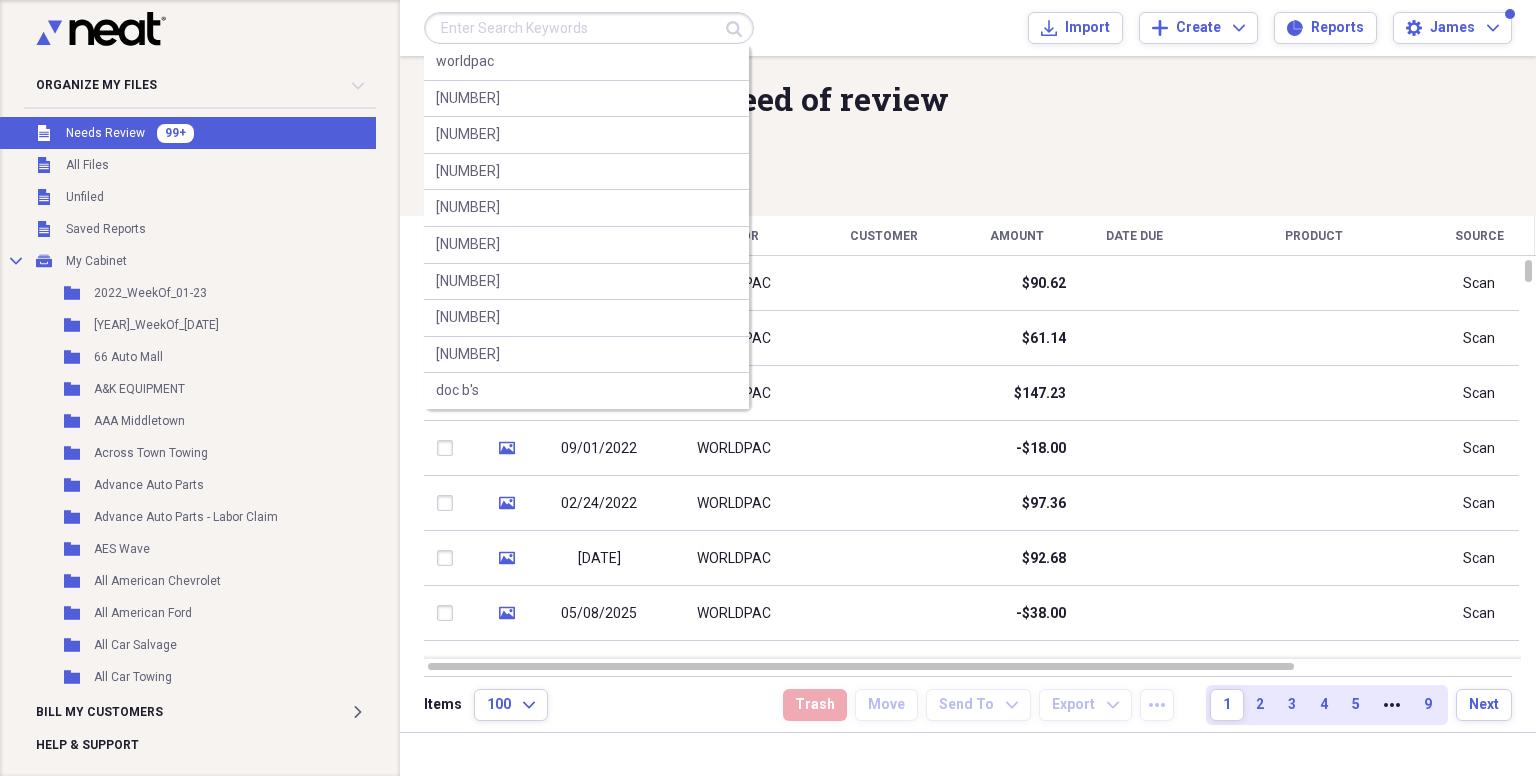 click at bounding box center (589, 28) 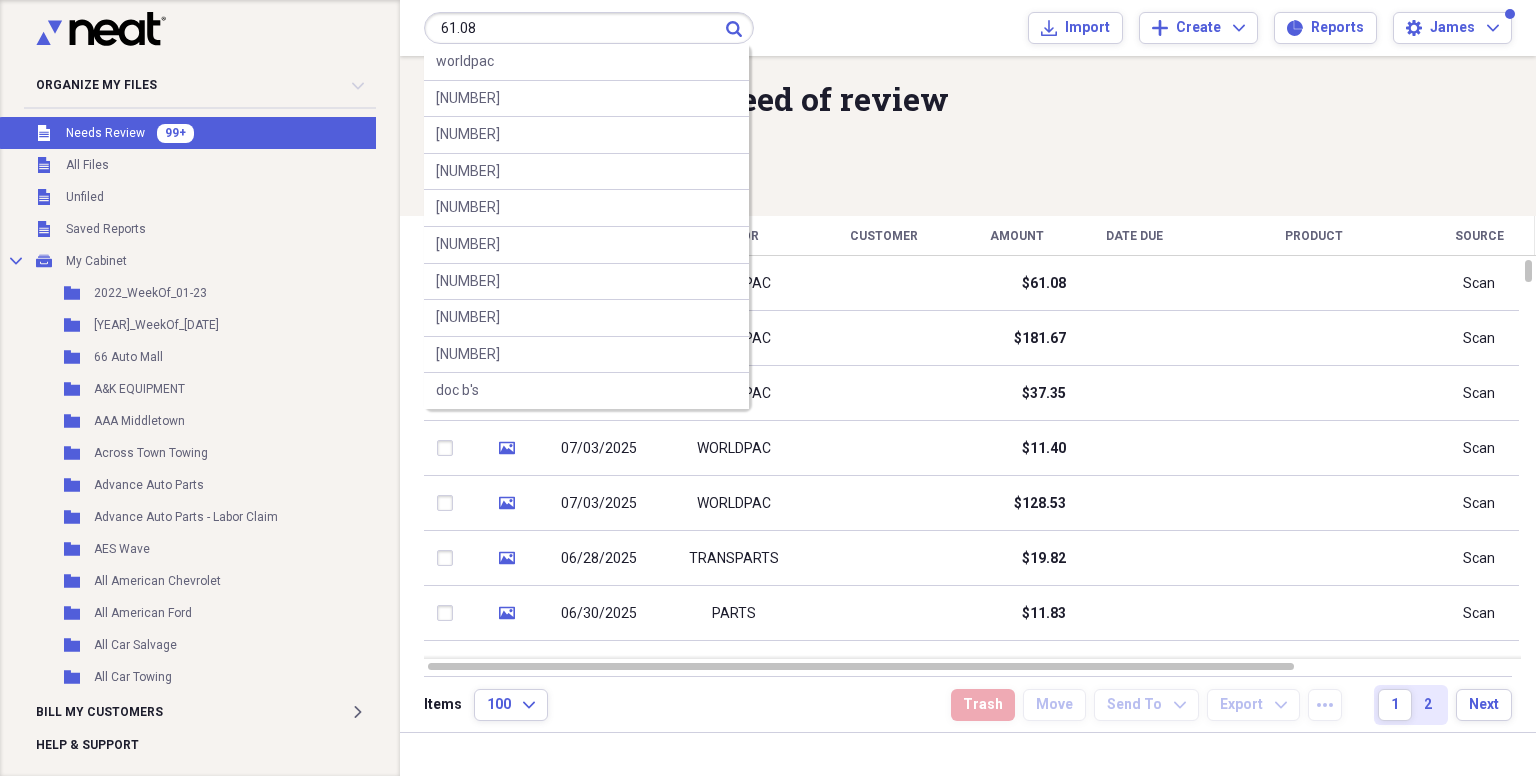 type on "61.08" 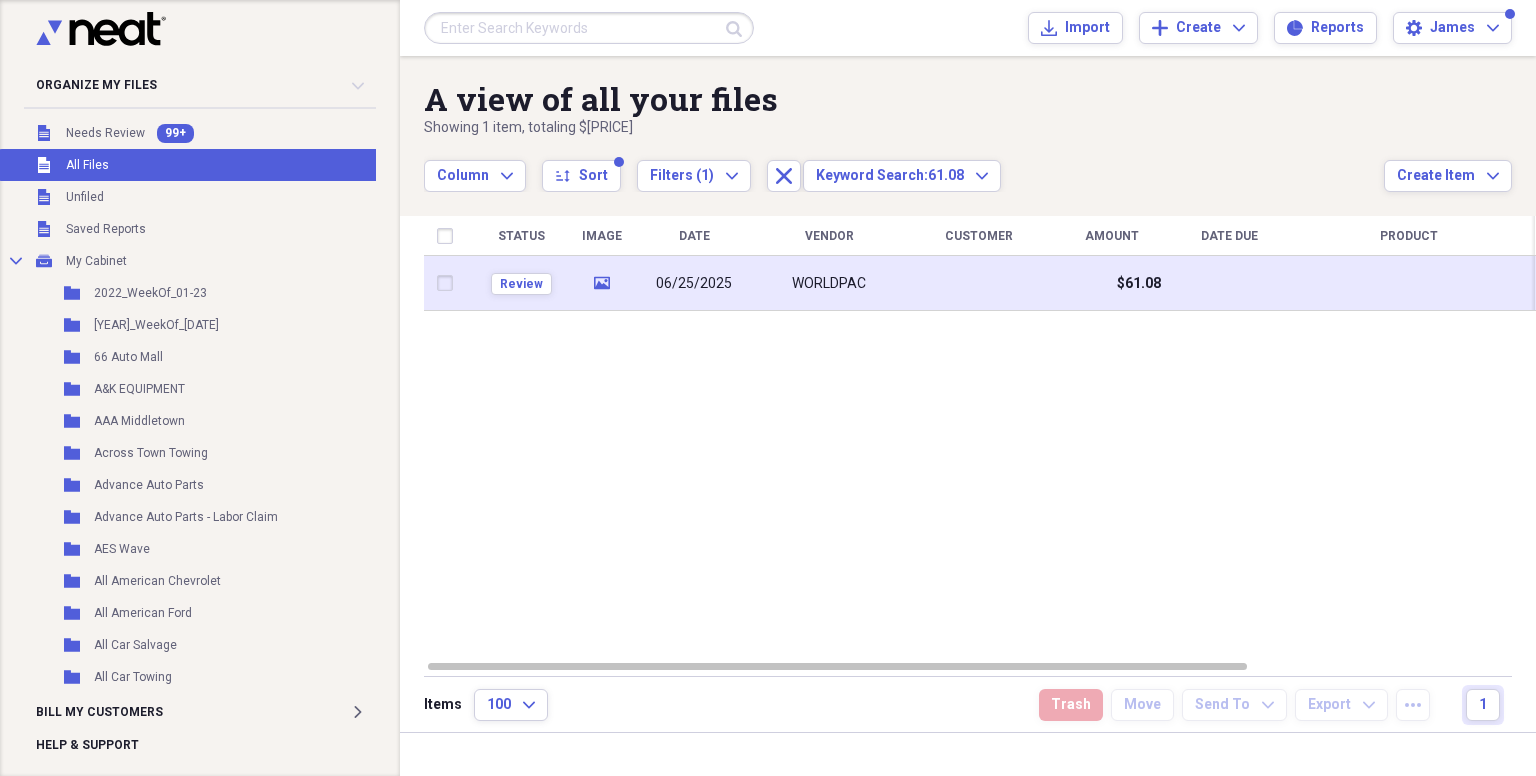 click on "06/25/2025" at bounding box center (694, 284) 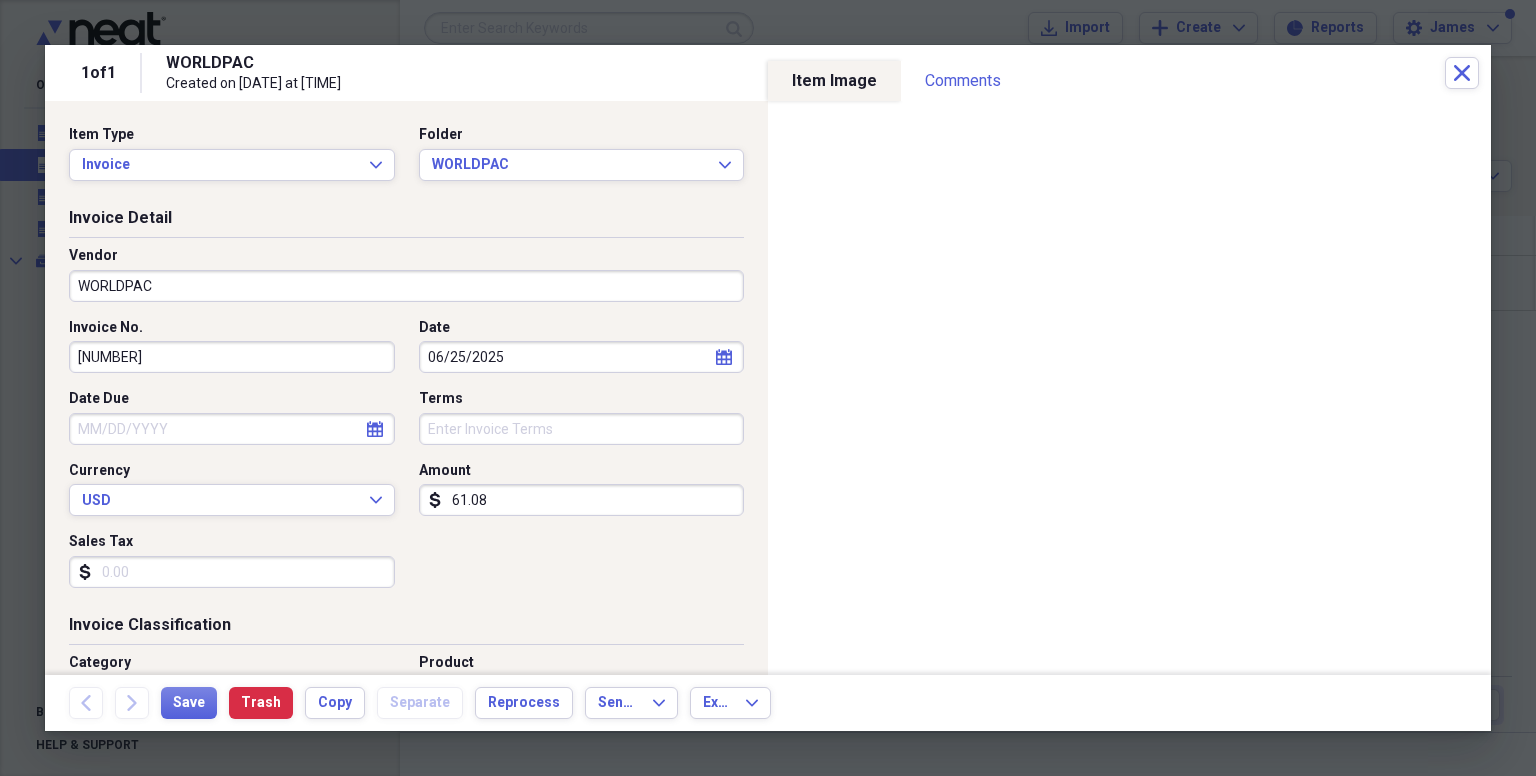 click on "61.08" at bounding box center [582, 500] 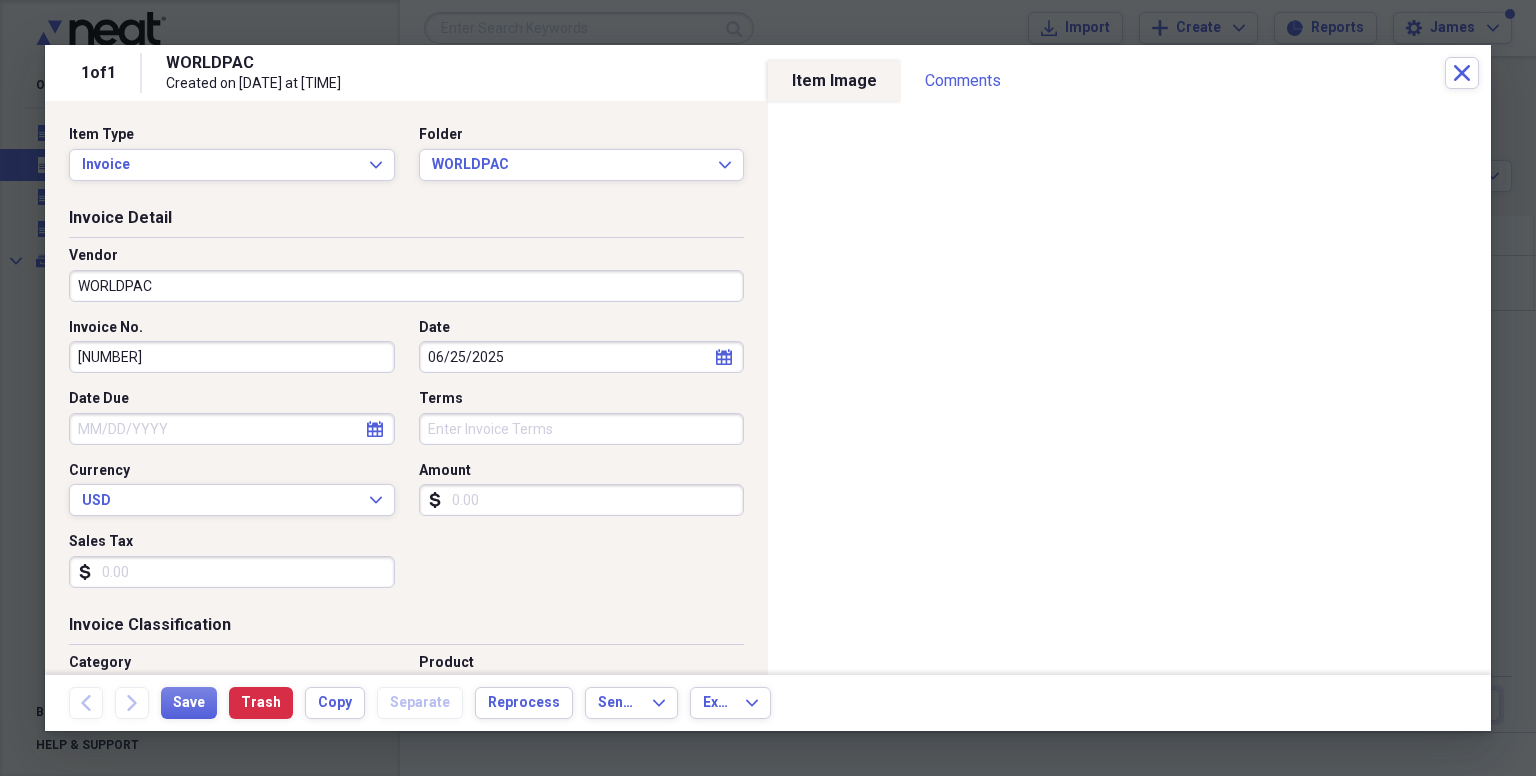 type 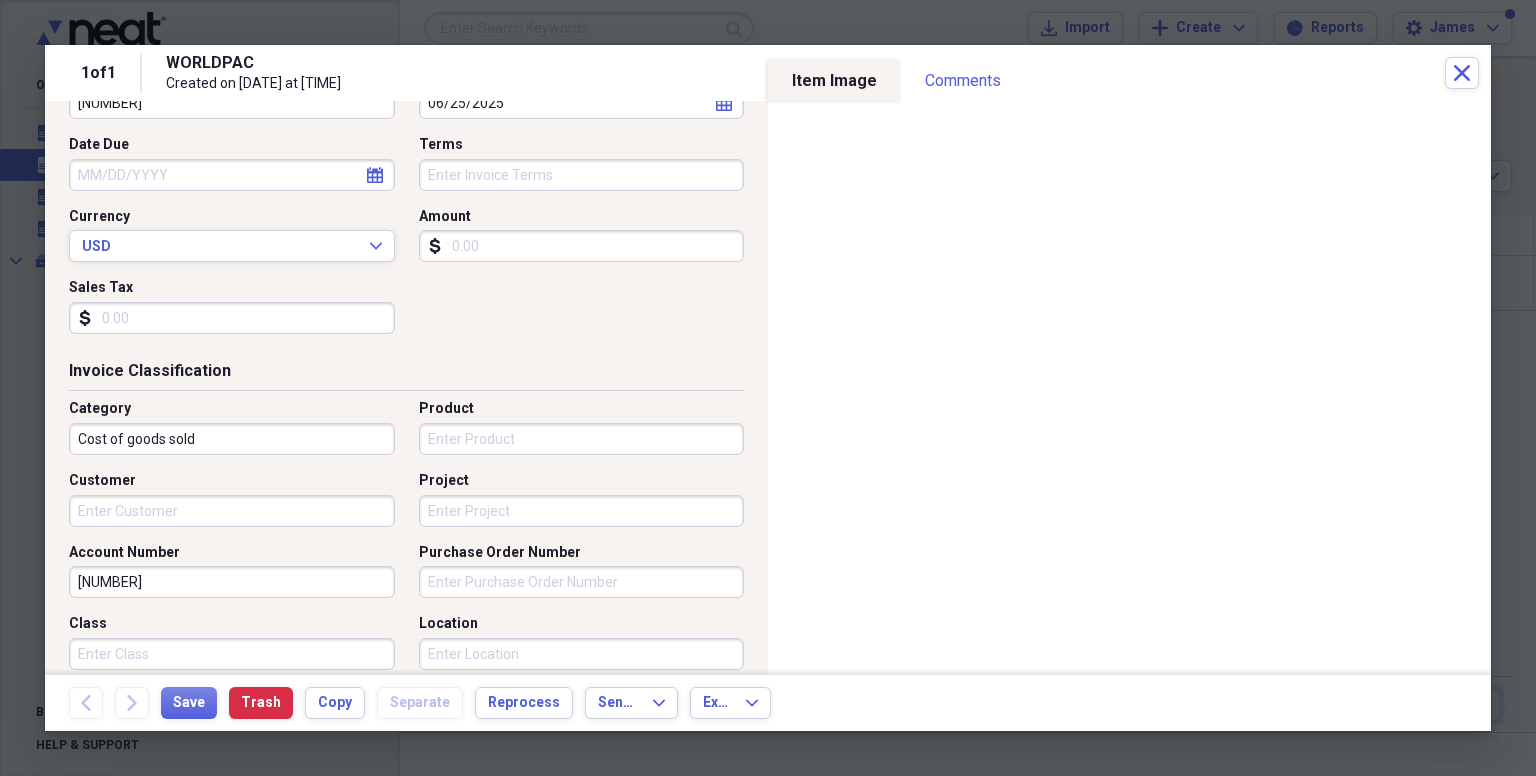 scroll, scrollTop: 300, scrollLeft: 0, axis: vertical 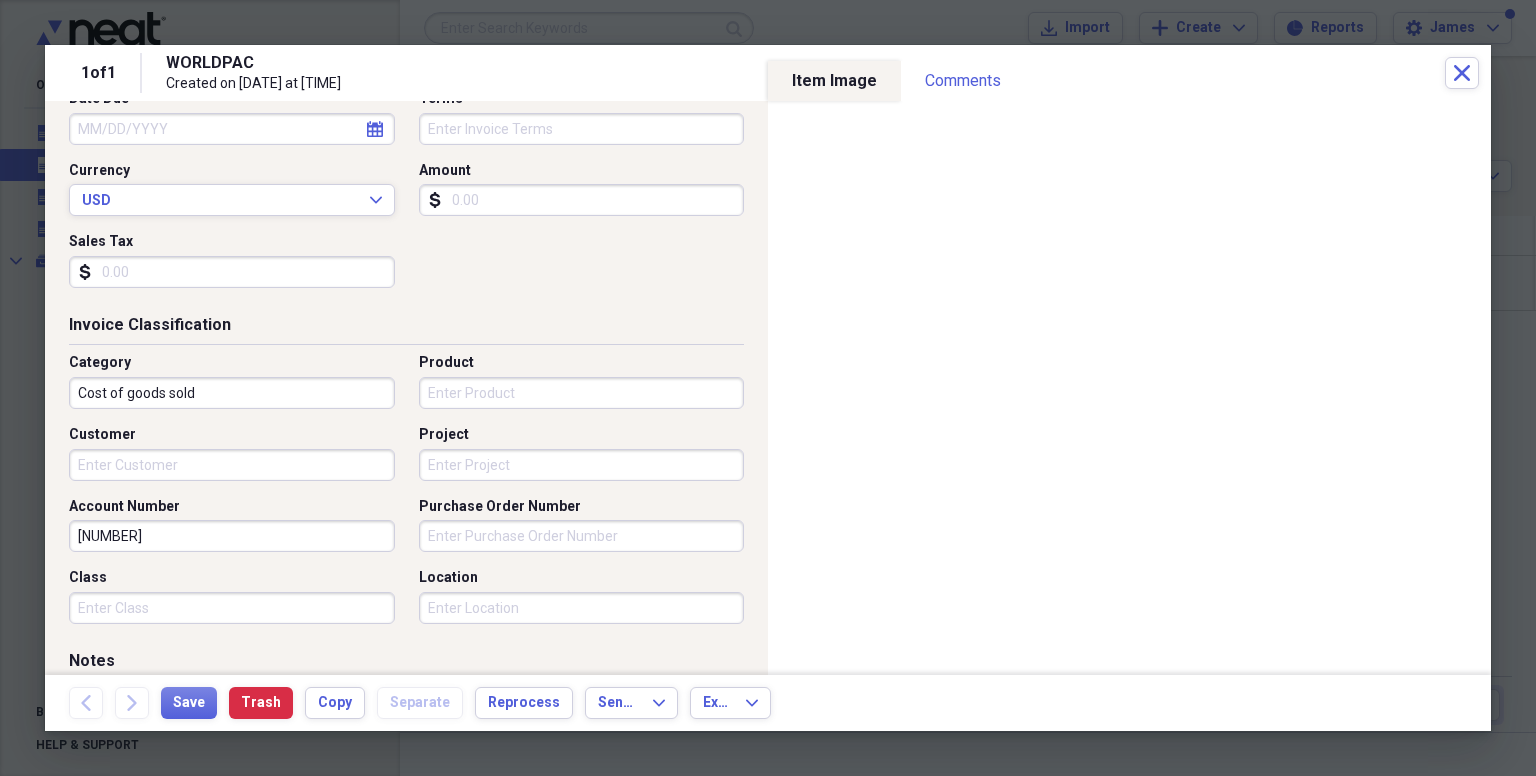 click on "Cost of goods sold" at bounding box center [232, 393] 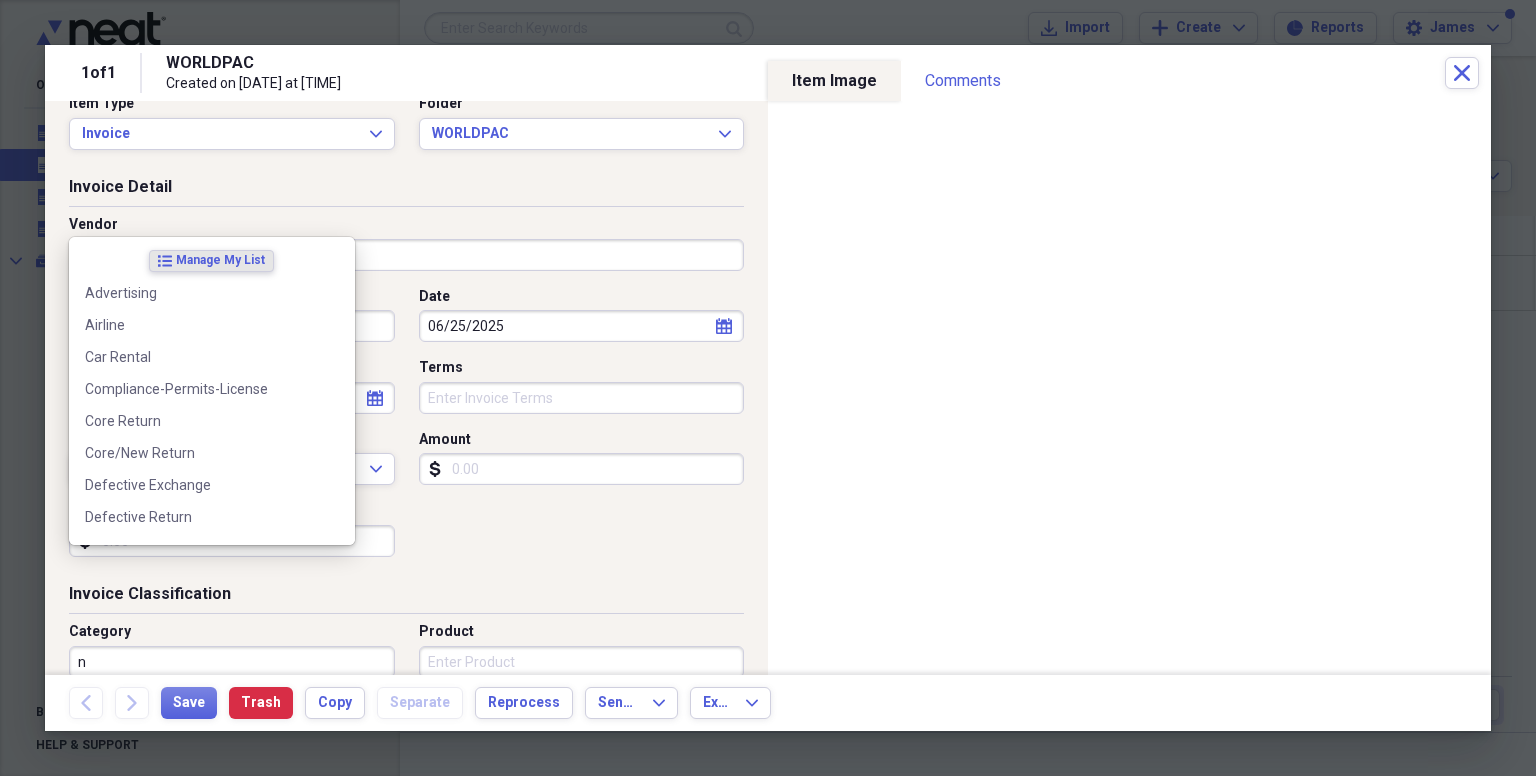 scroll, scrollTop: 0, scrollLeft: 0, axis: both 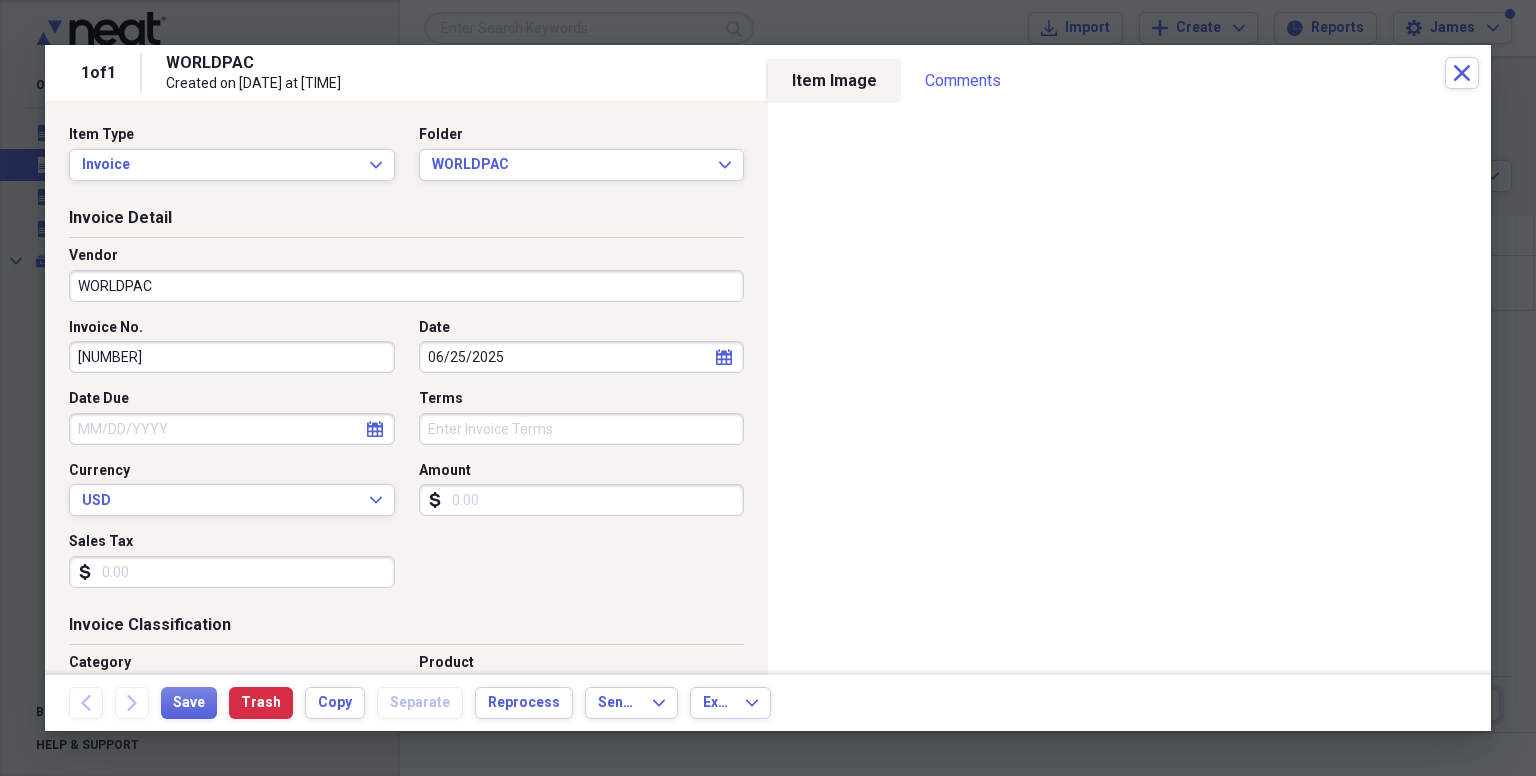 type on "n" 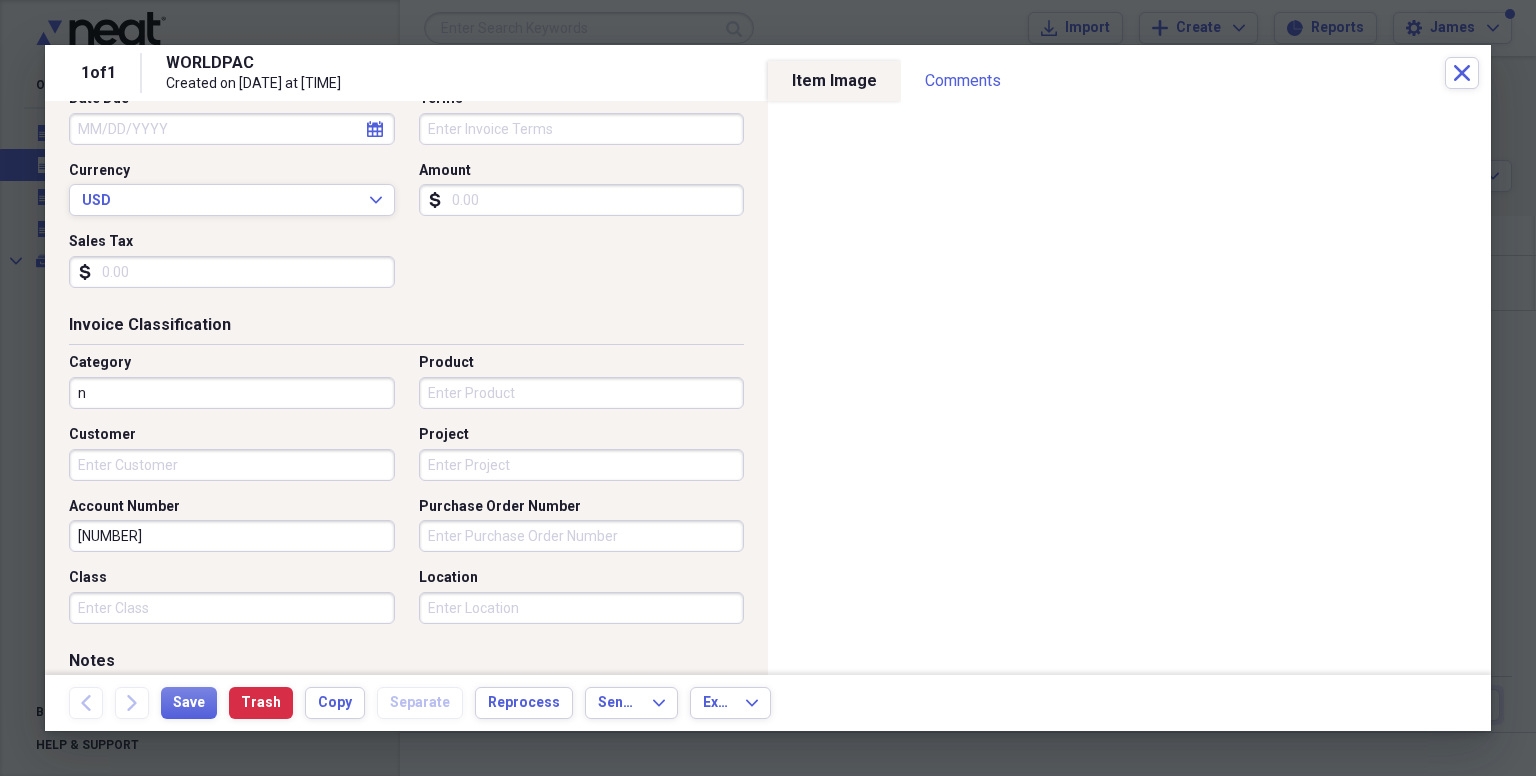 scroll, scrollTop: 400, scrollLeft: 0, axis: vertical 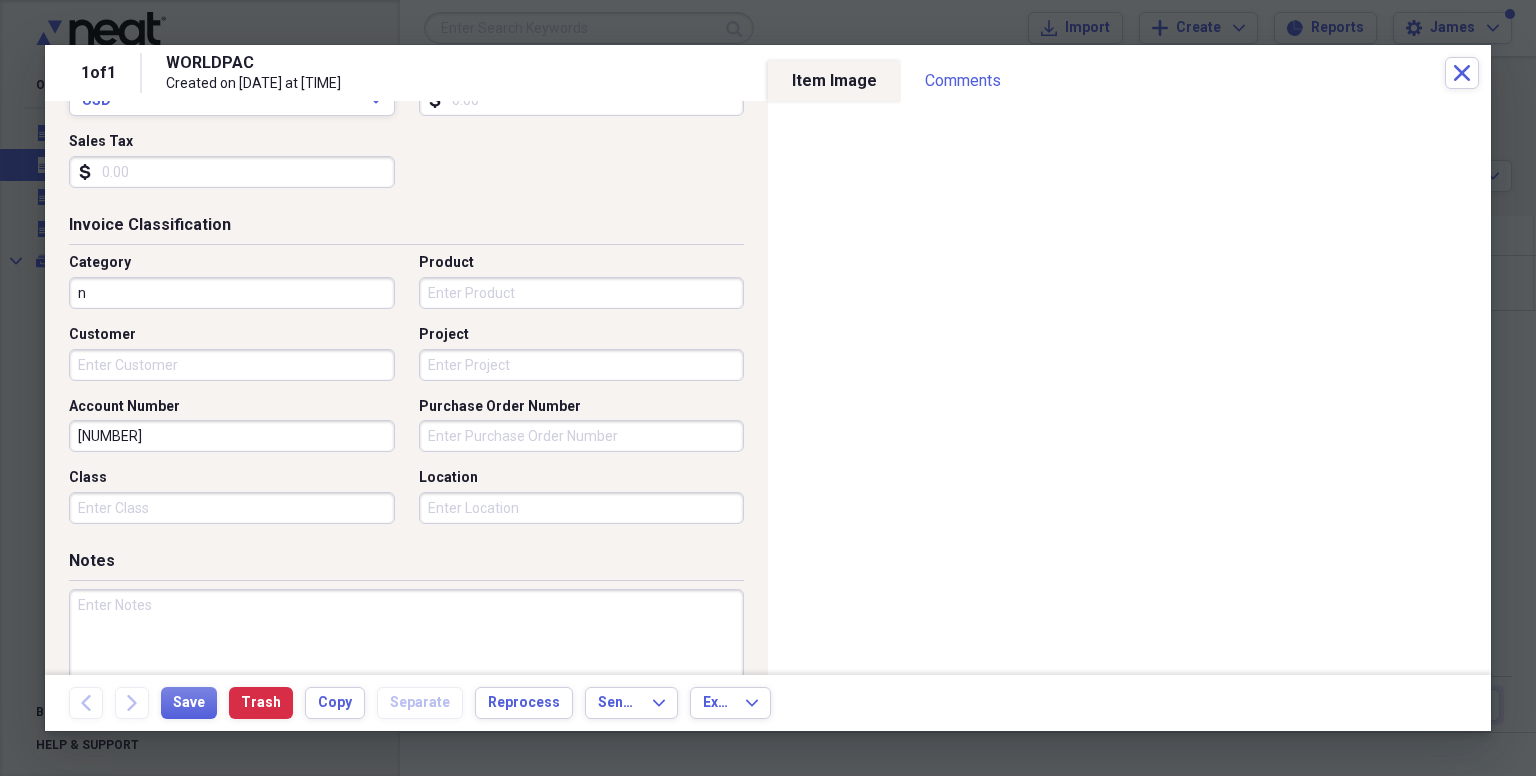 type on "[NUMBER]" 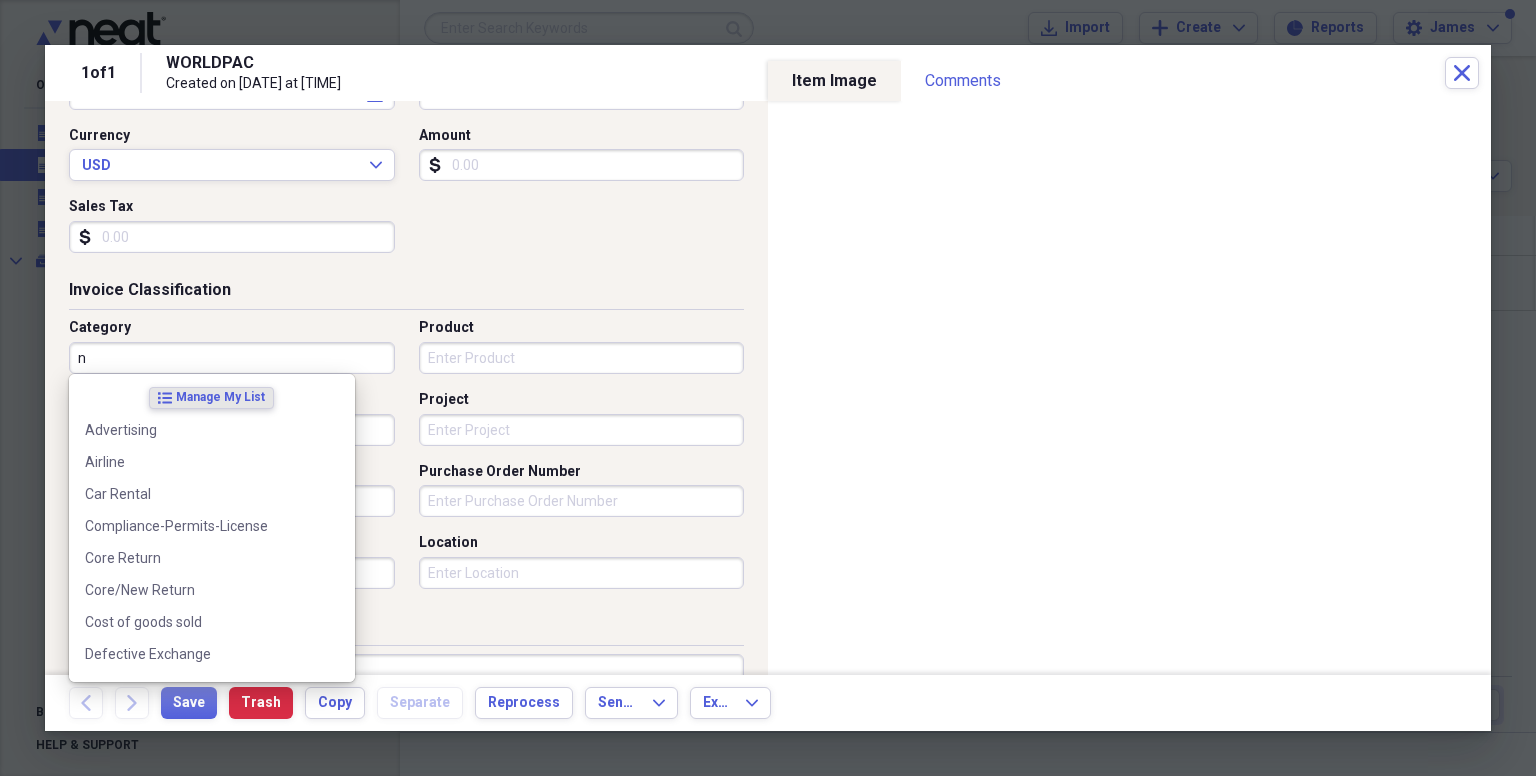 scroll, scrollTop: 300, scrollLeft: 0, axis: vertical 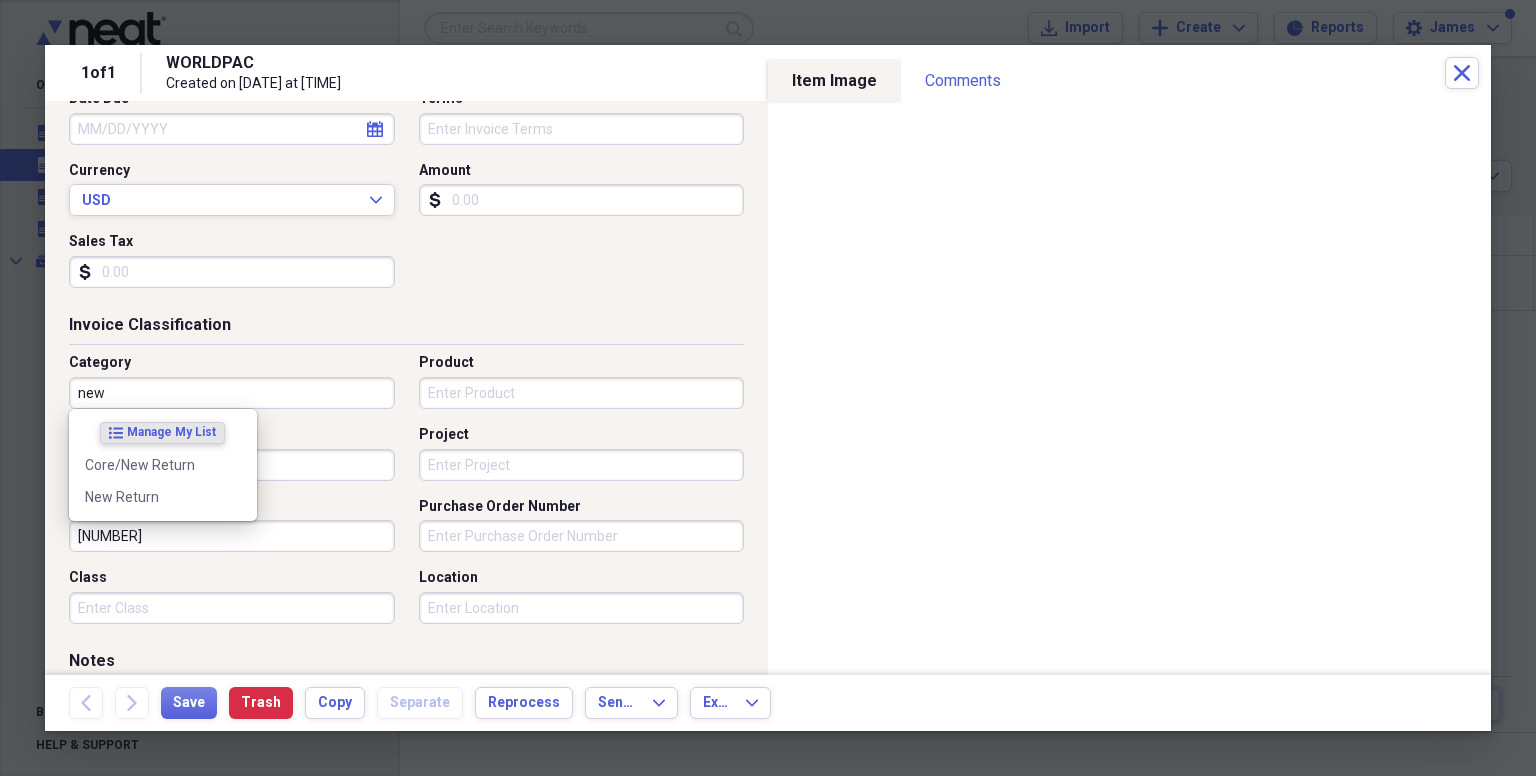 drag, startPoint x: 209, startPoint y: 390, endPoint x: 11, endPoint y: 402, distance: 198.3633 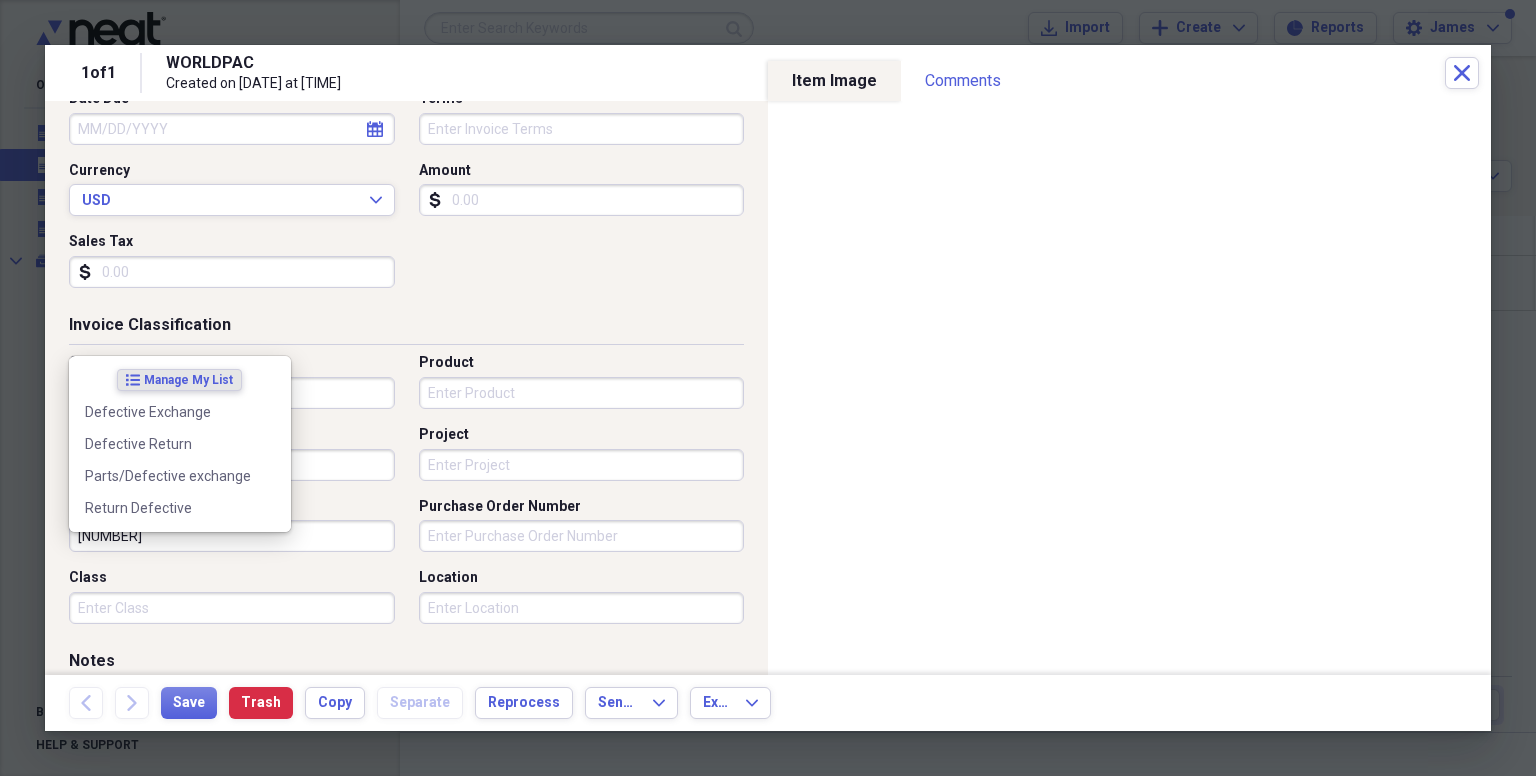 scroll, scrollTop: 400, scrollLeft: 0, axis: vertical 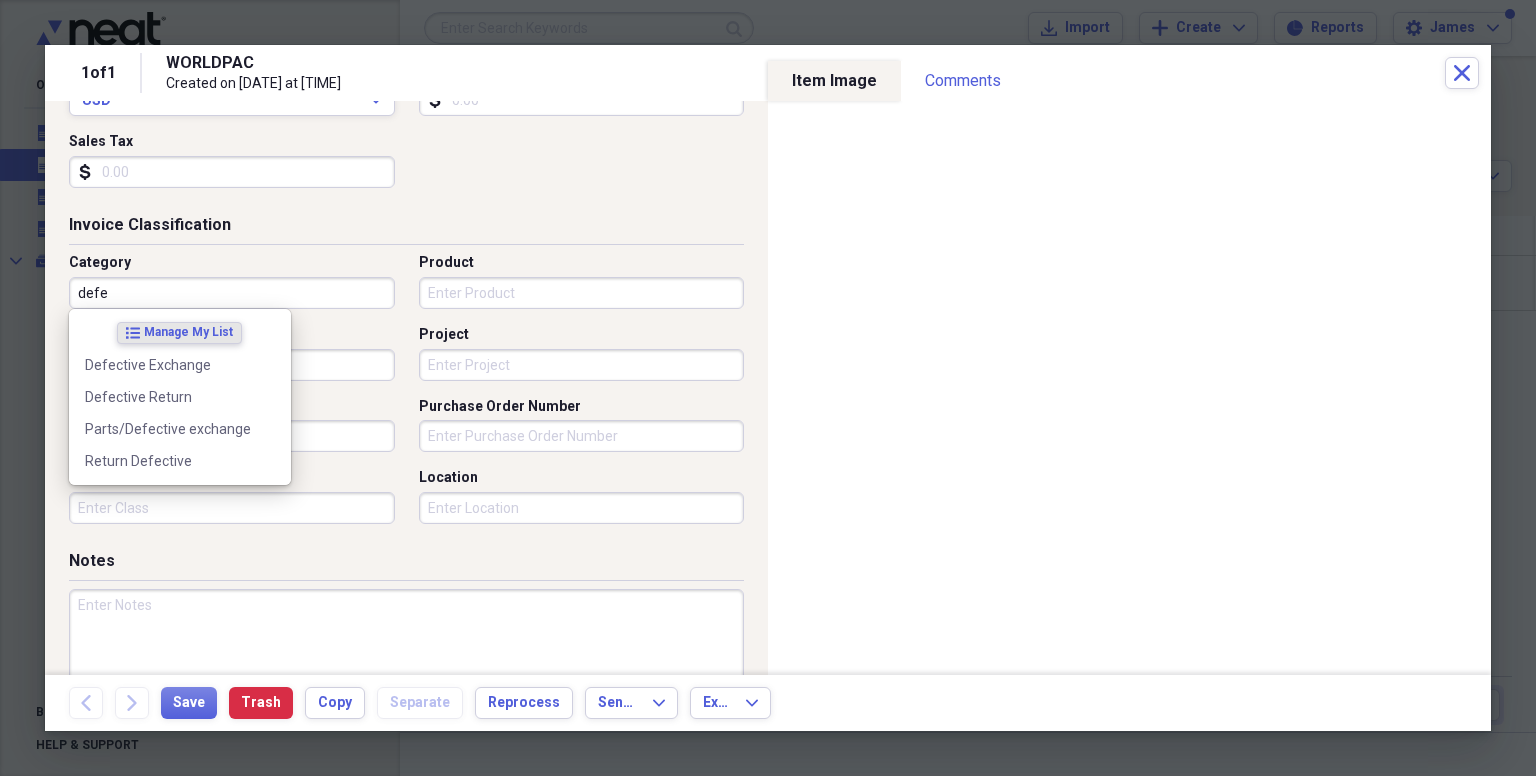 type on "defe" 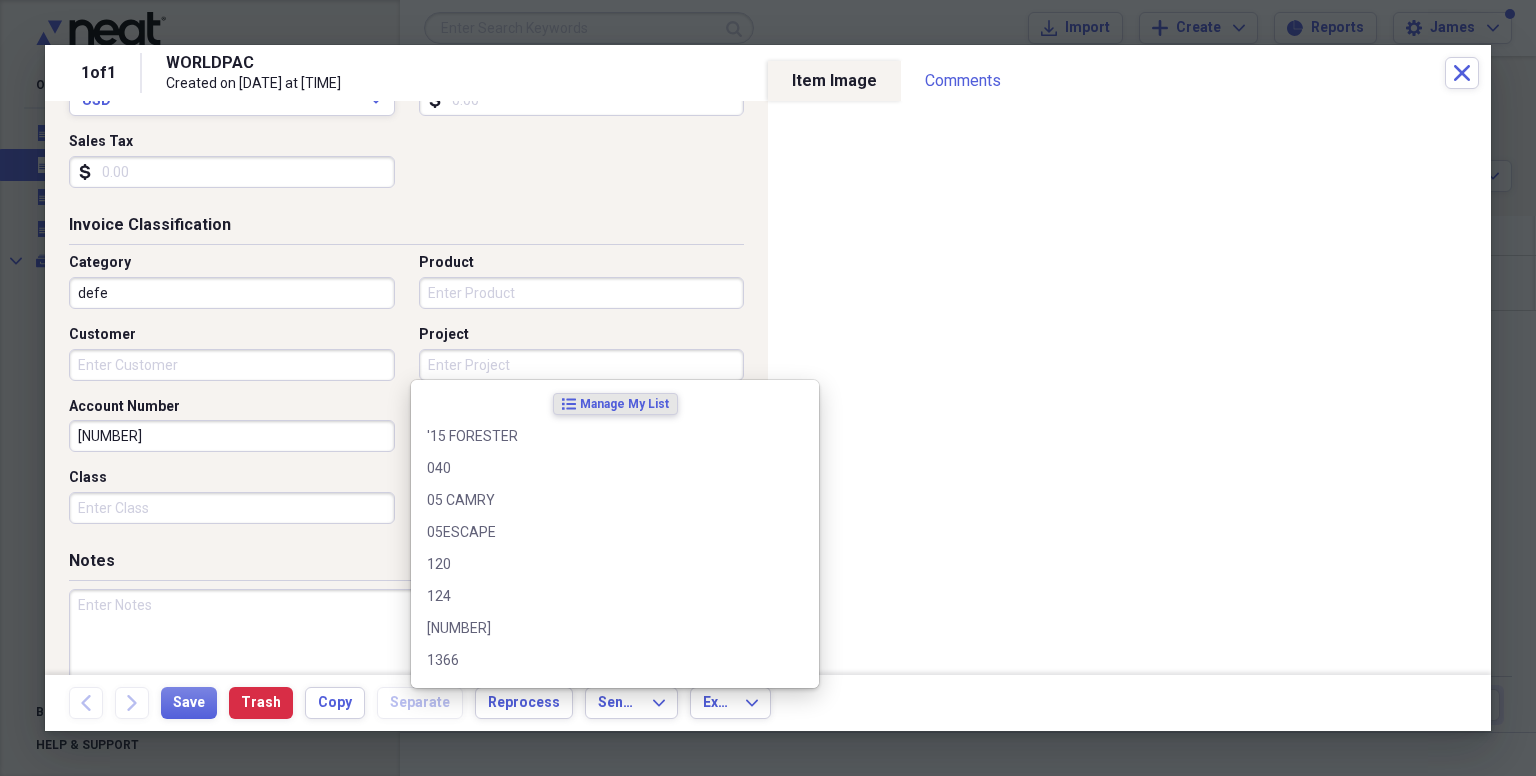 click on "Project" at bounding box center (582, 365) 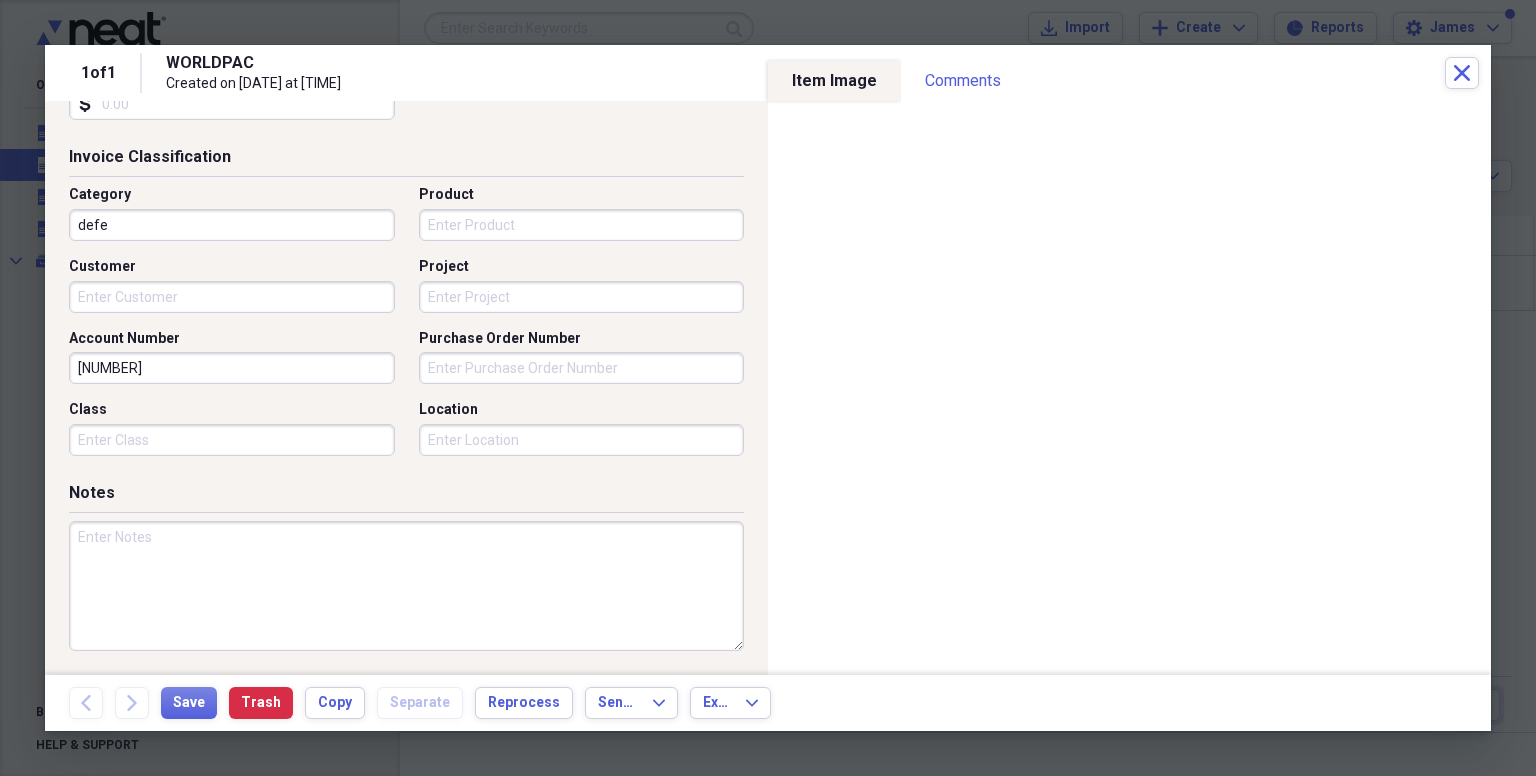 scroll, scrollTop: 600, scrollLeft: 0, axis: vertical 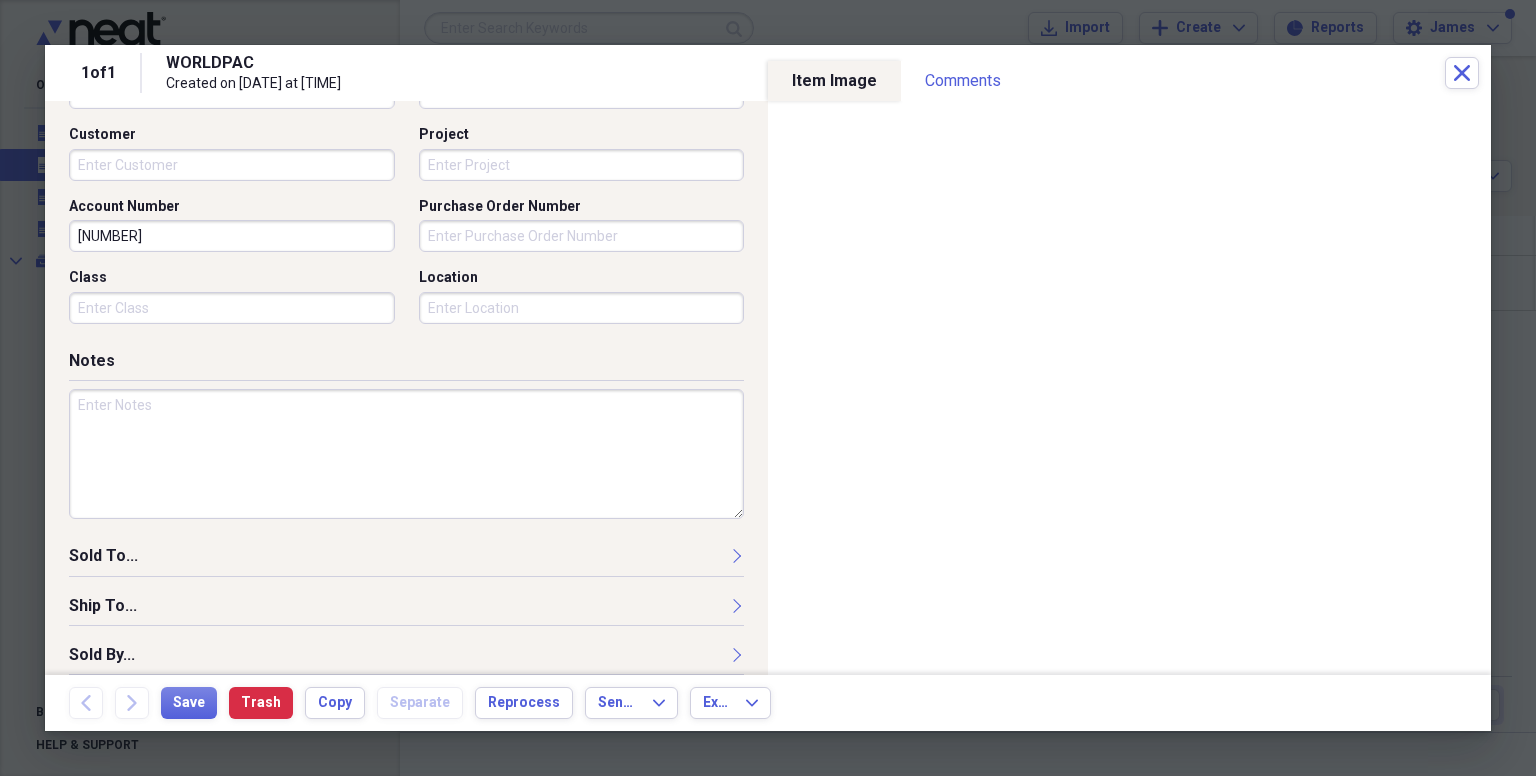 click at bounding box center (406, 454) 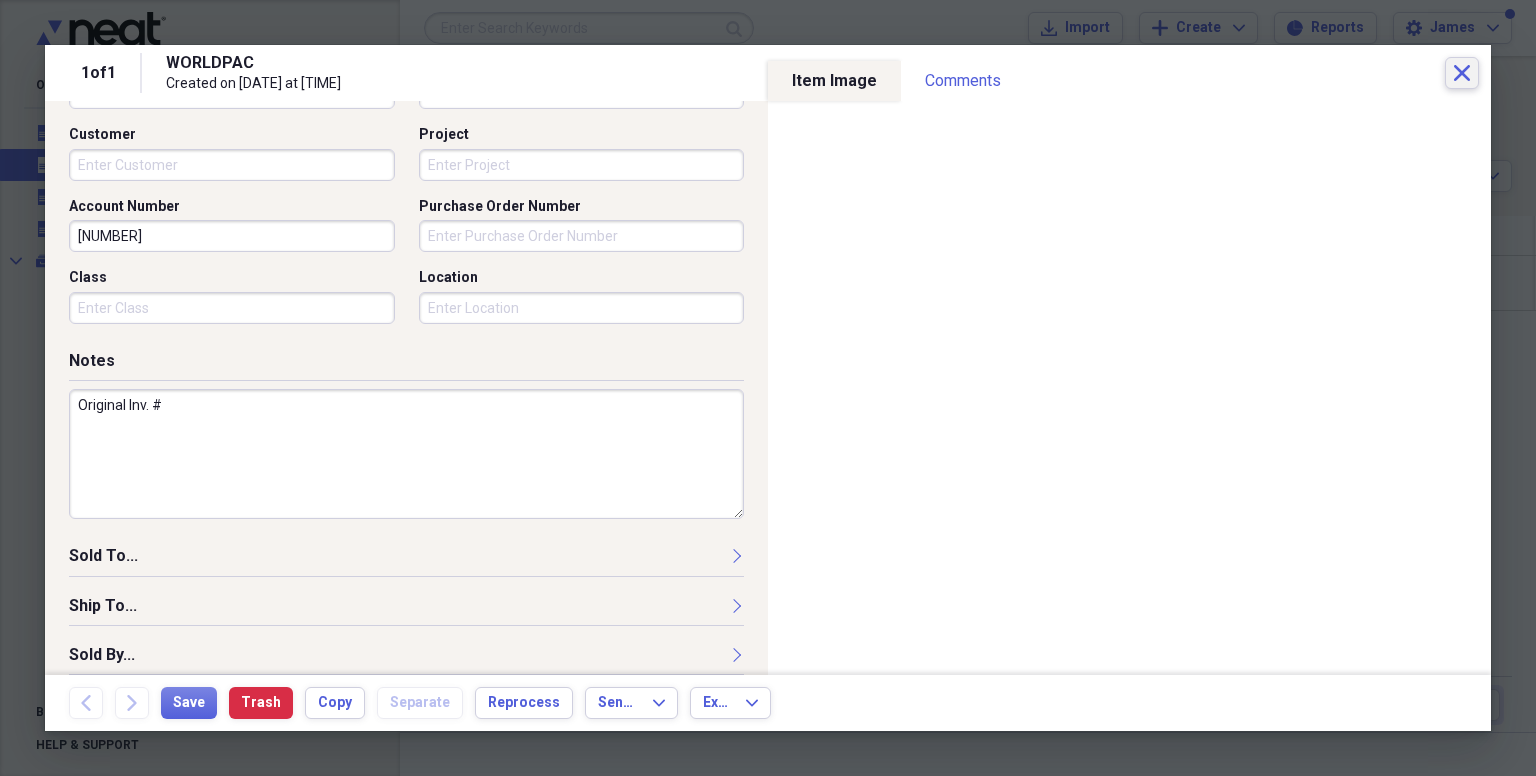 type on "Original Inv. #" 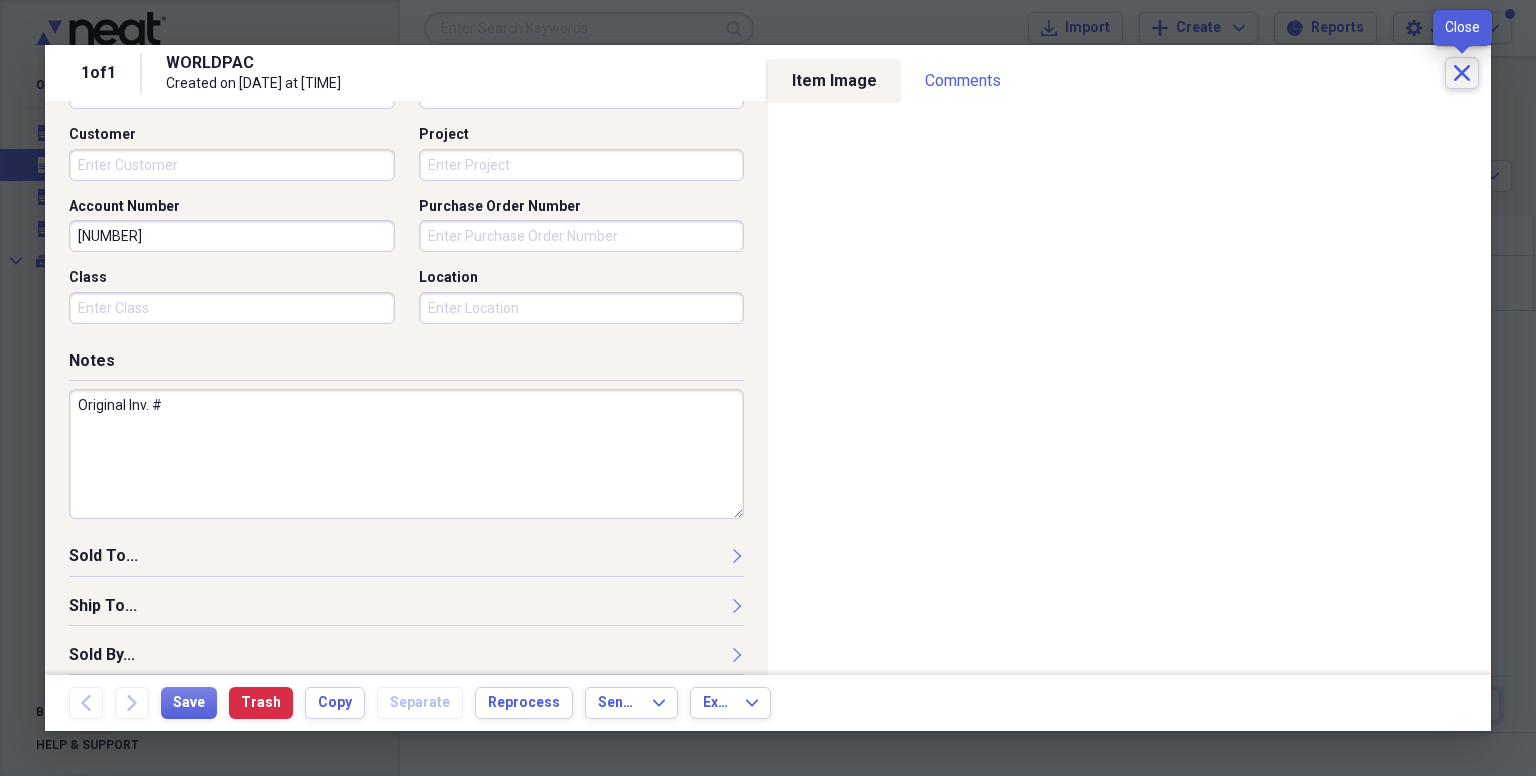 click on "Close" at bounding box center [1462, 73] 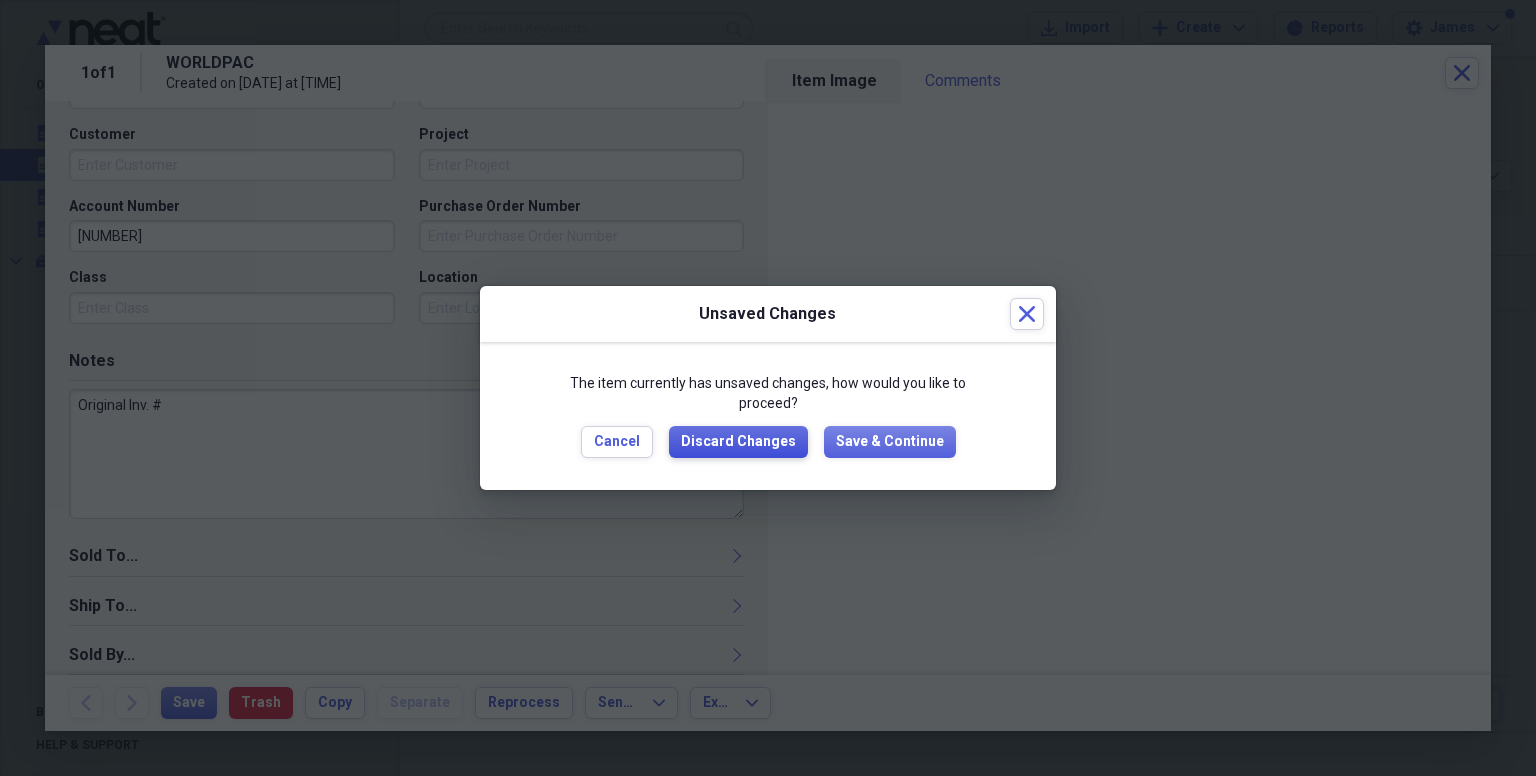 click on "Discard Changes" at bounding box center [738, 442] 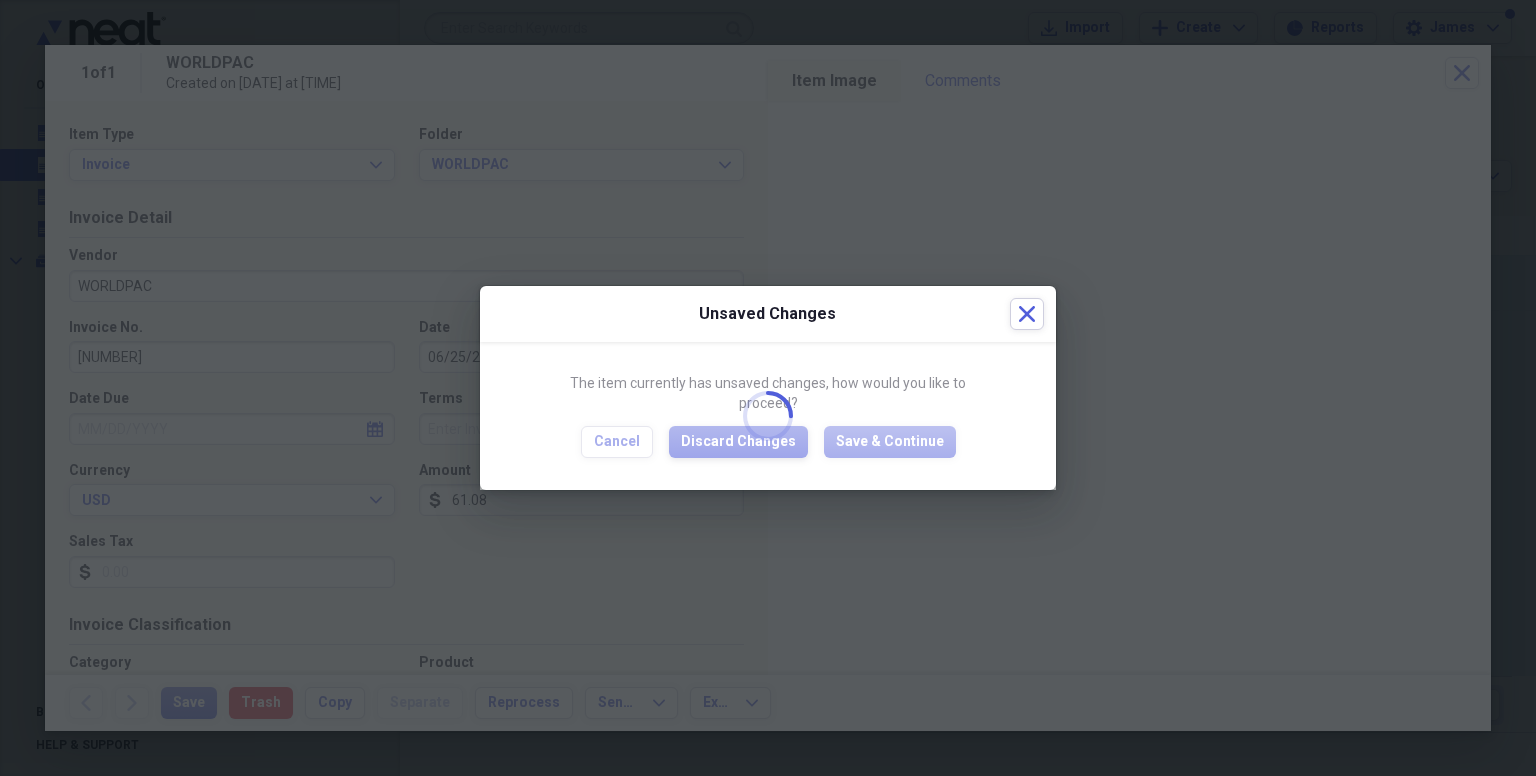 type on "[NUMBER]" 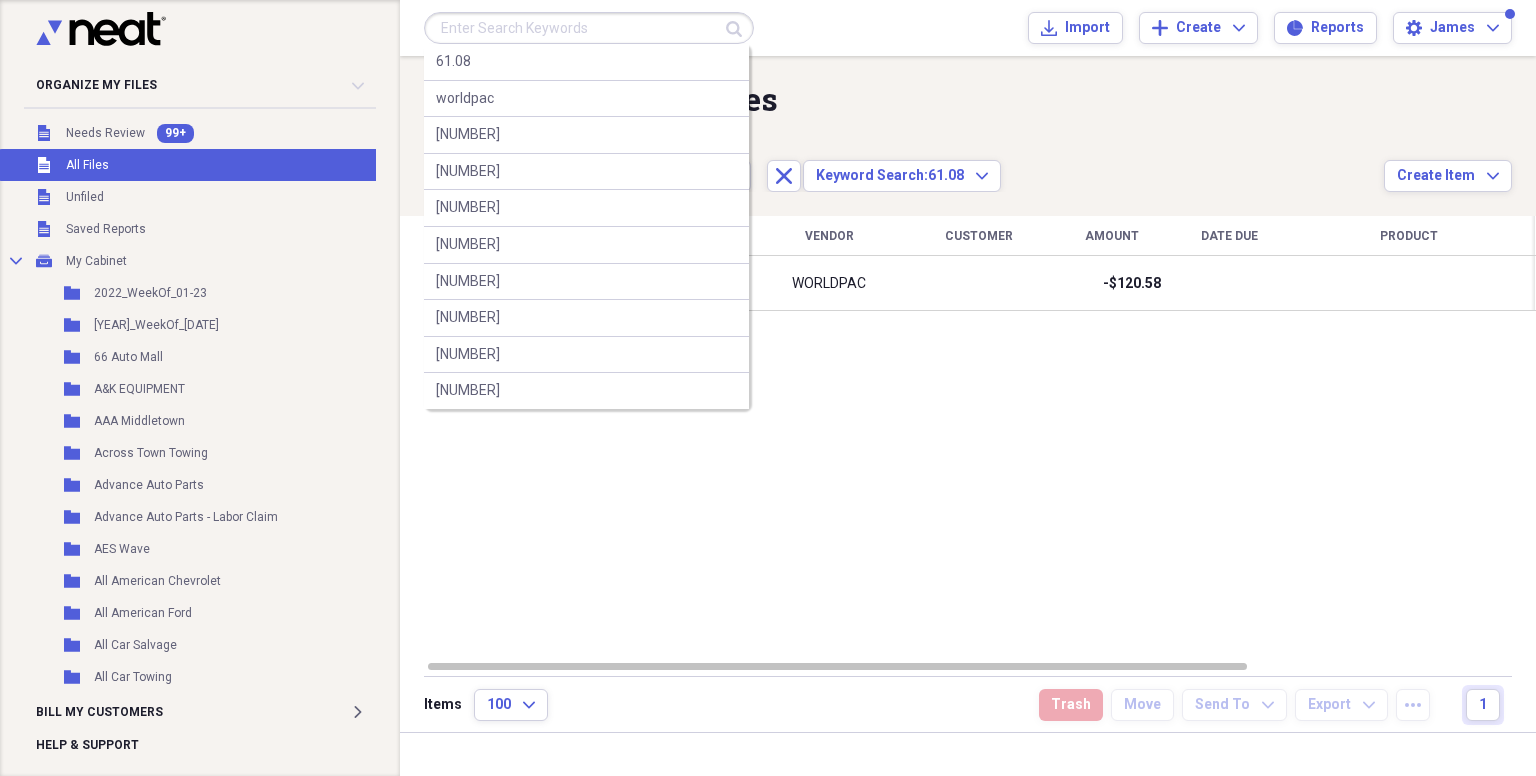 click at bounding box center [589, 28] 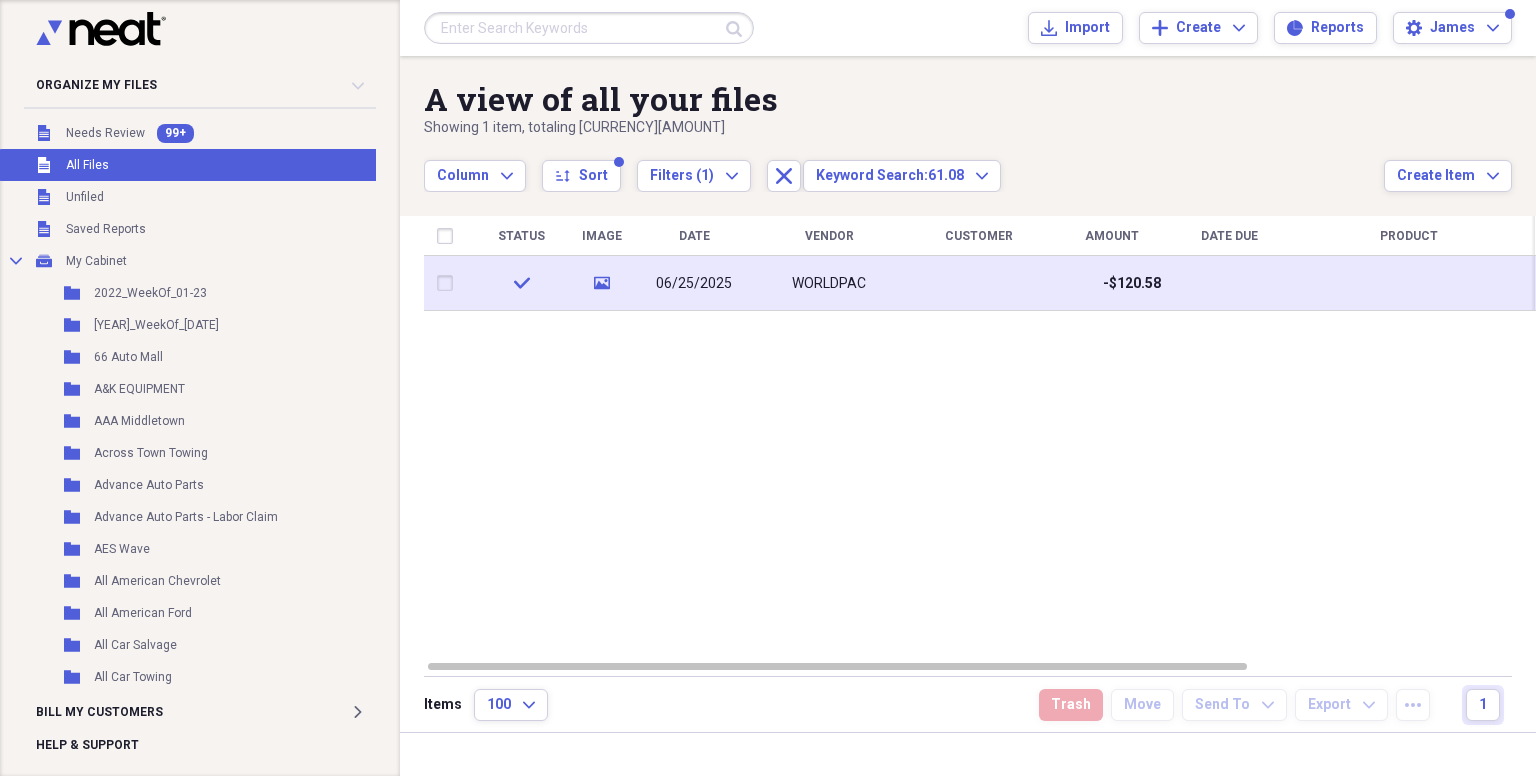 click on "WORLDPAC" at bounding box center [829, 283] 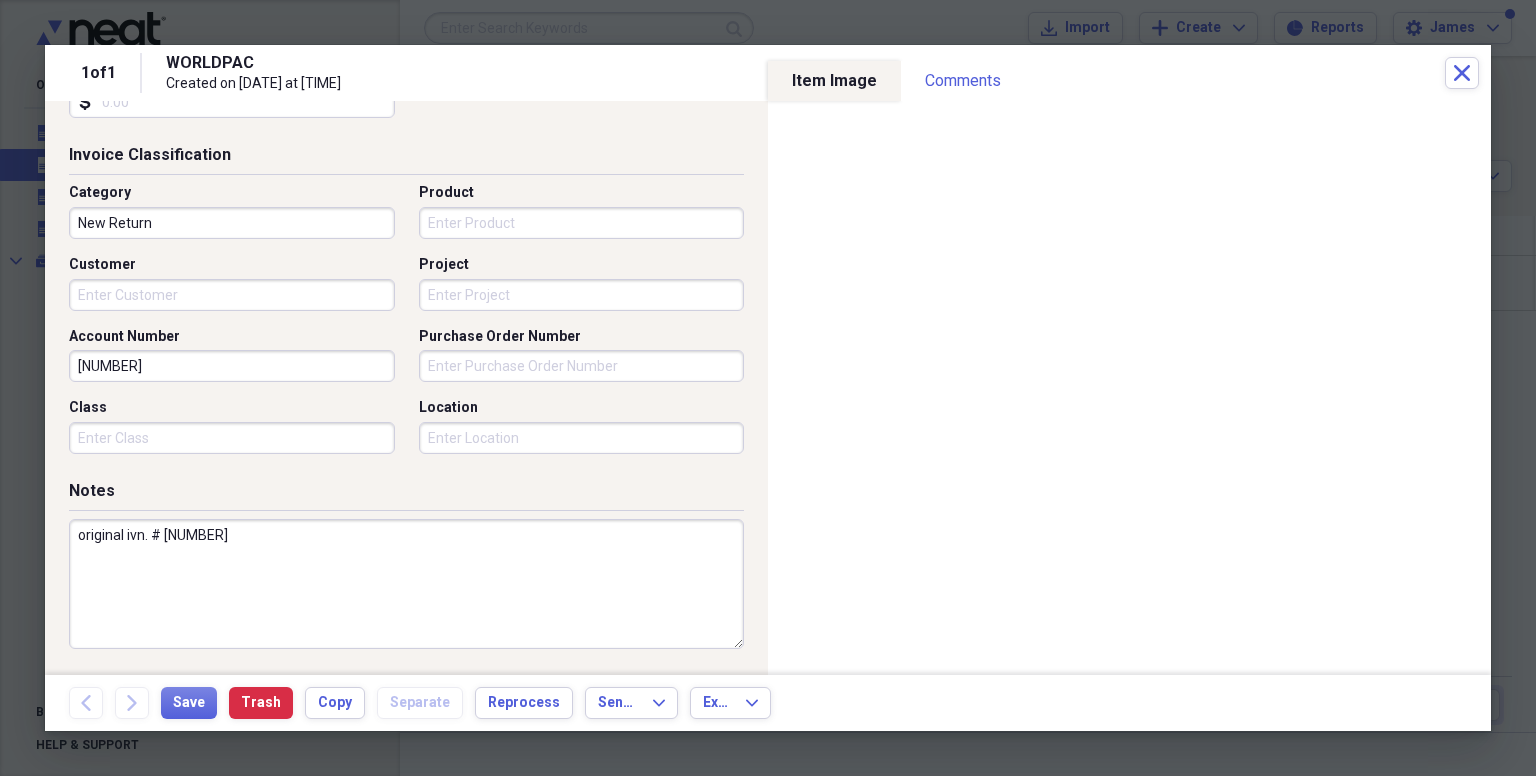 scroll, scrollTop: 500, scrollLeft: 0, axis: vertical 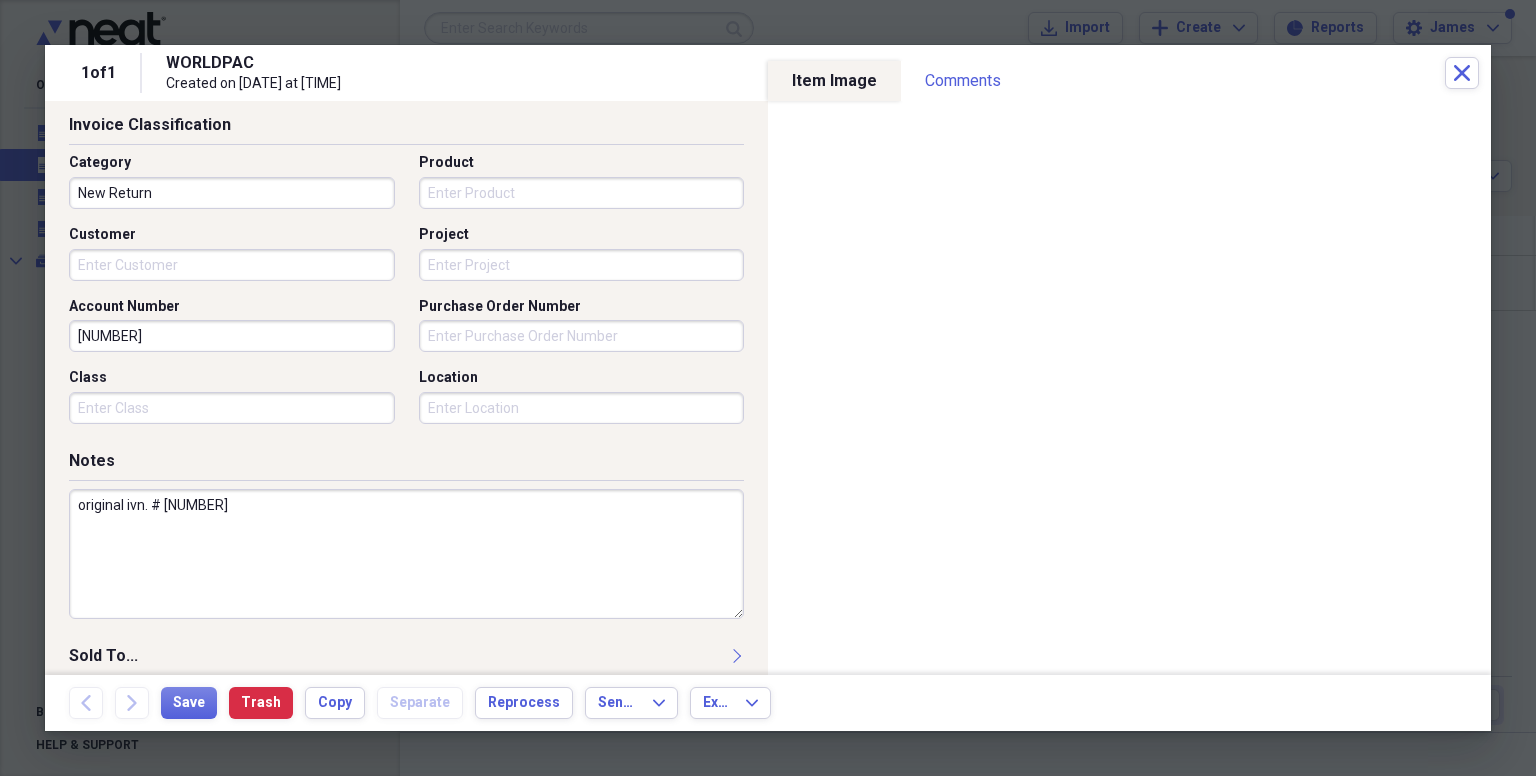 click on "original ivn. # 44154729" at bounding box center [406, 554] 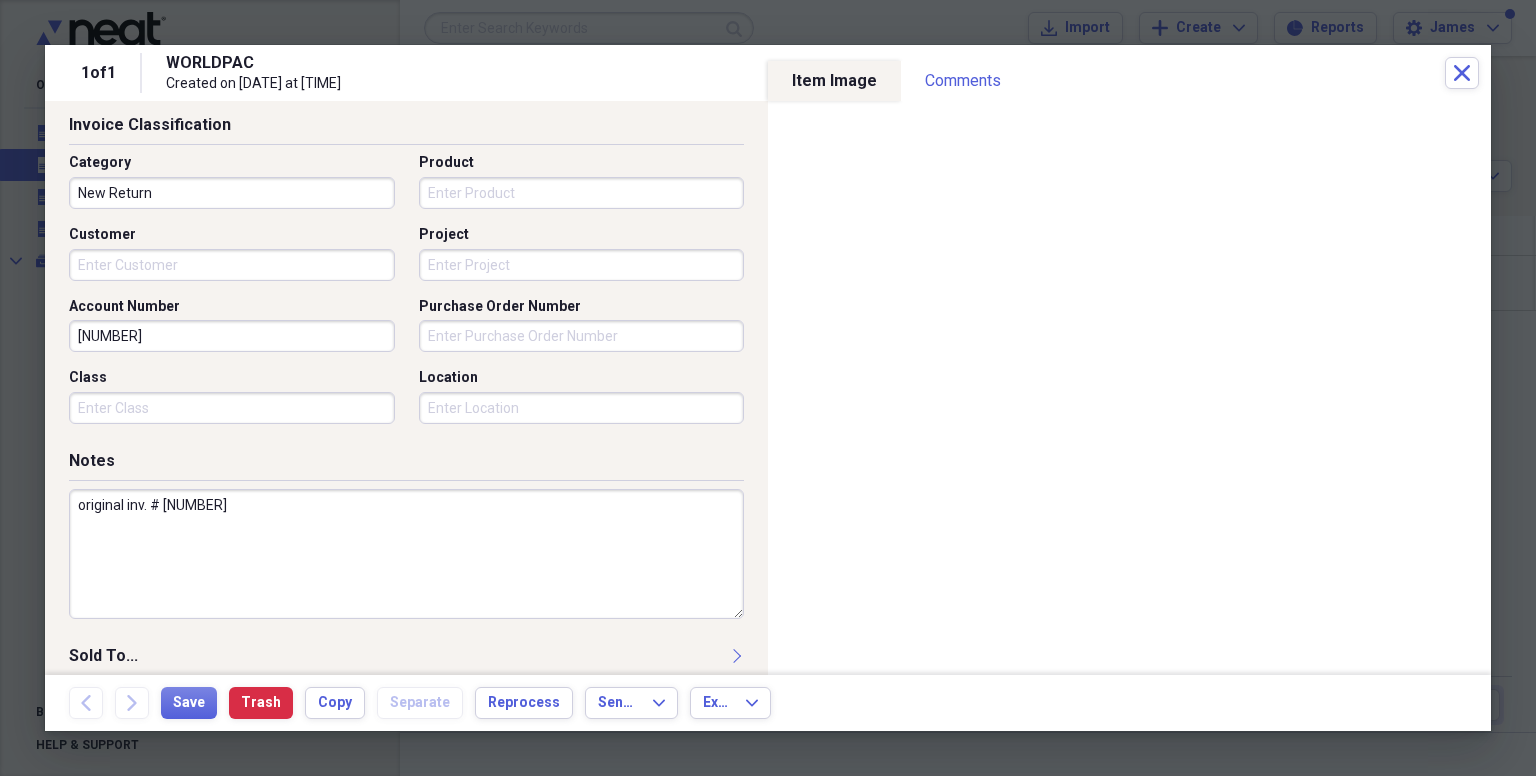 click on "original inv. # 44154729" at bounding box center [406, 554] 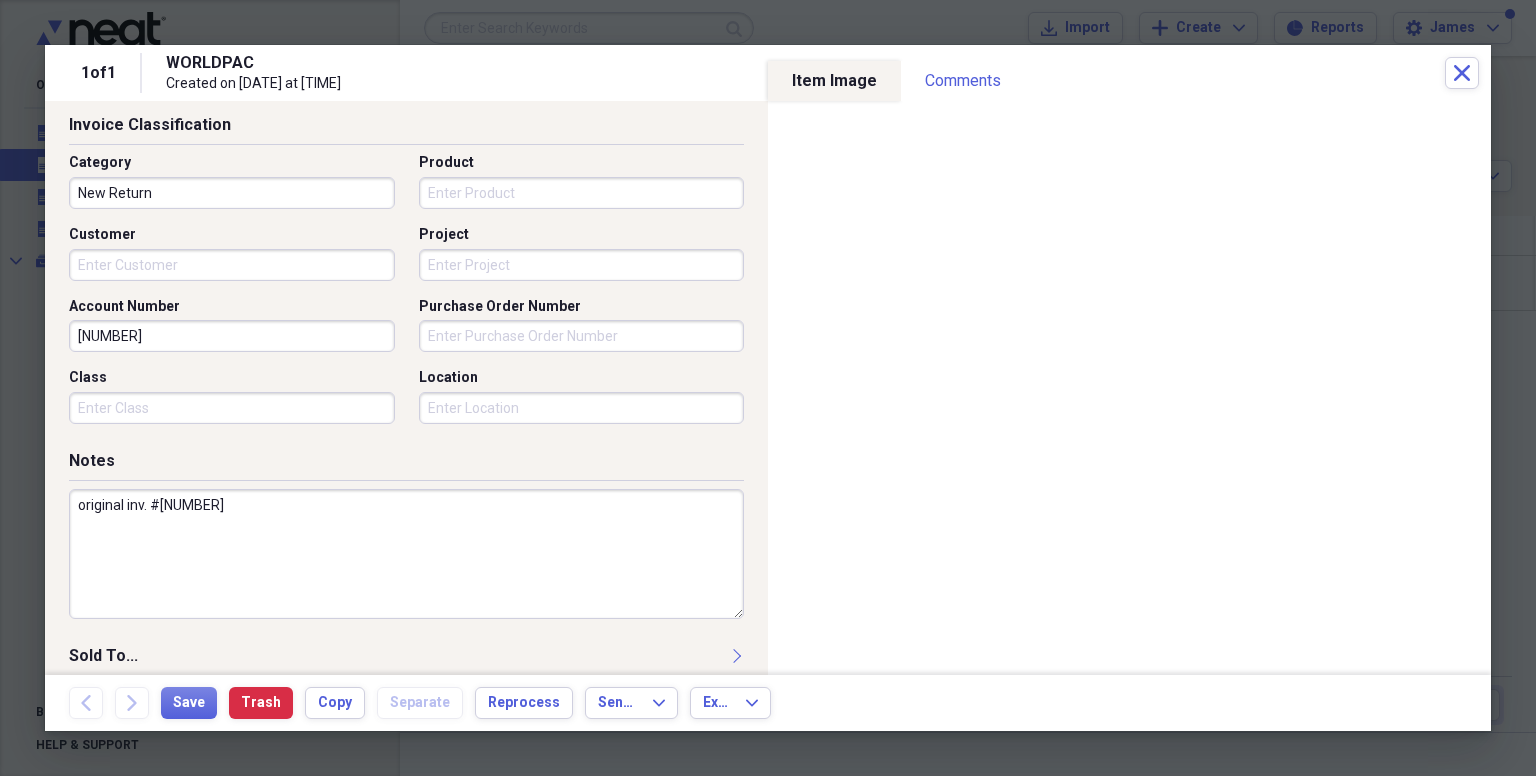 click on "original inv. #[NUMBER]" at bounding box center [406, 554] 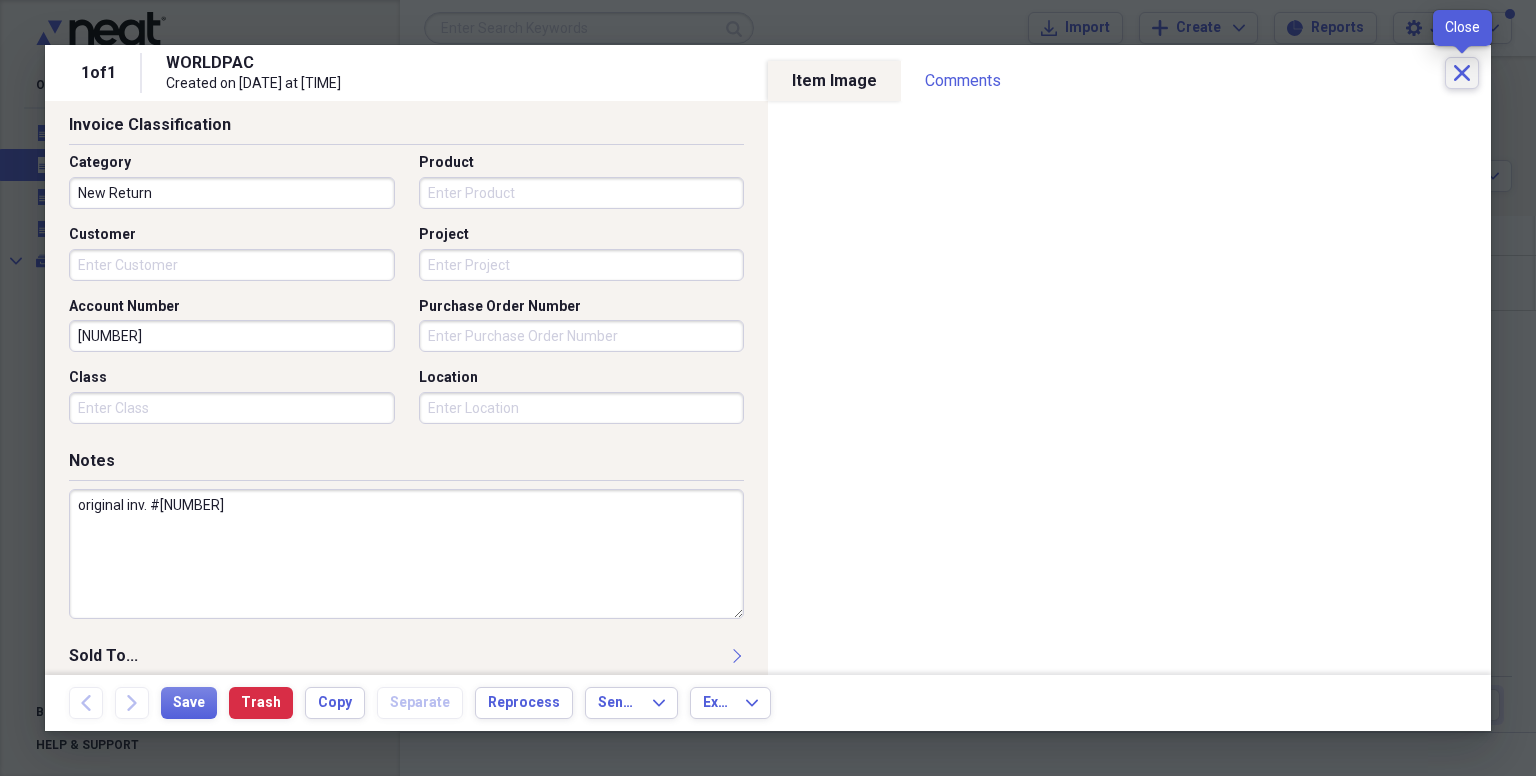 type on "original inv. #[NUMBER]" 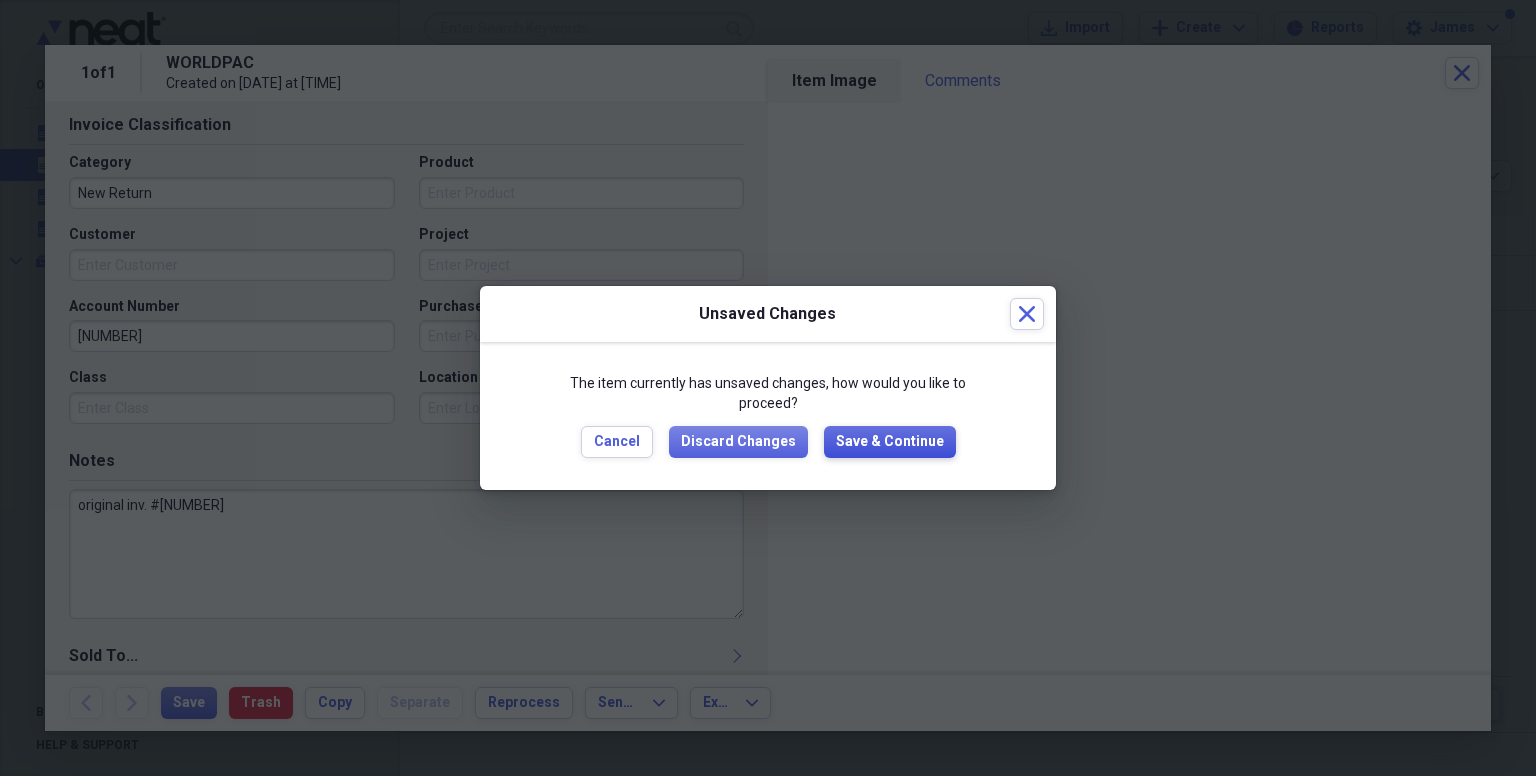 click on "Save & Continue" at bounding box center [890, 442] 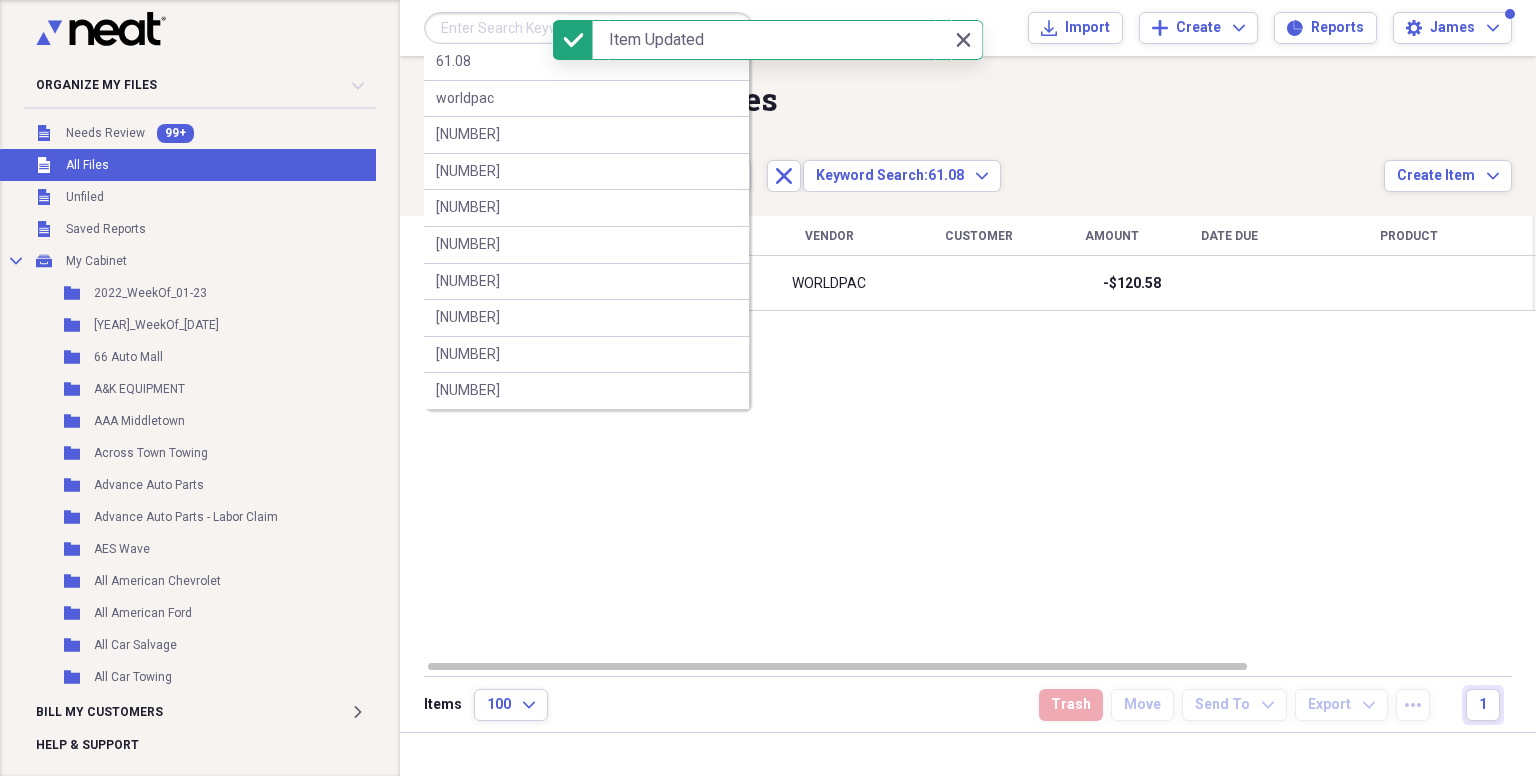 click at bounding box center [589, 28] 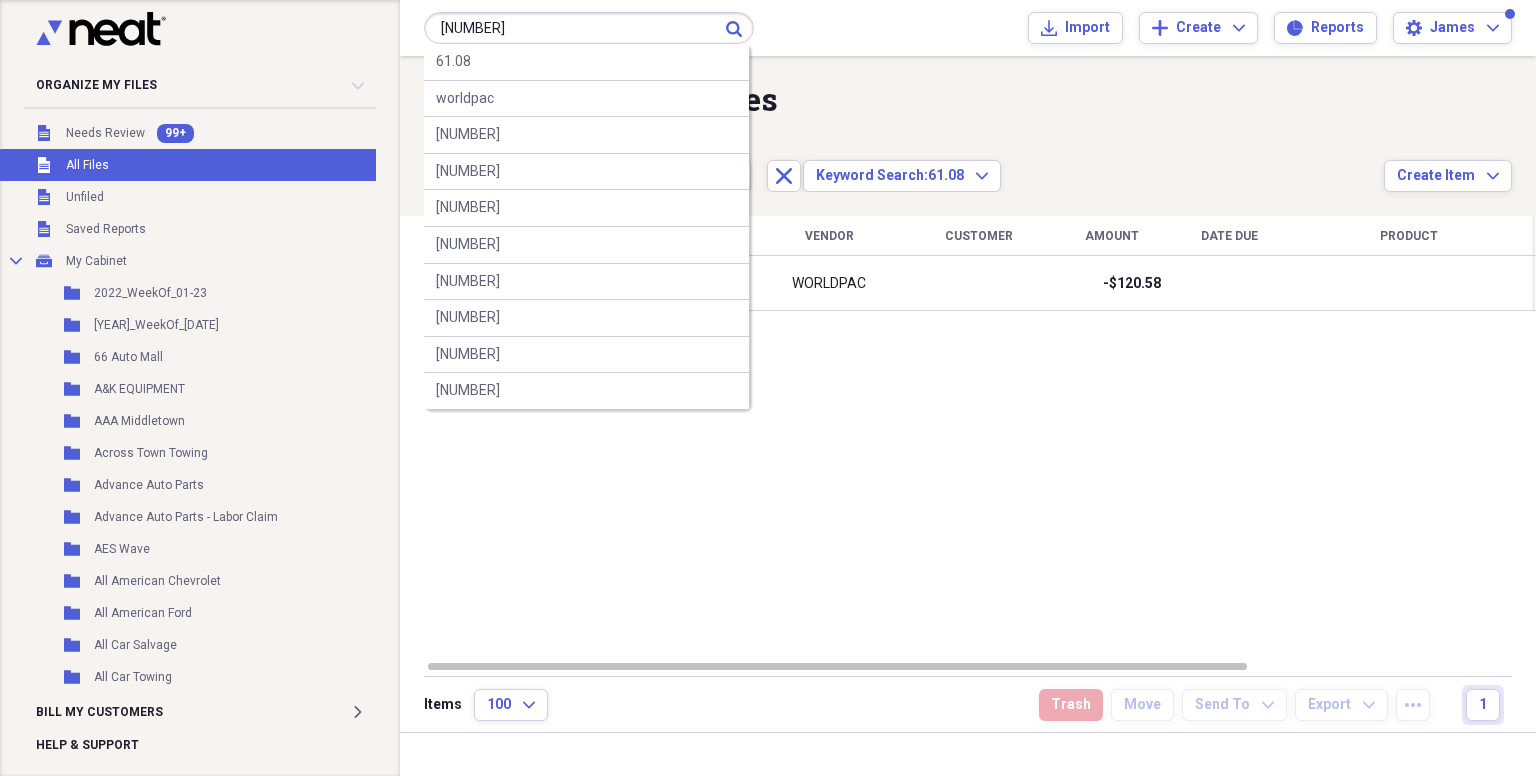 type on "[NUMBER]" 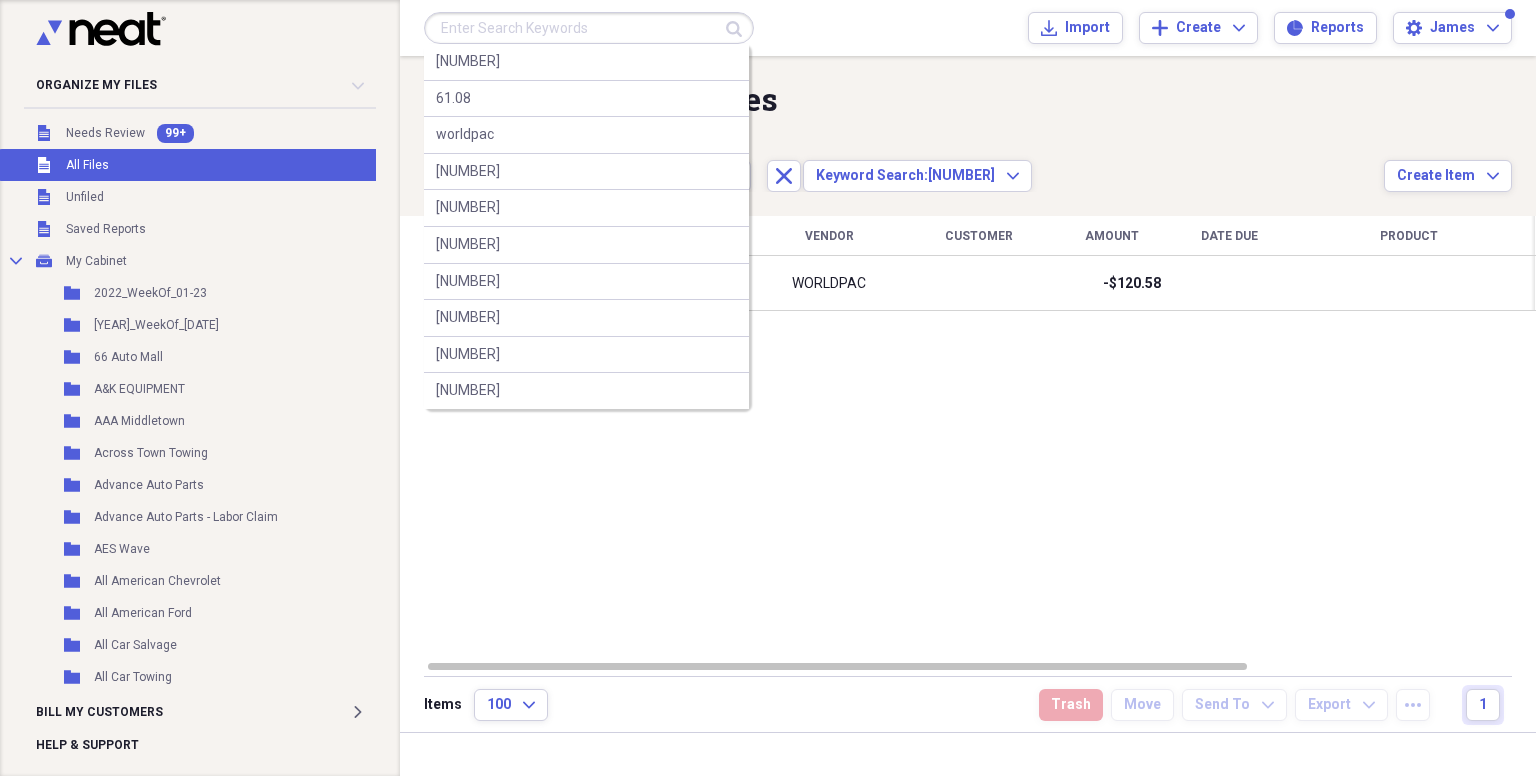 click at bounding box center (589, 28) 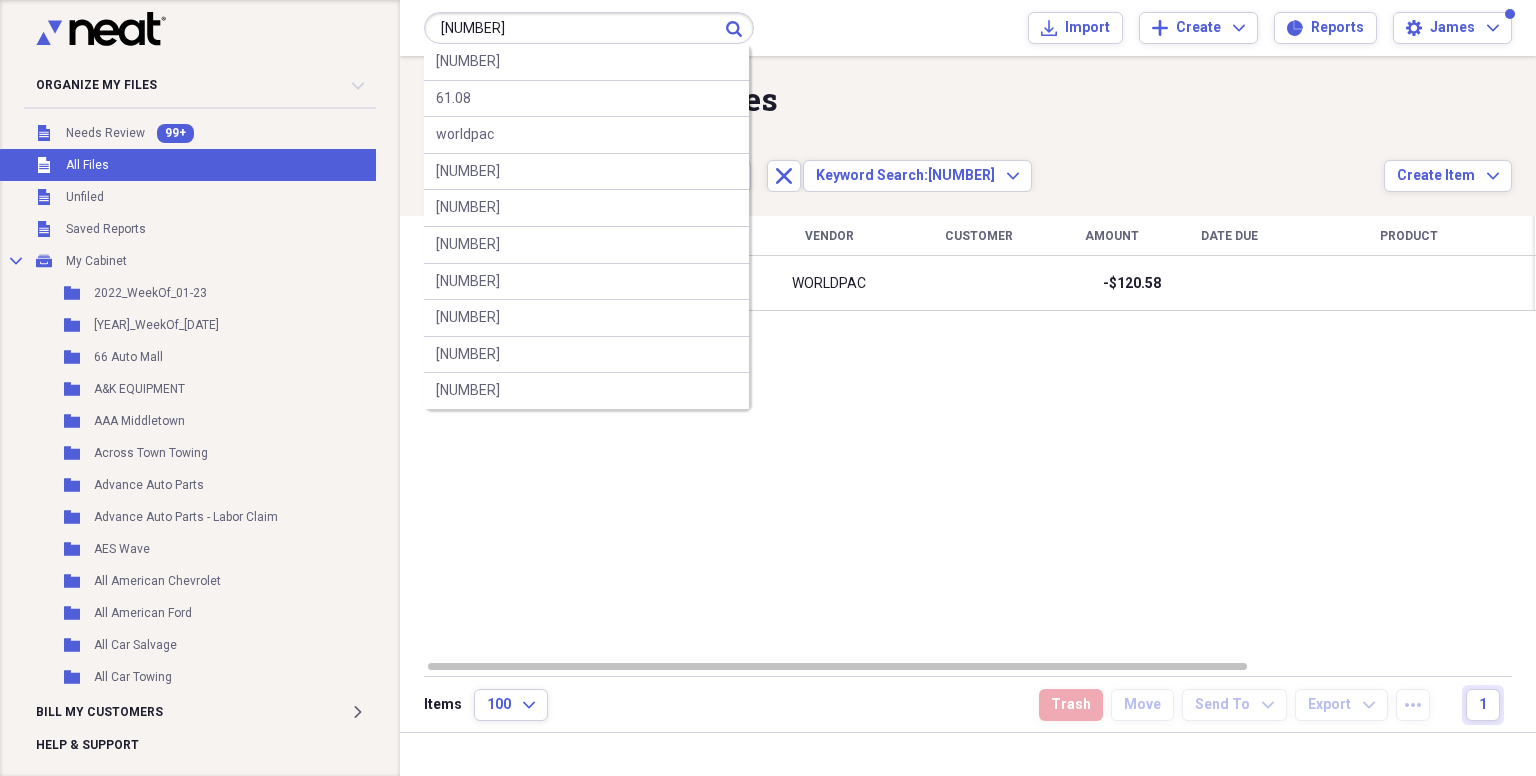 type on "[NUMBER]" 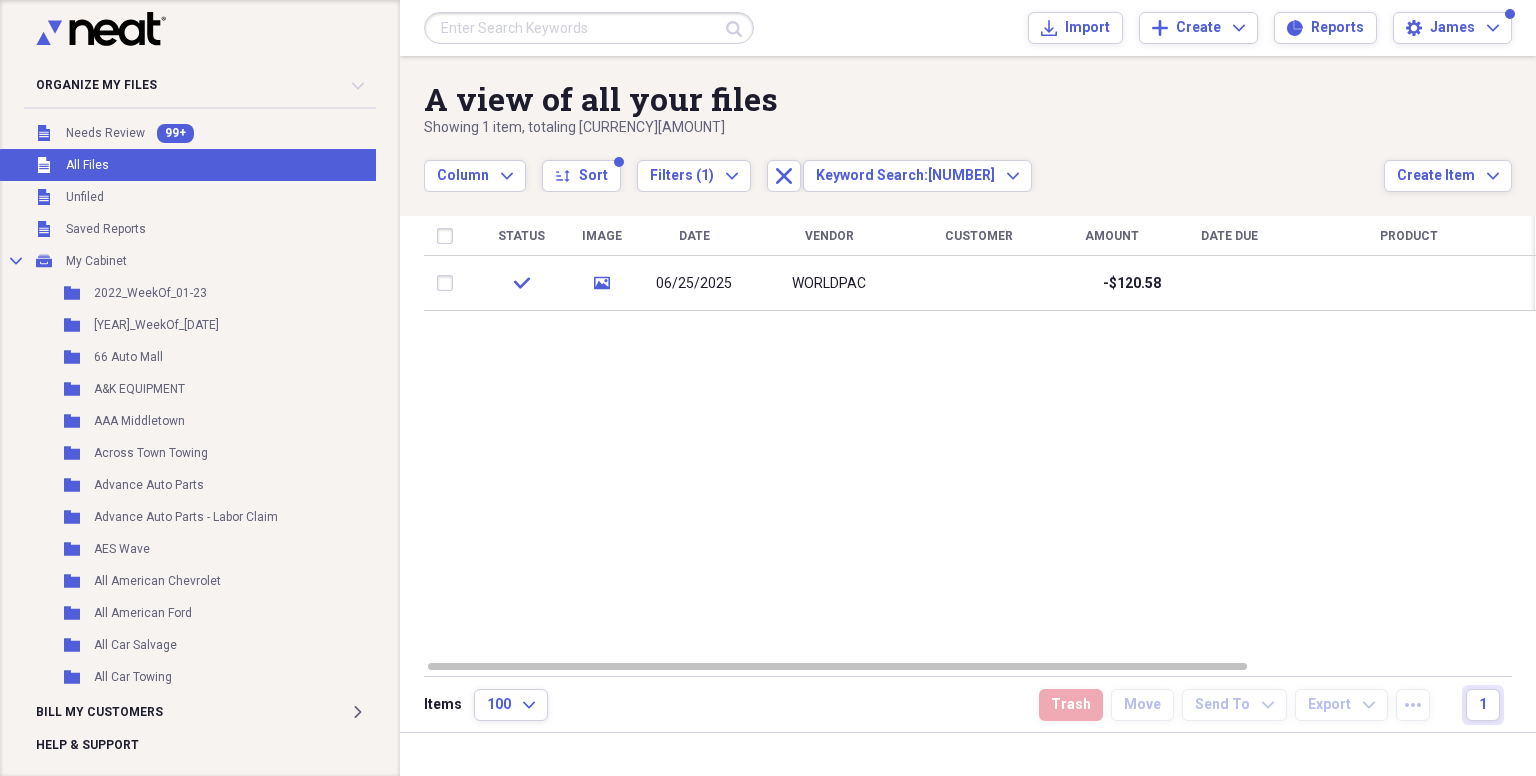 click at bounding box center [589, 28] 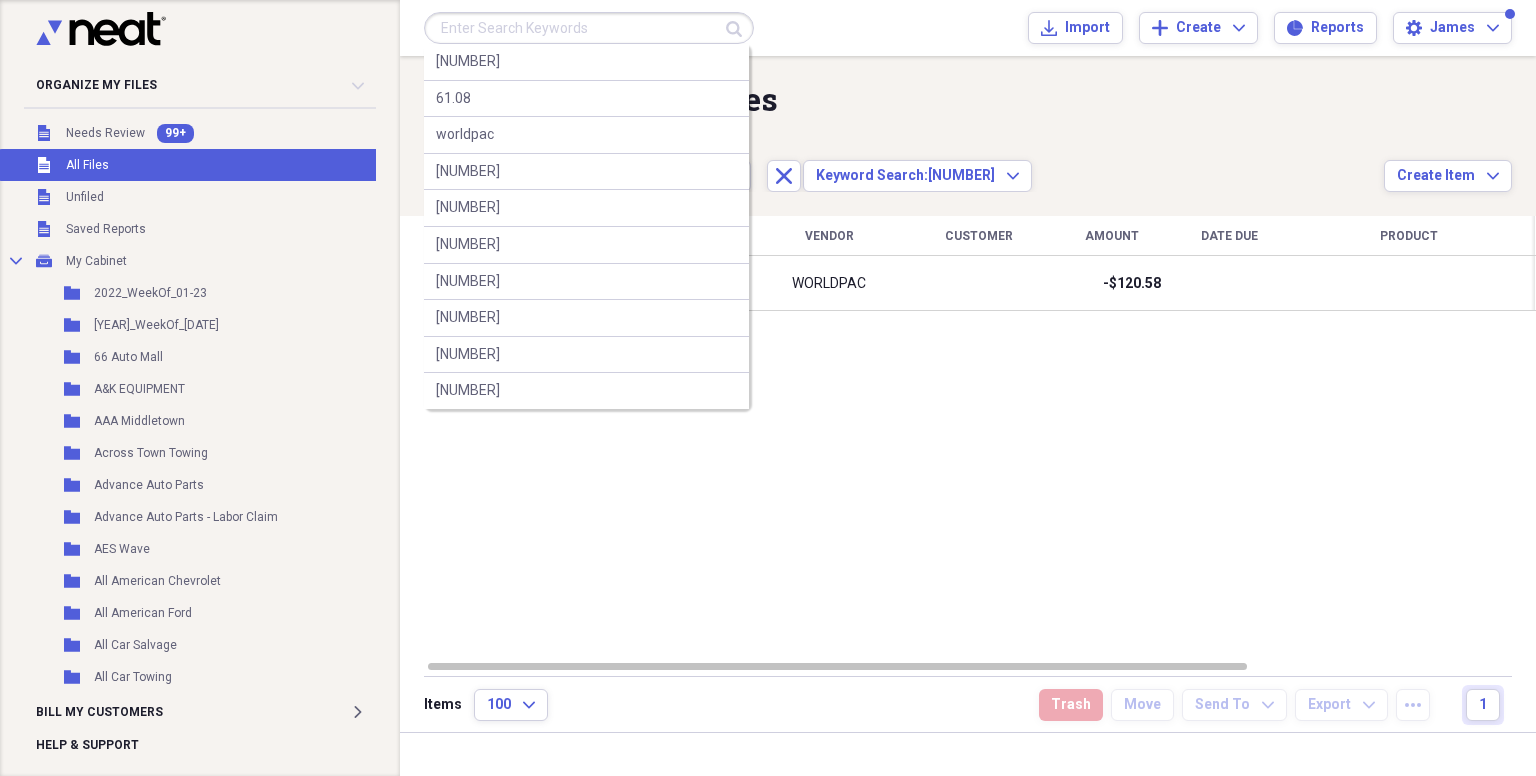 paste on "[NUMBER]" 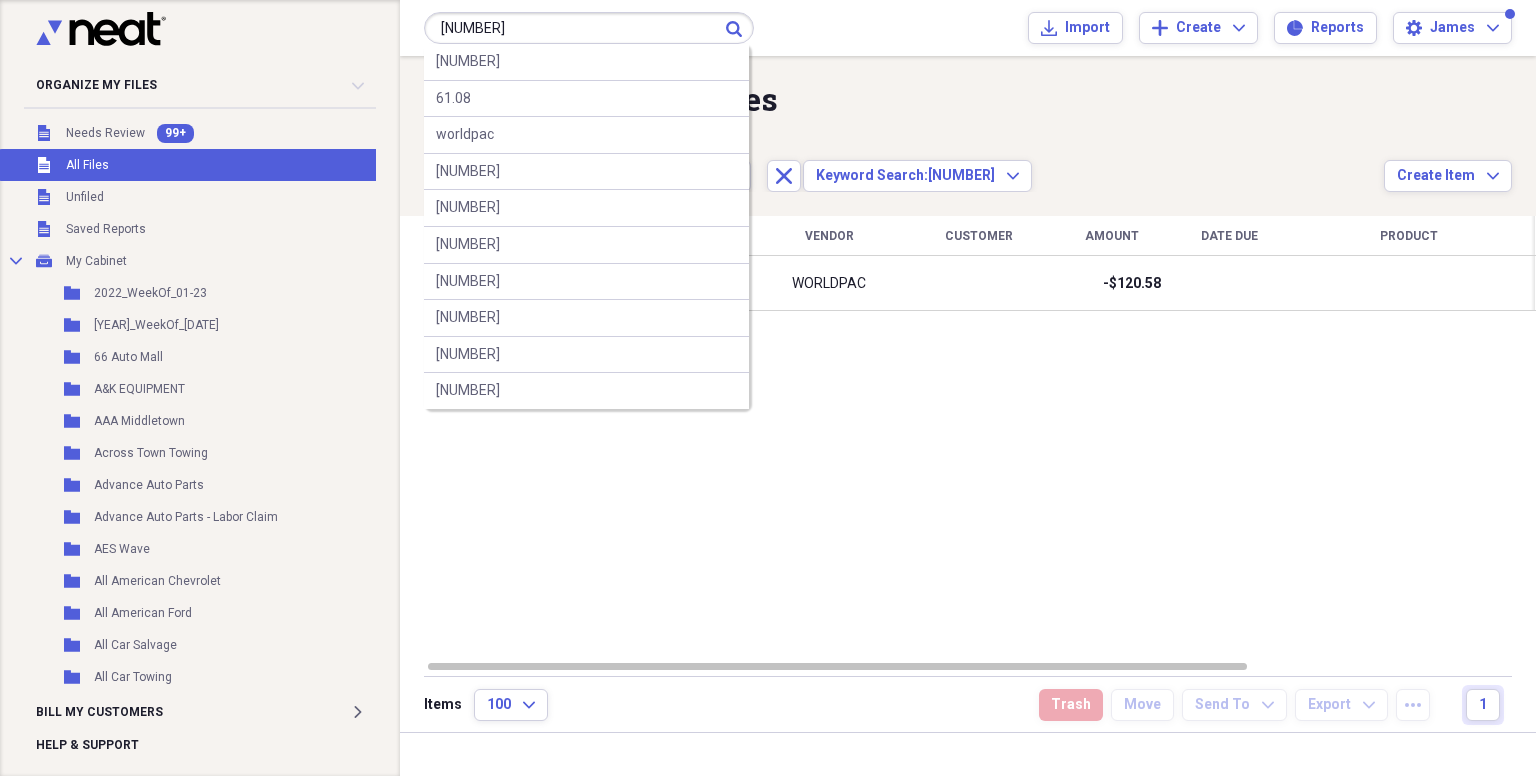 type on "[NUMBER]" 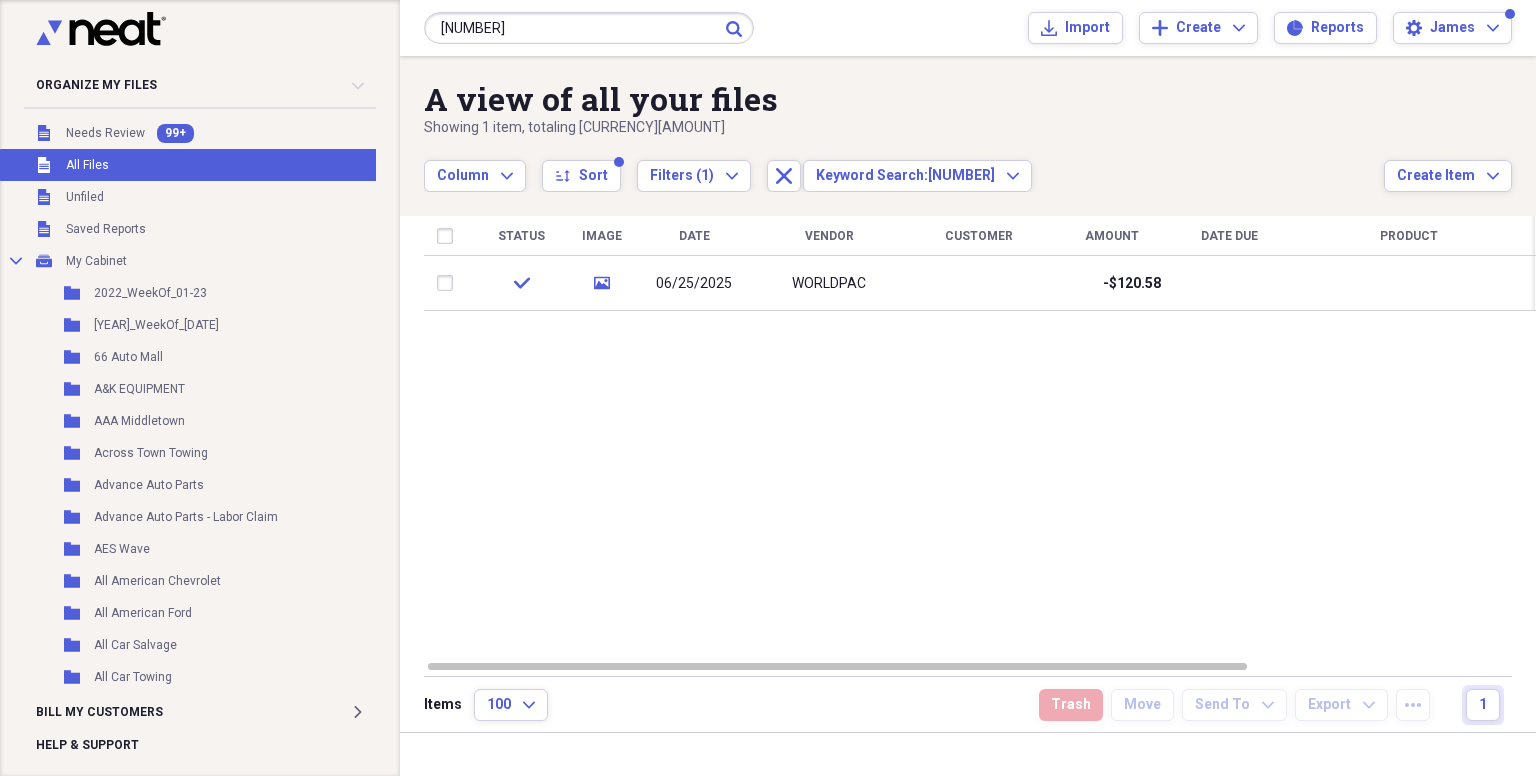 click on "A view of all your files" at bounding box center [904, 99] 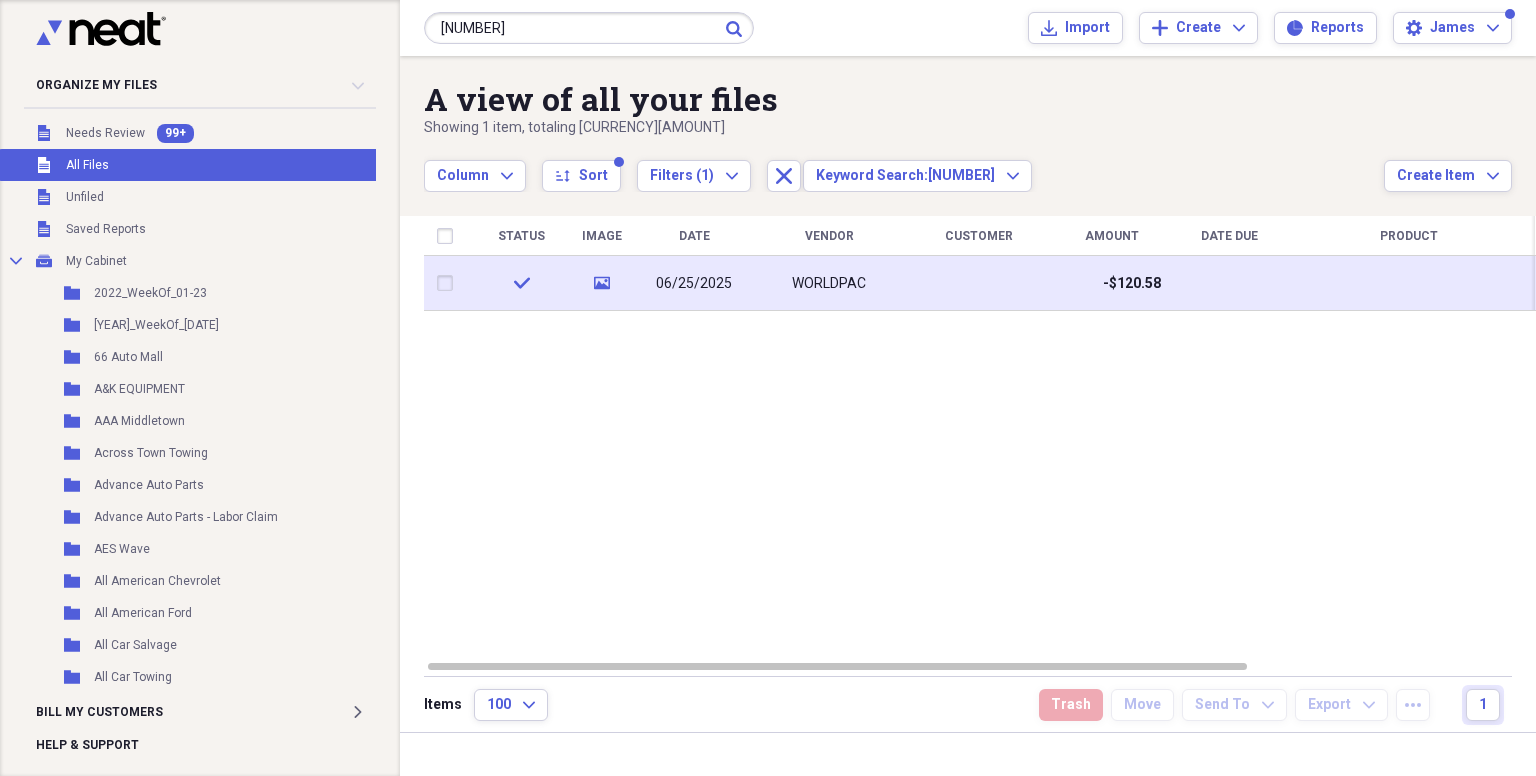 click at bounding box center (449, 283) 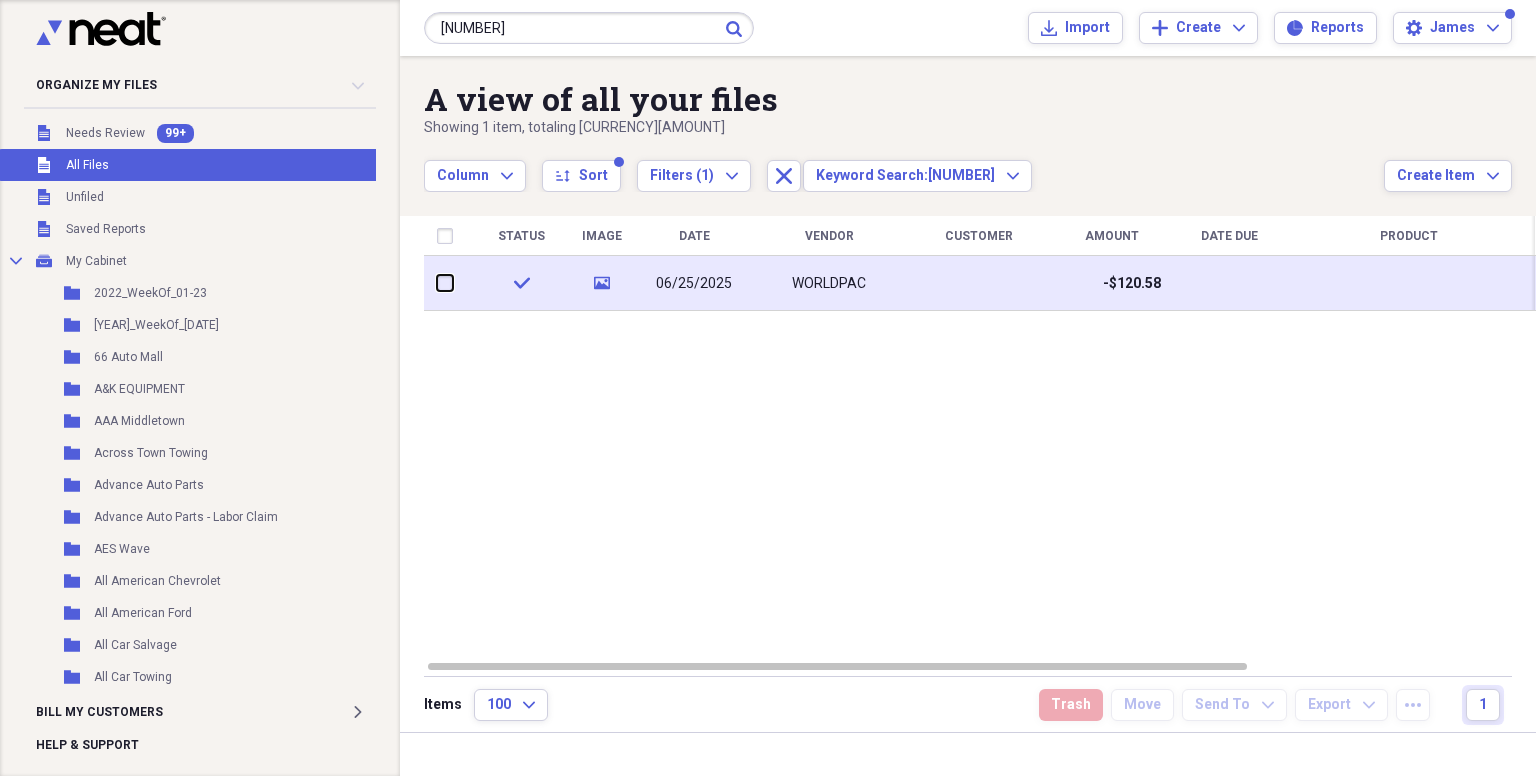 click at bounding box center (437, 283) 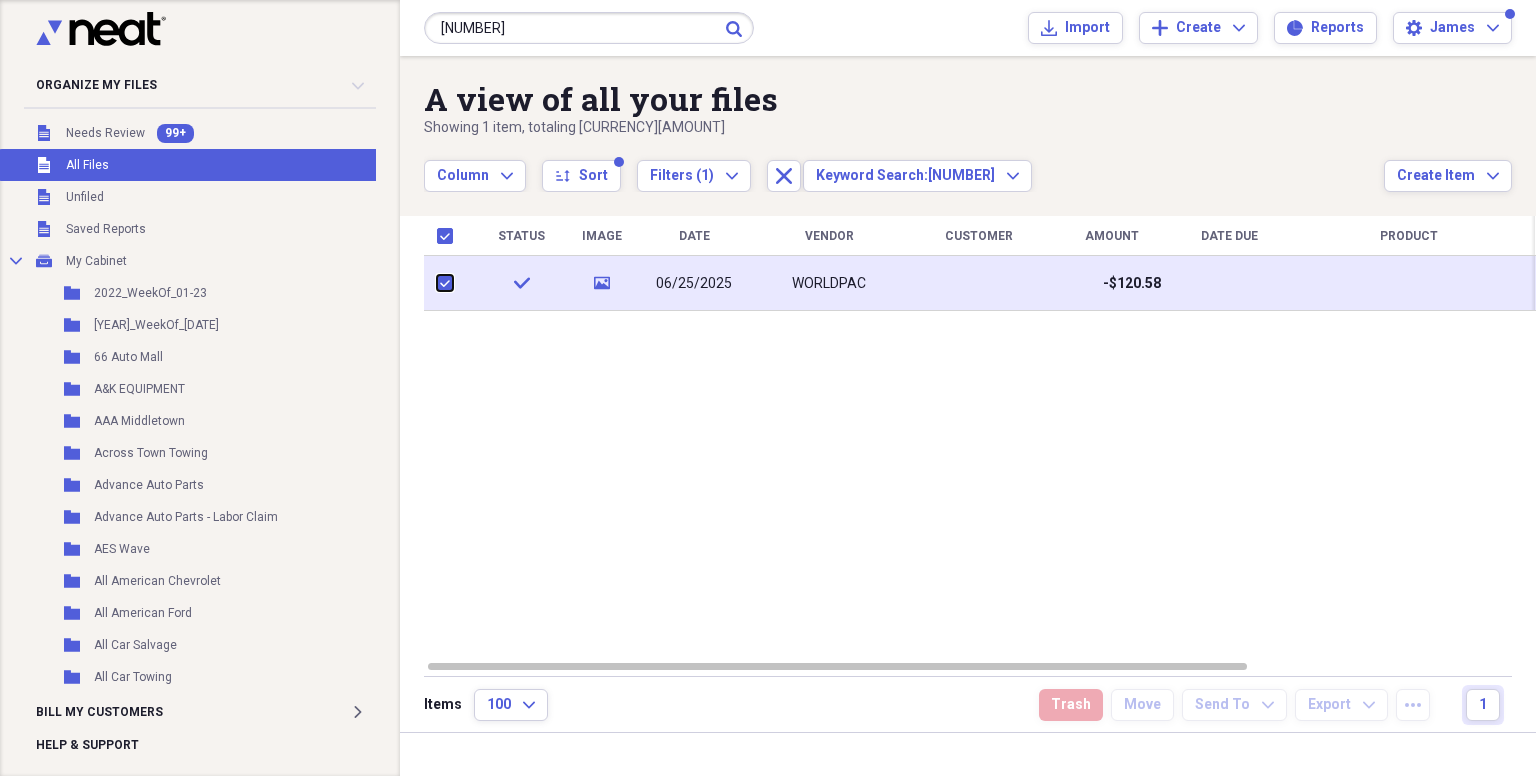 checkbox on "true" 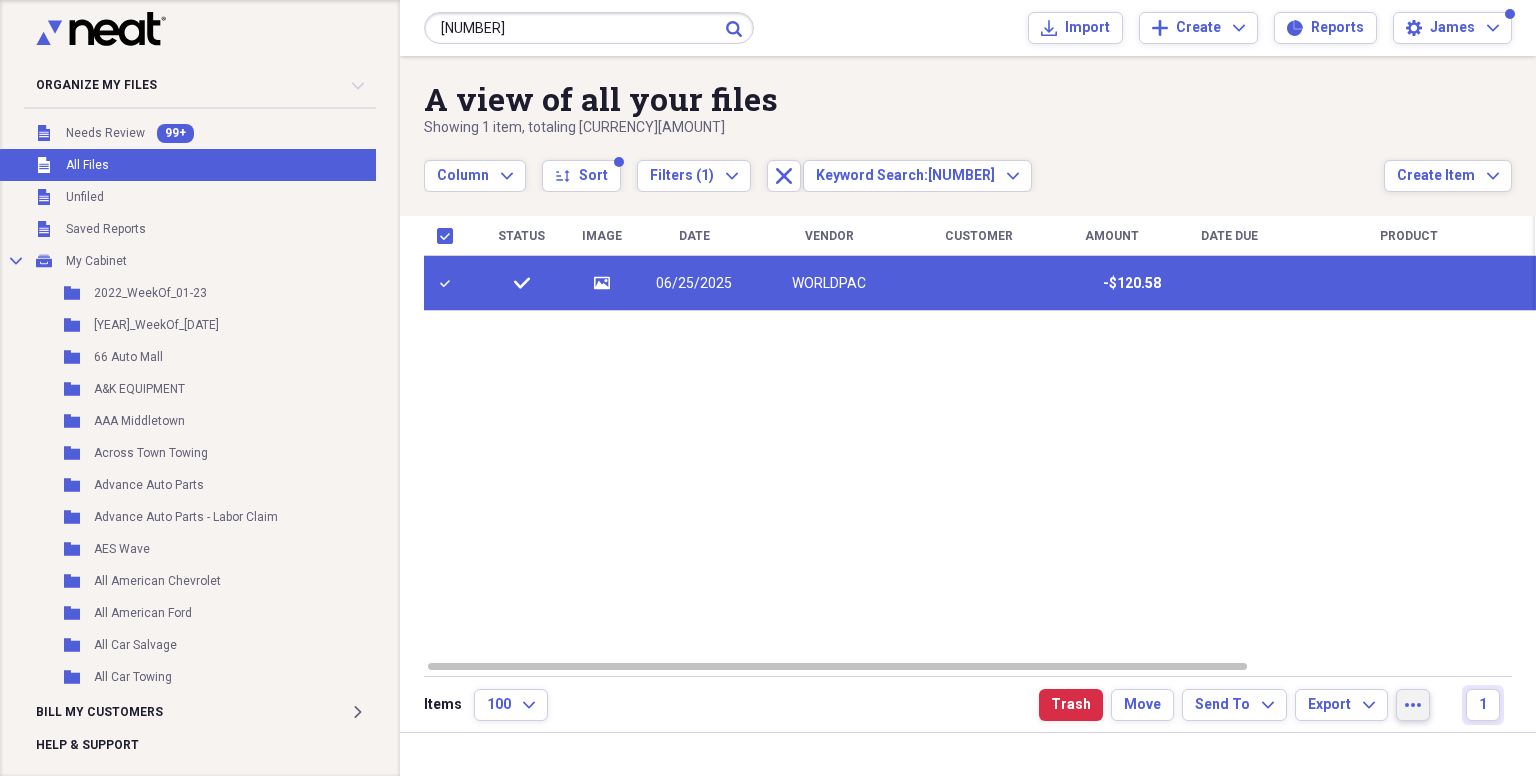 click on "more" 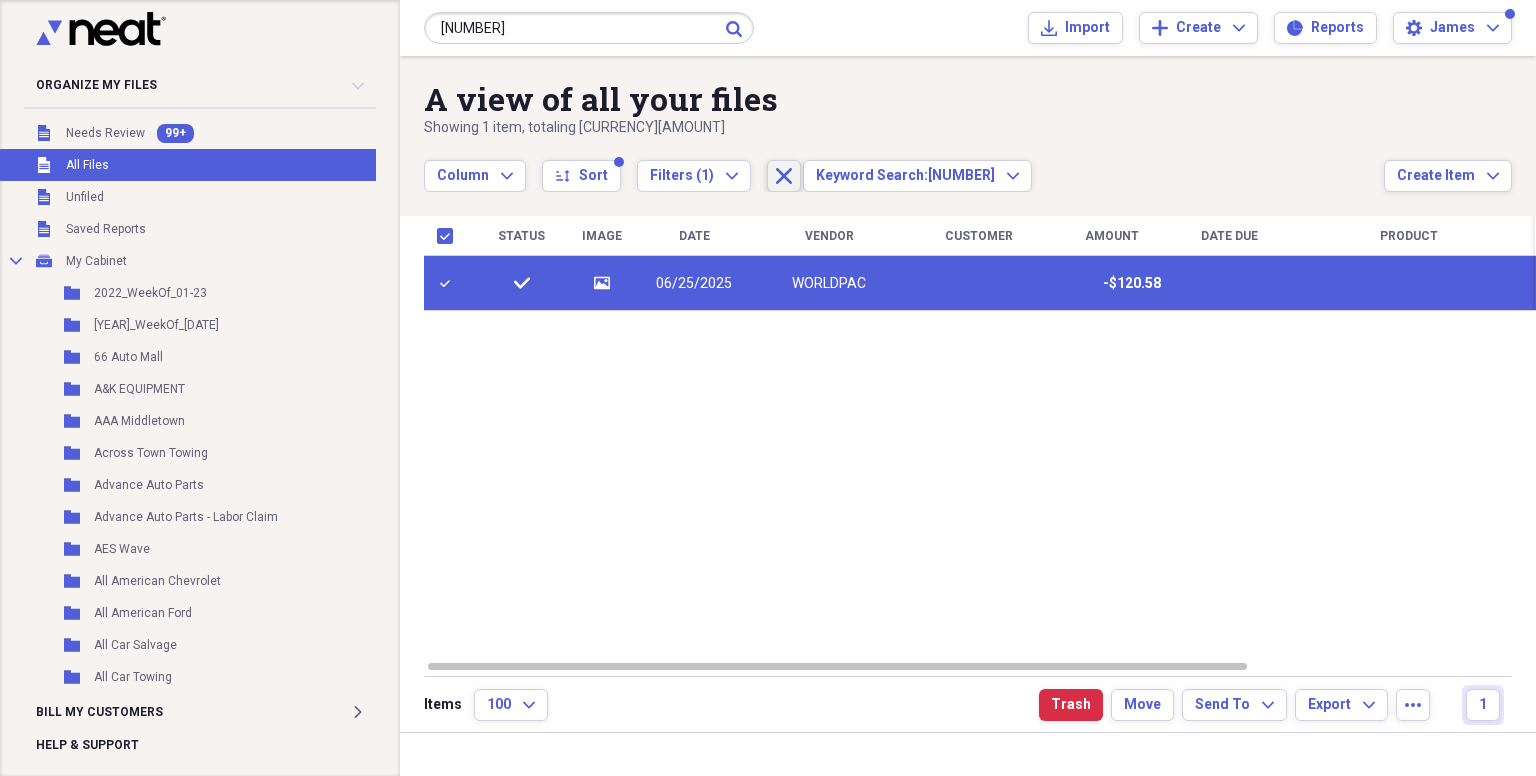 drag, startPoint x: 768, startPoint y: 175, endPoint x: 828, endPoint y: 355, distance: 189.73666 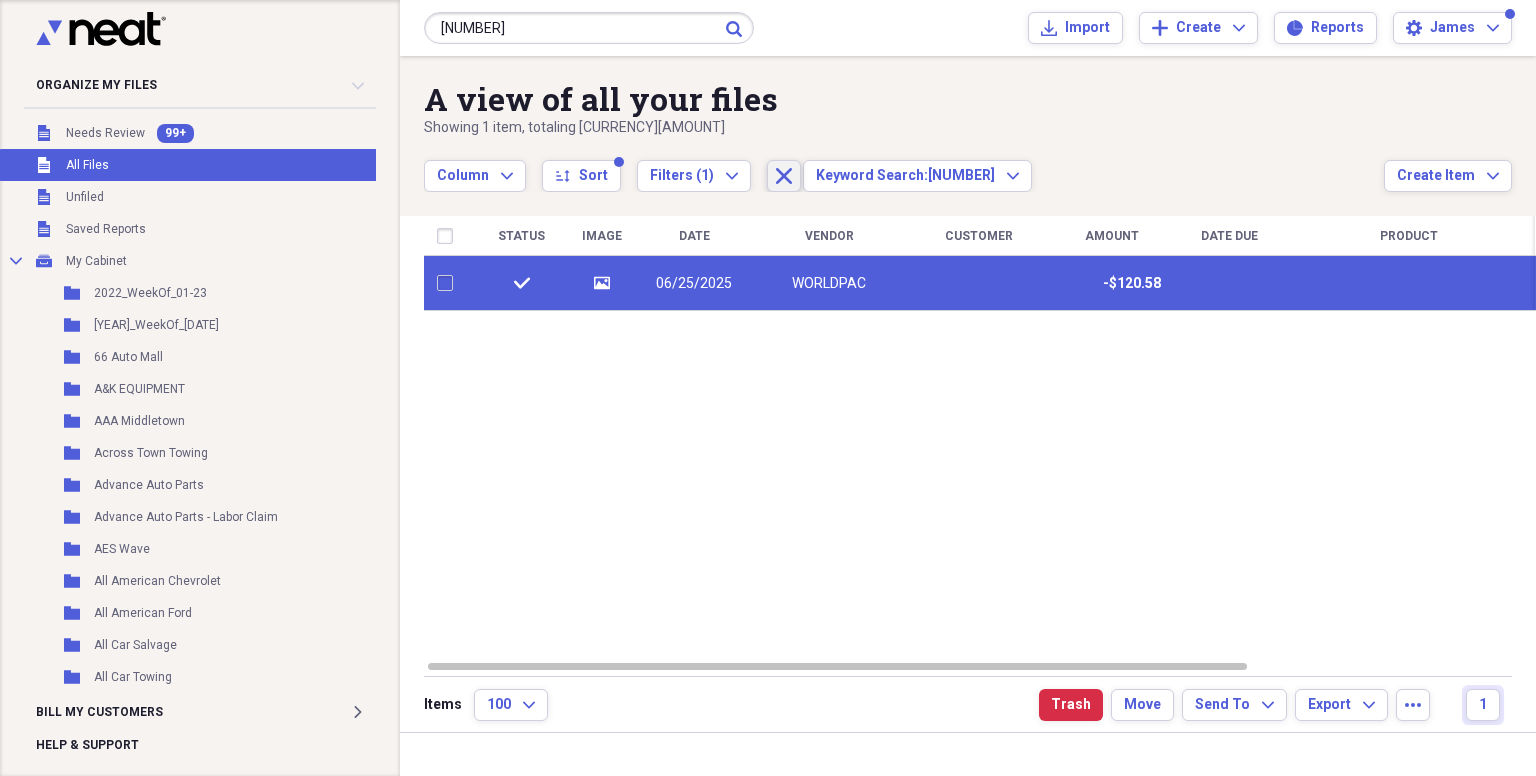 checkbox on "false" 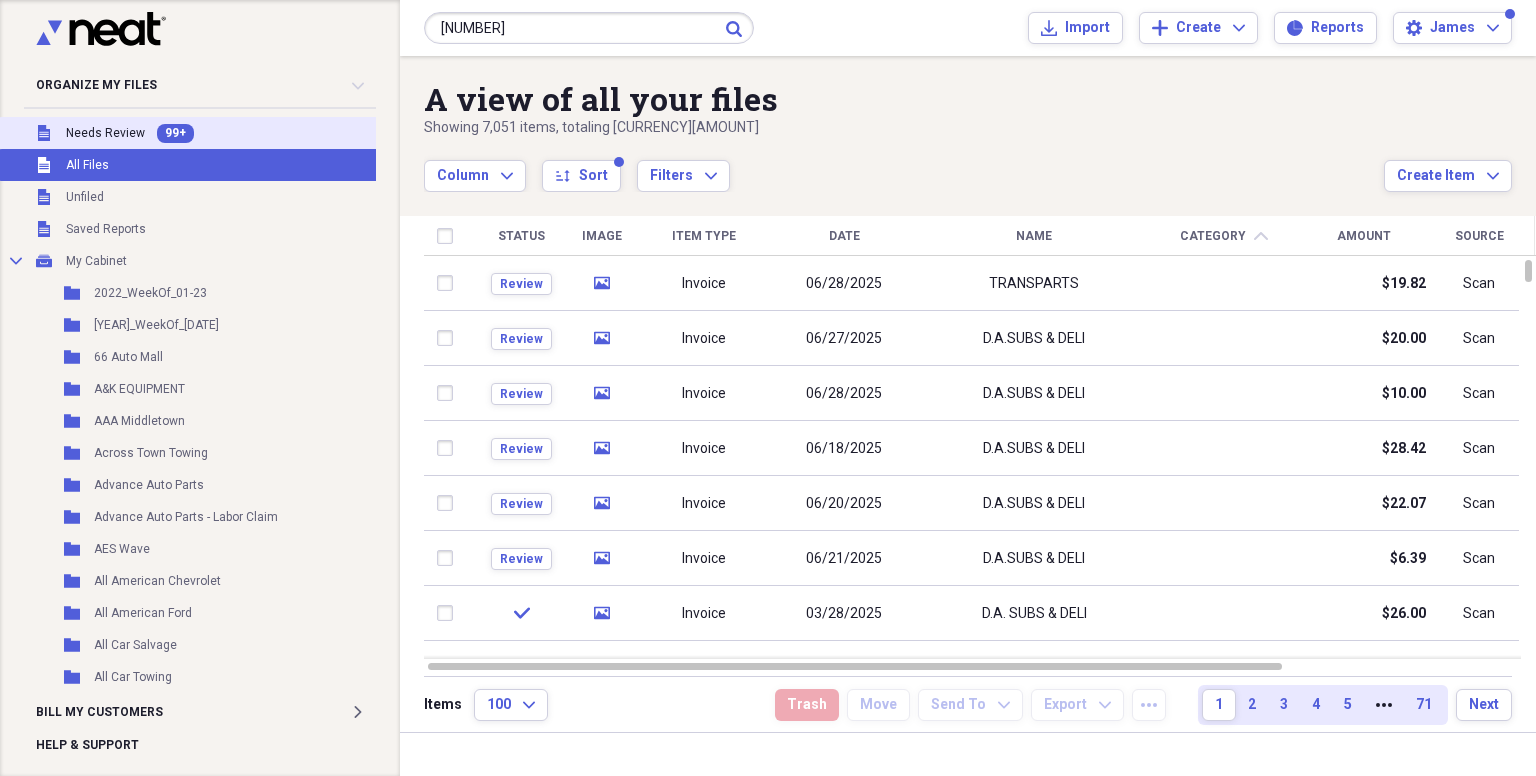 click on "Needs Review" at bounding box center [105, 133] 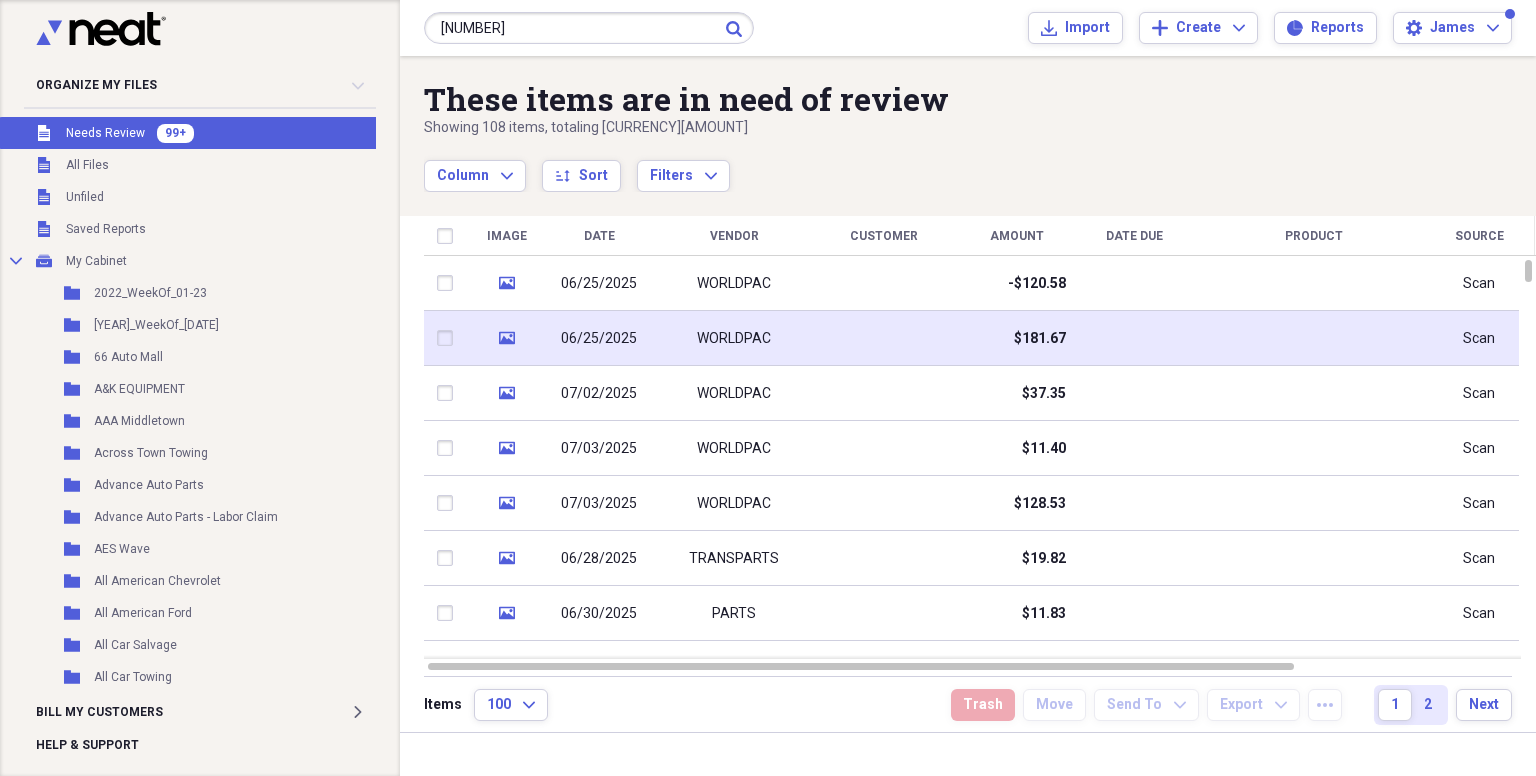 click on "06/25/2025" at bounding box center (599, 339) 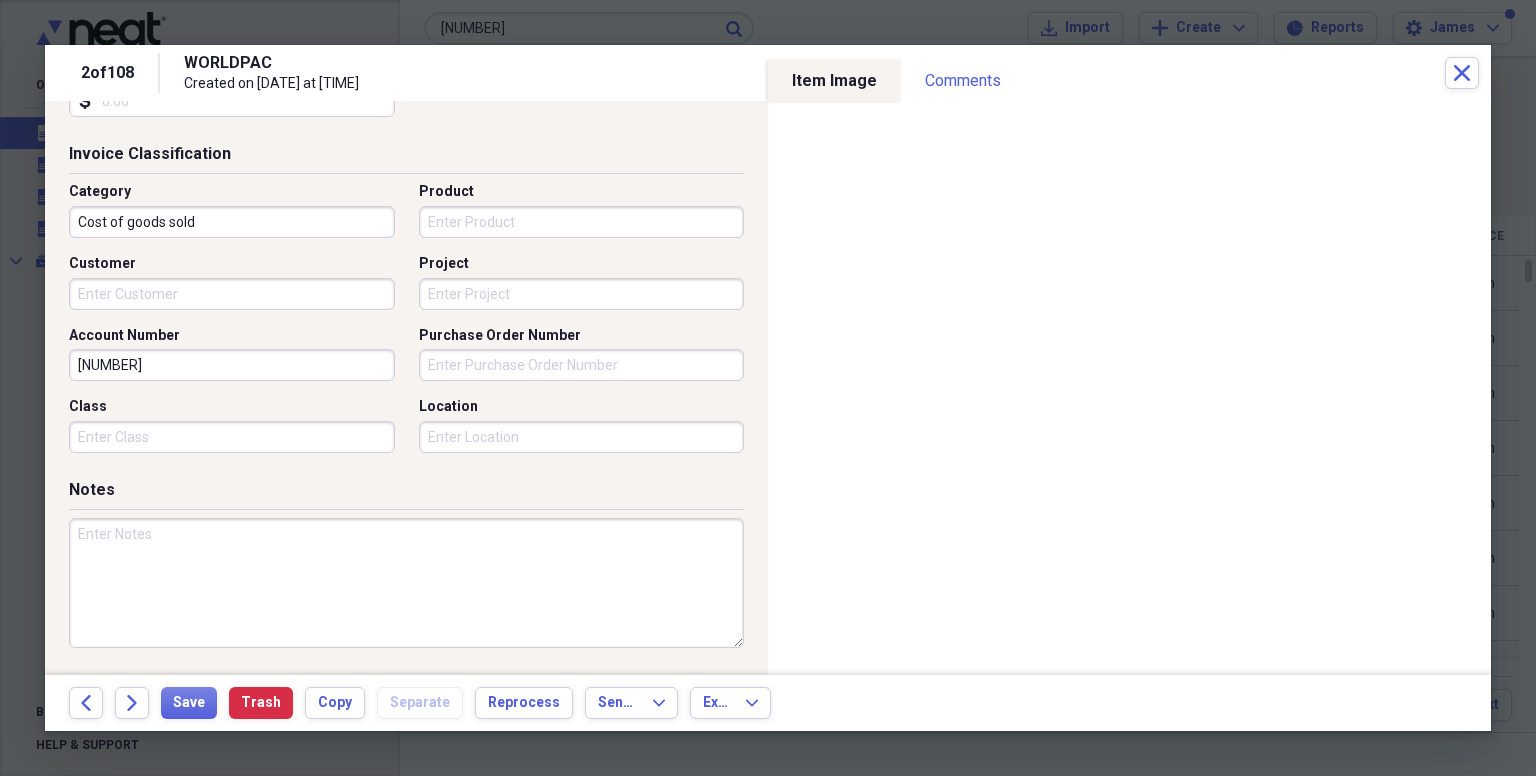 scroll, scrollTop: 500, scrollLeft: 0, axis: vertical 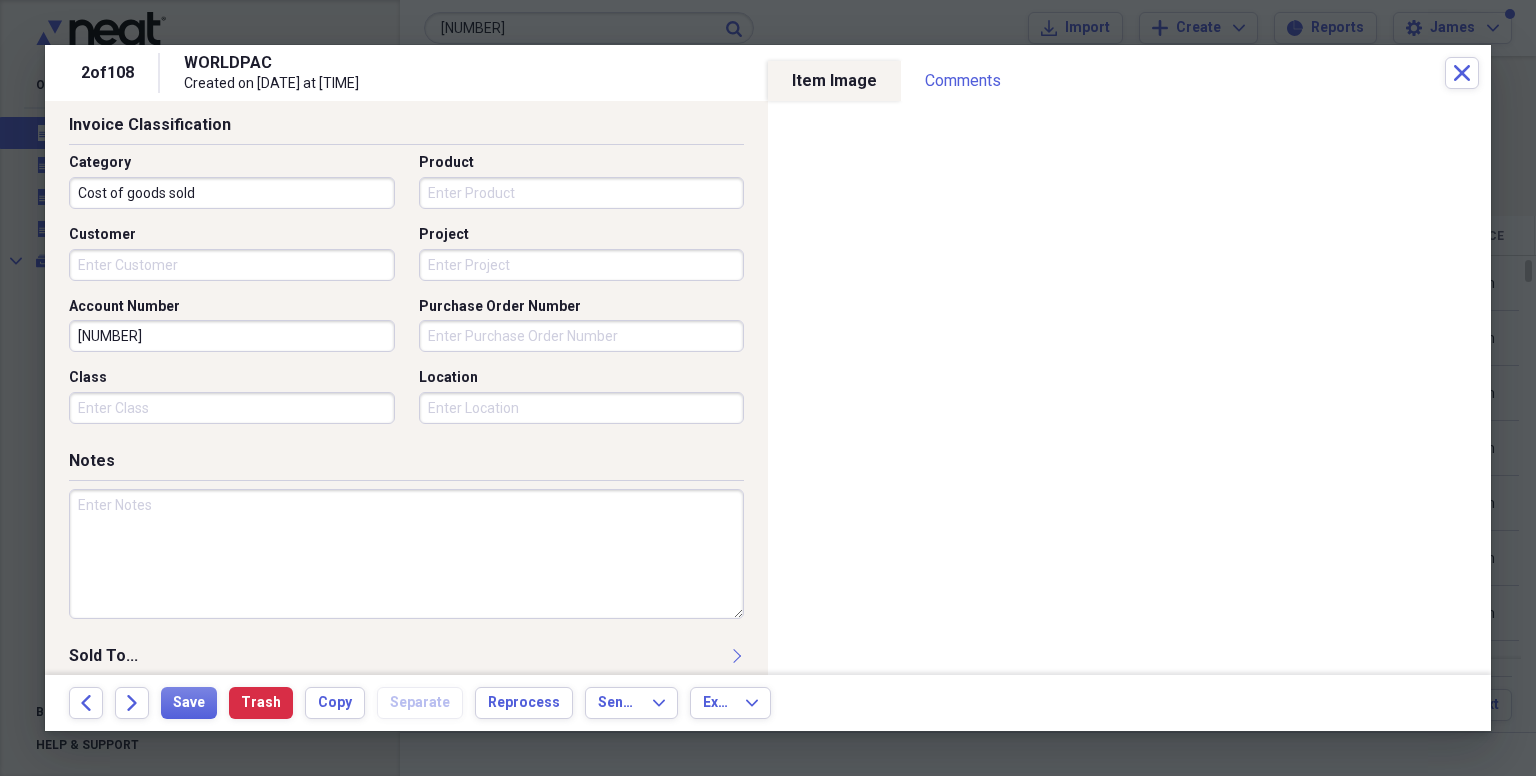 click at bounding box center [406, 554] 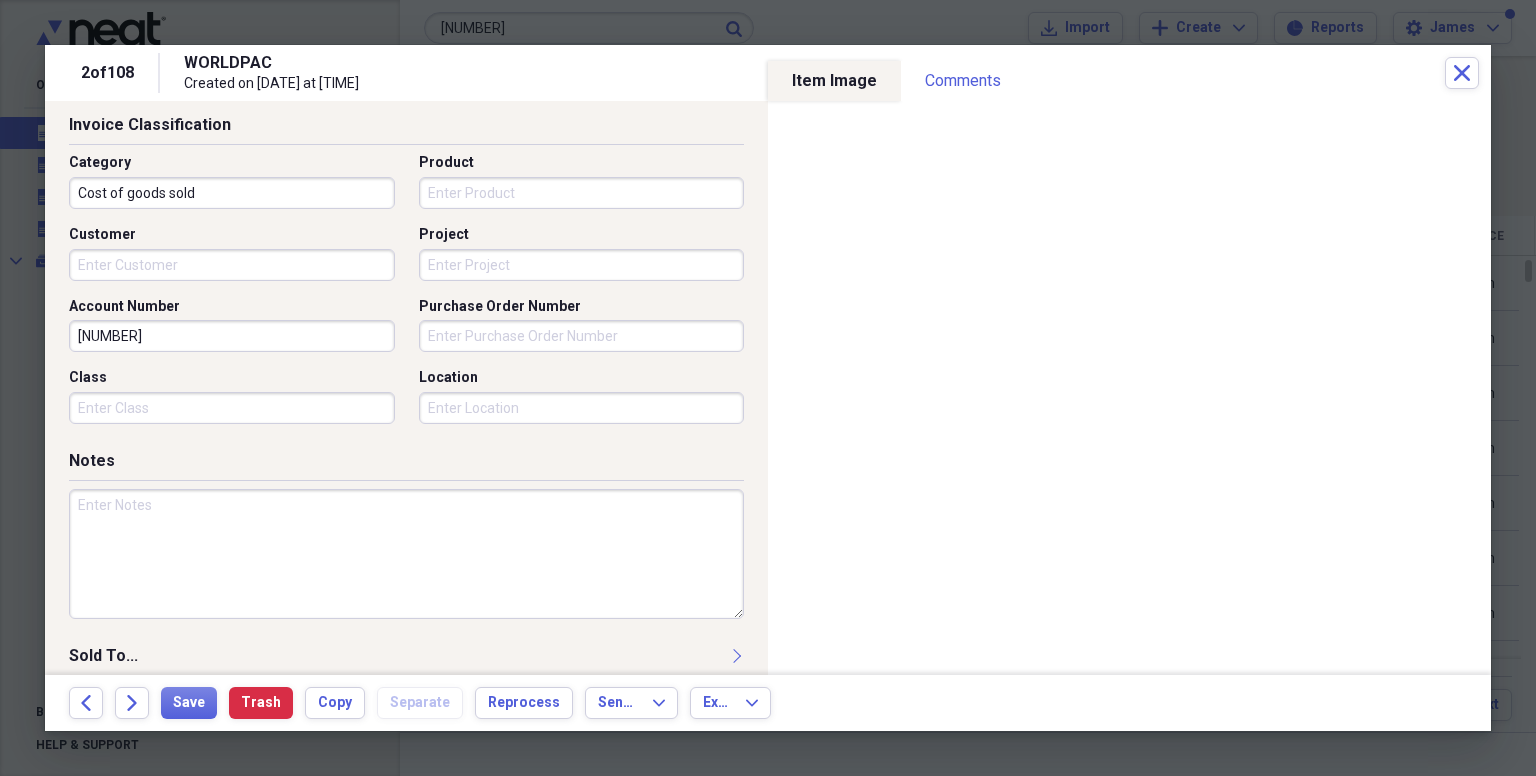 drag, startPoint x: 1499, startPoint y: 37, endPoint x: 1535, endPoint y: 23, distance: 38.626415 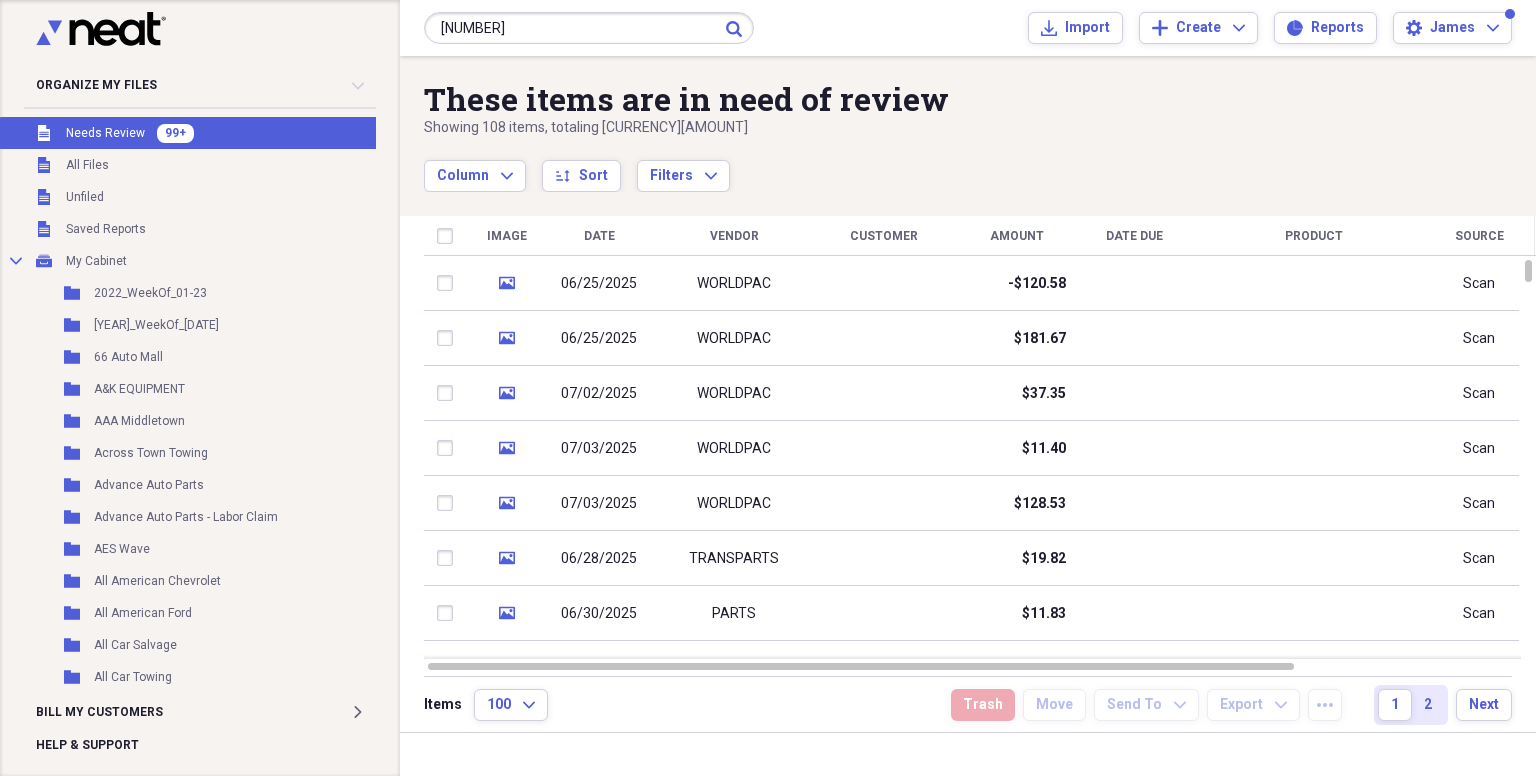 click on "These items are in need of review" at bounding box center (904, 99) 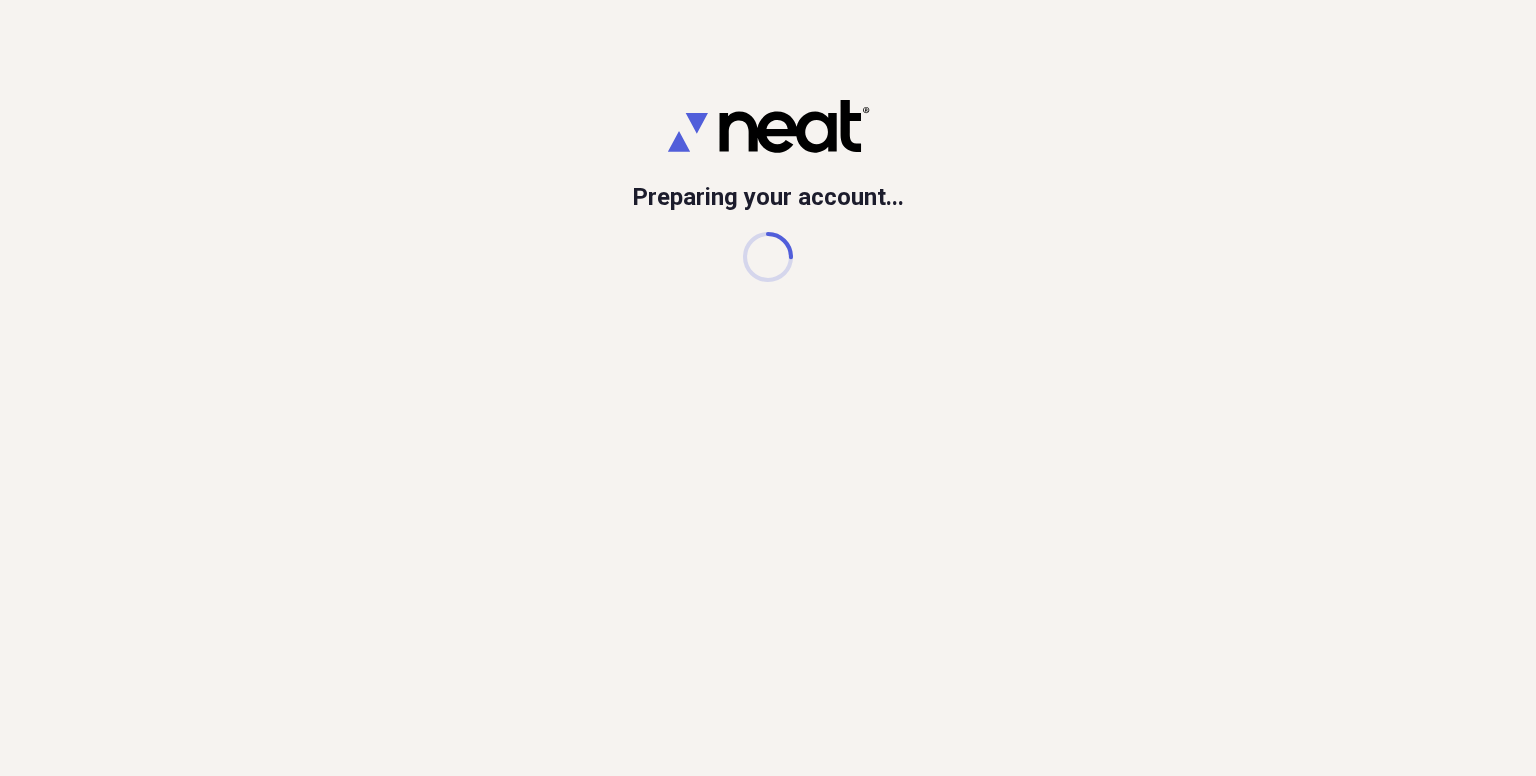 scroll, scrollTop: 0, scrollLeft: 0, axis: both 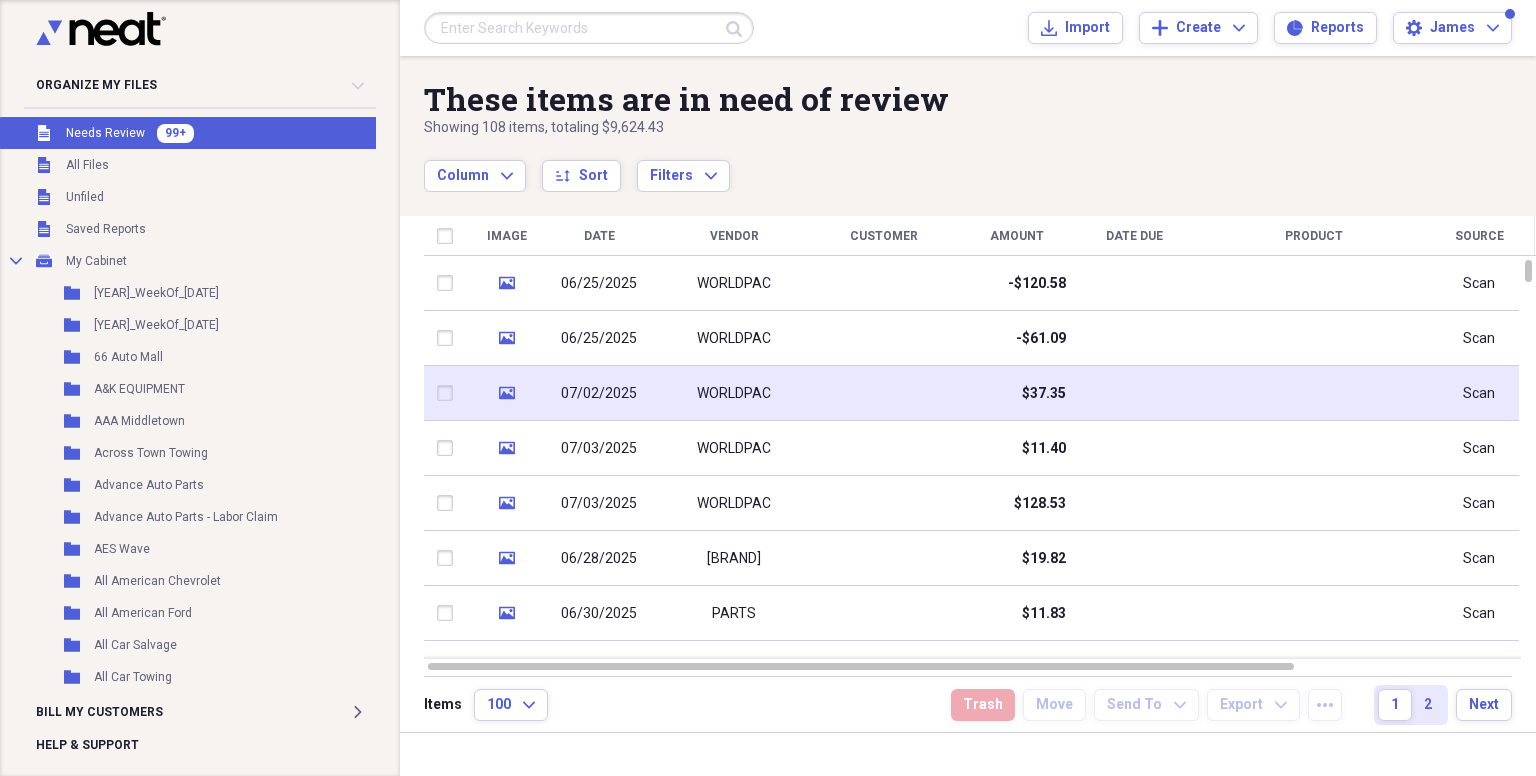 click on "07/02/2025" at bounding box center (599, 394) 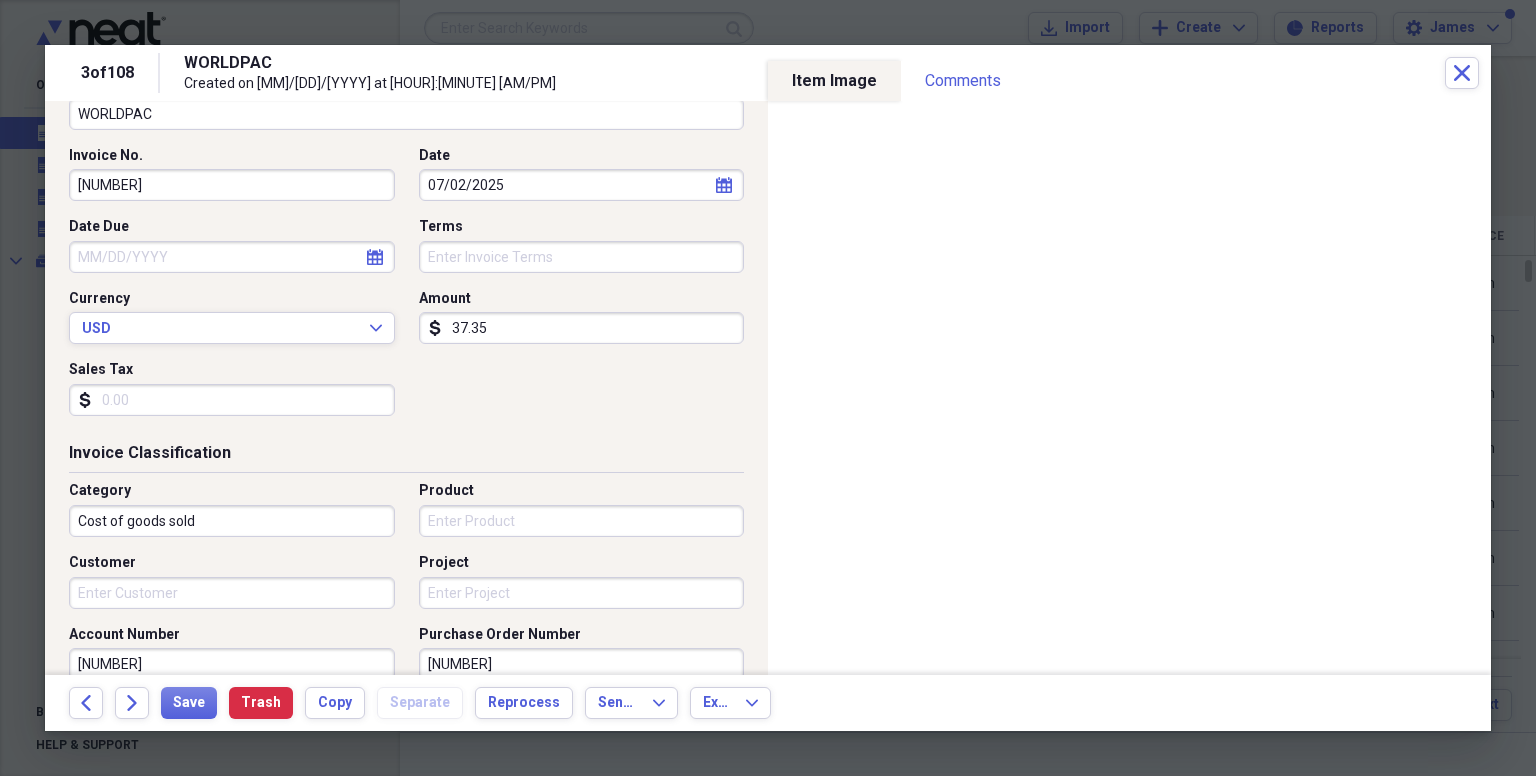 scroll, scrollTop: 200, scrollLeft: 0, axis: vertical 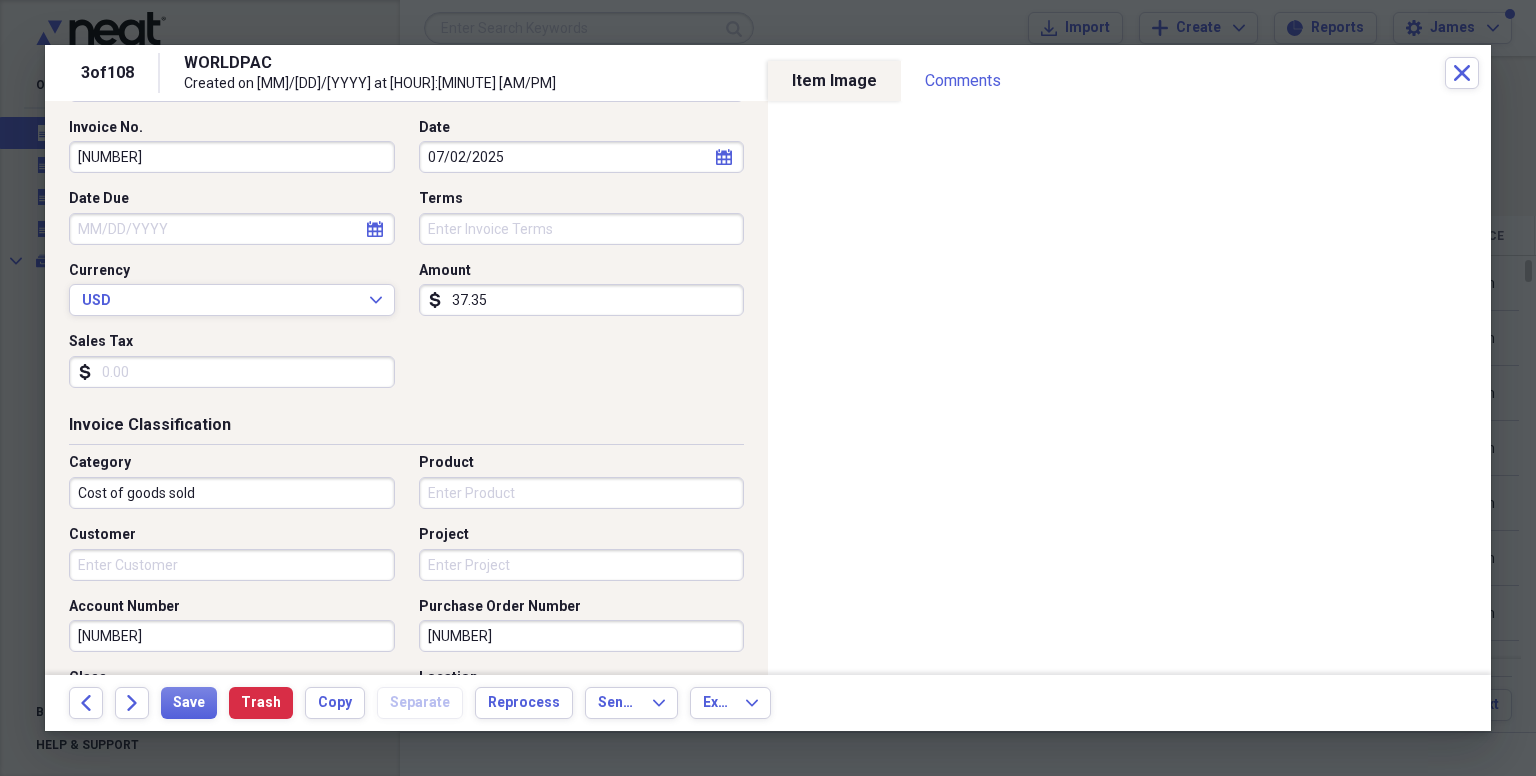 click on "Product" at bounding box center (582, 493) 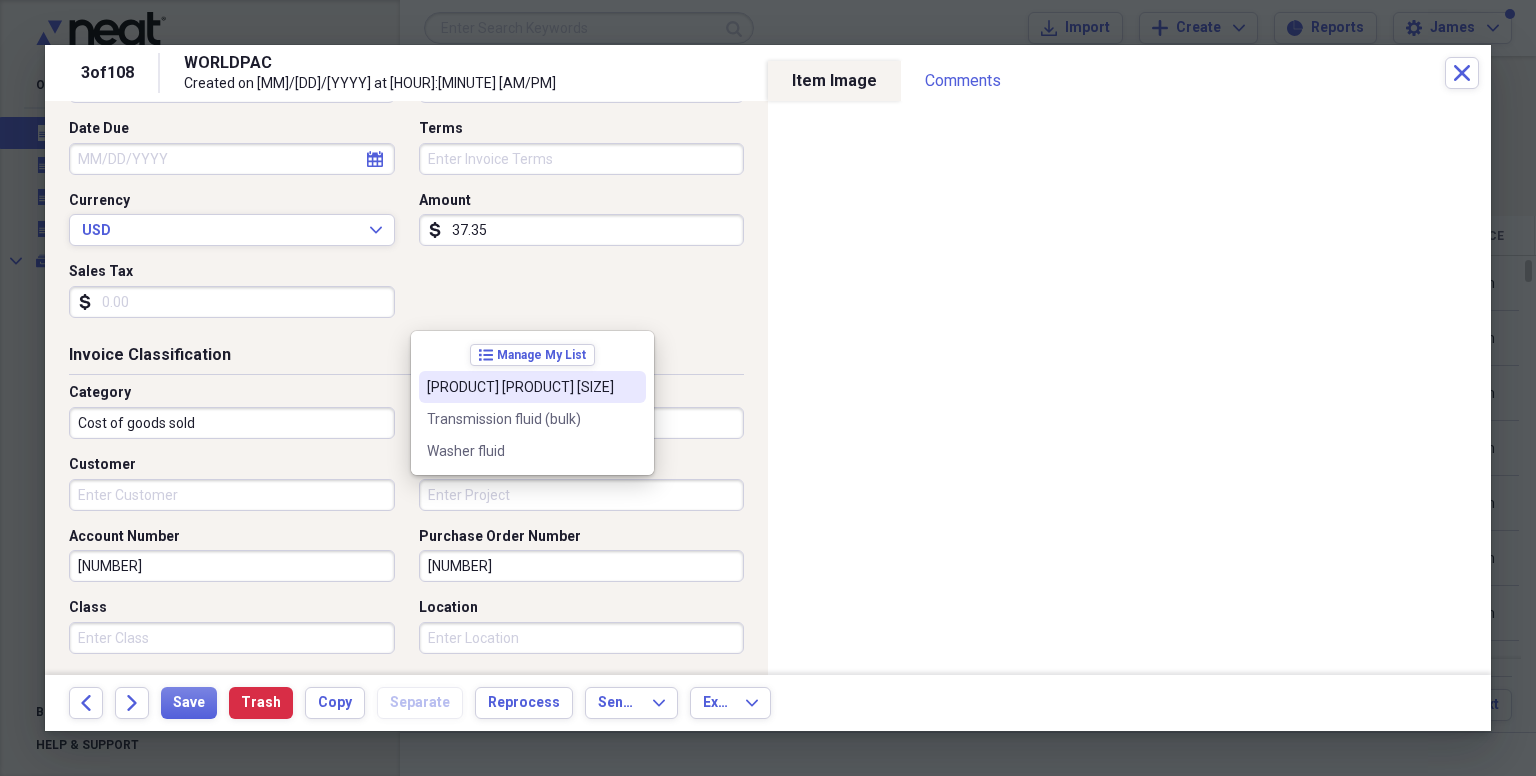 scroll, scrollTop: 400, scrollLeft: 0, axis: vertical 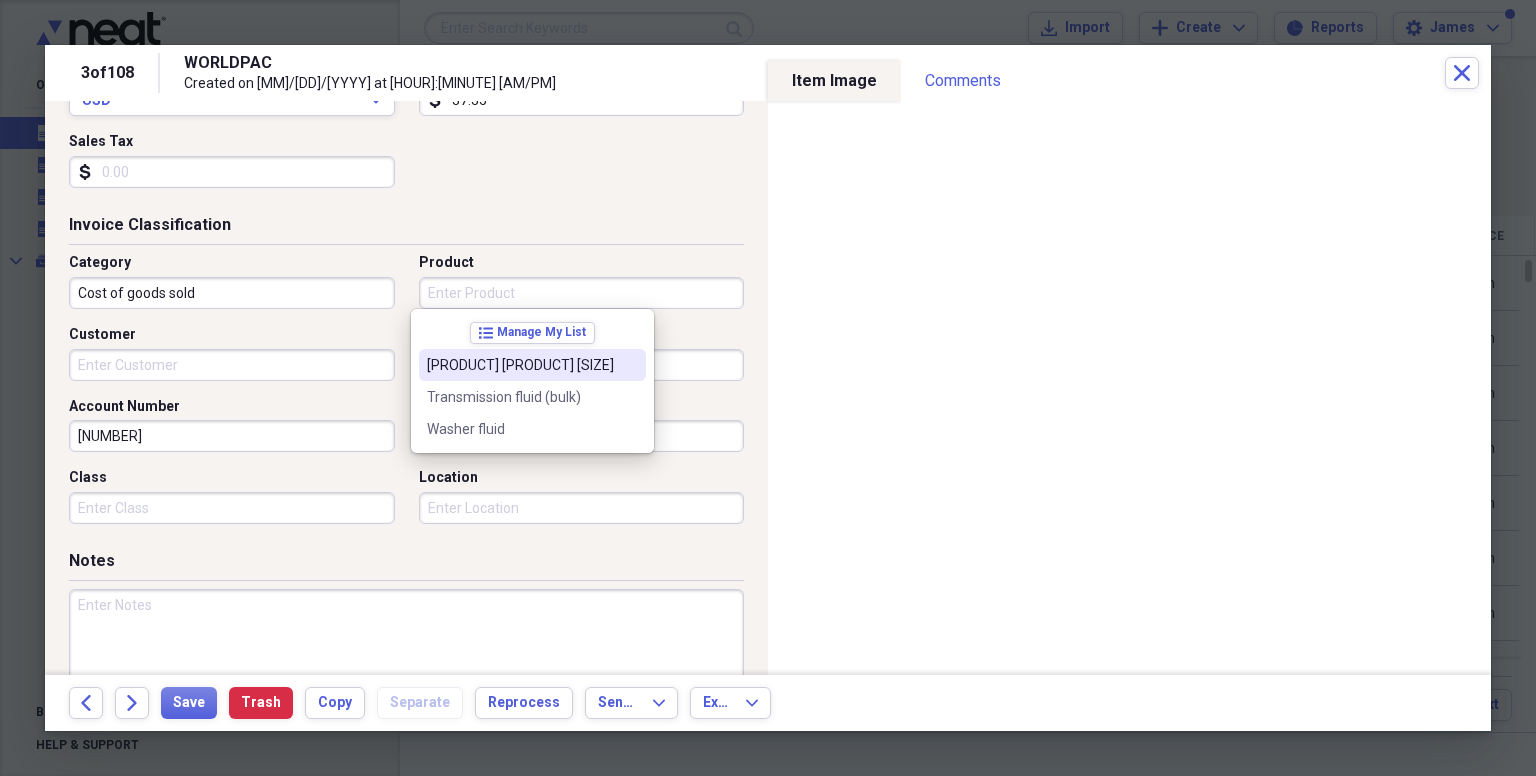 click on "Invoice Classification" at bounding box center [406, 229] 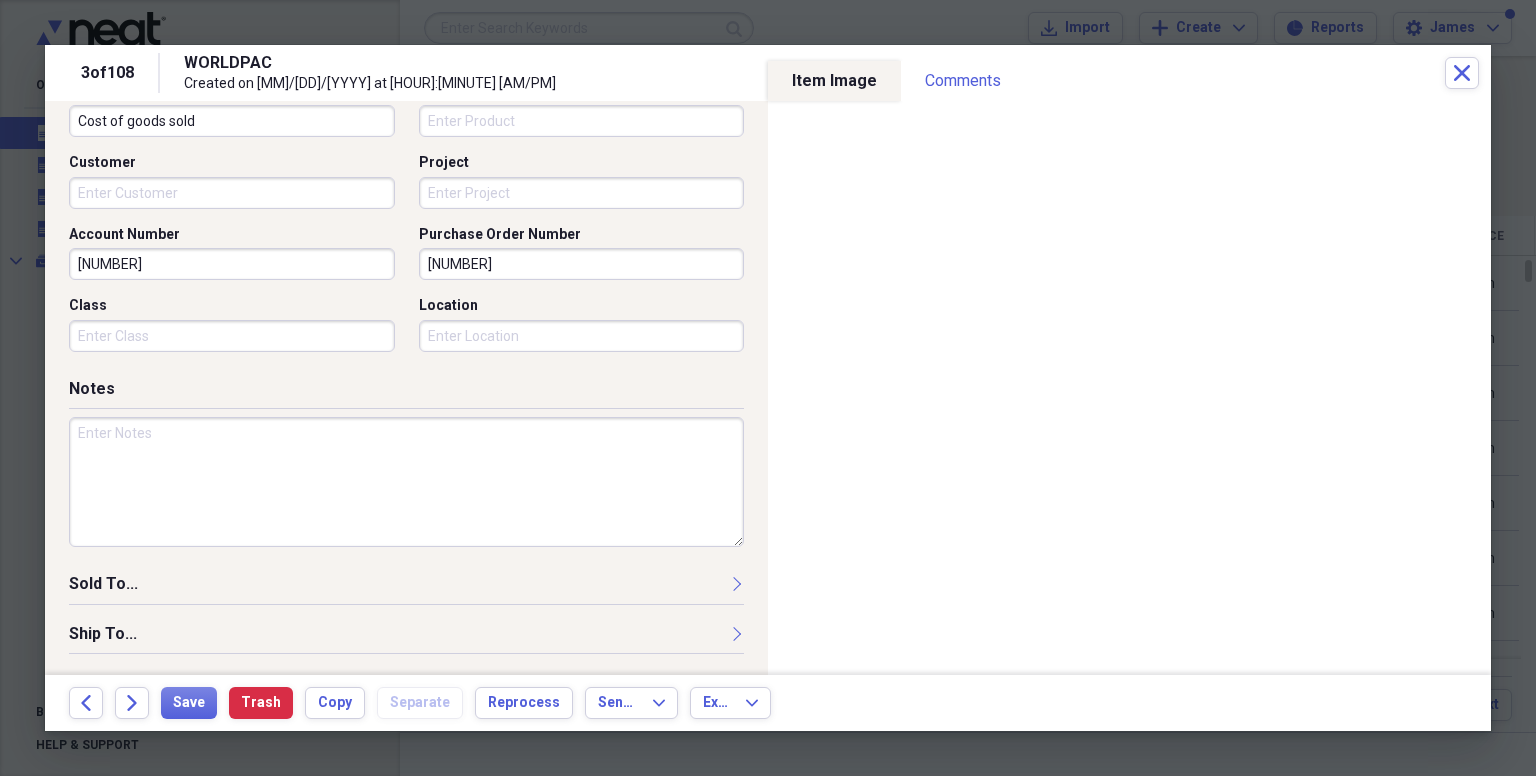 scroll, scrollTop: 600, scrollLeft: 0, axis: vertical 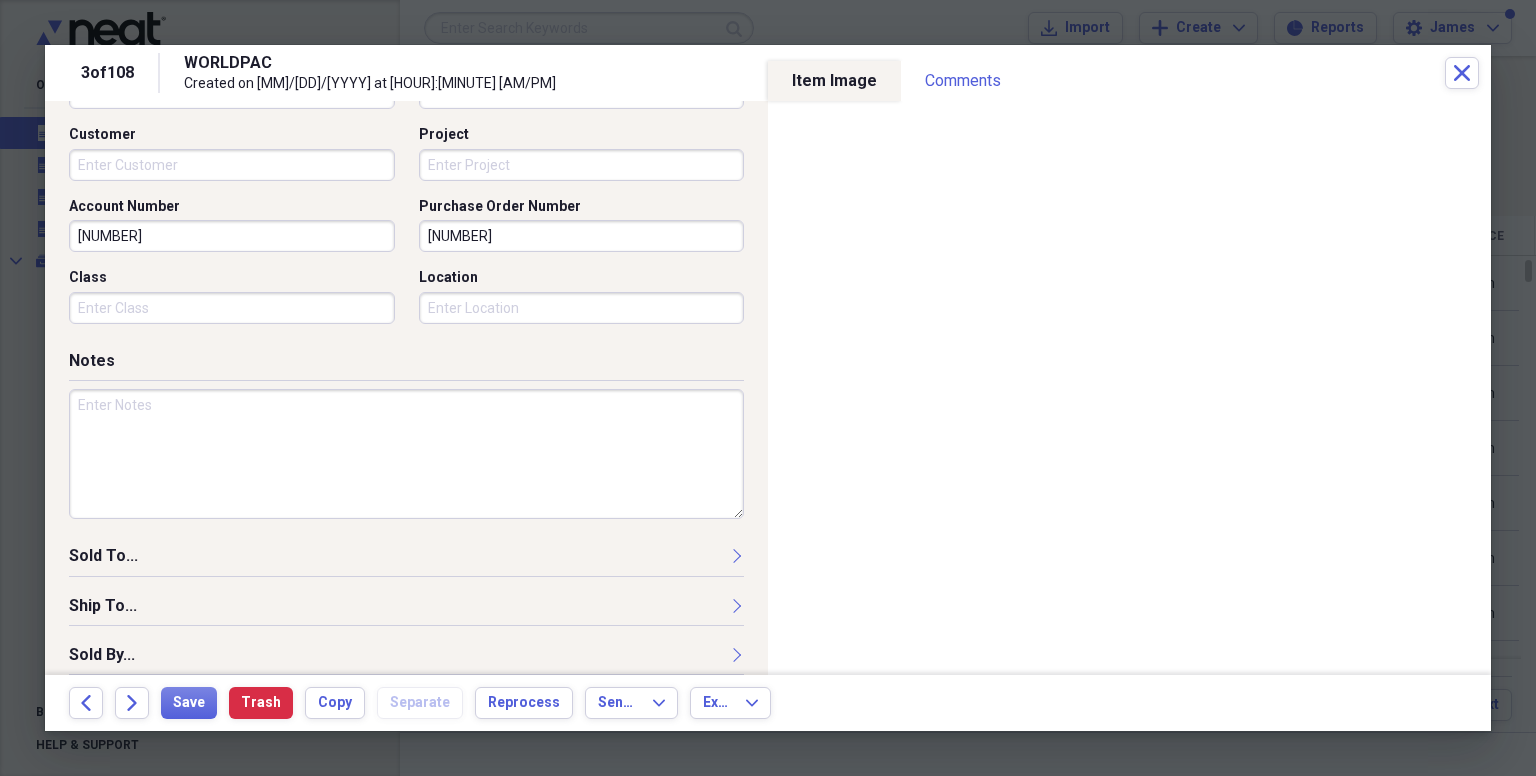 click at bounding box center [406, 454] 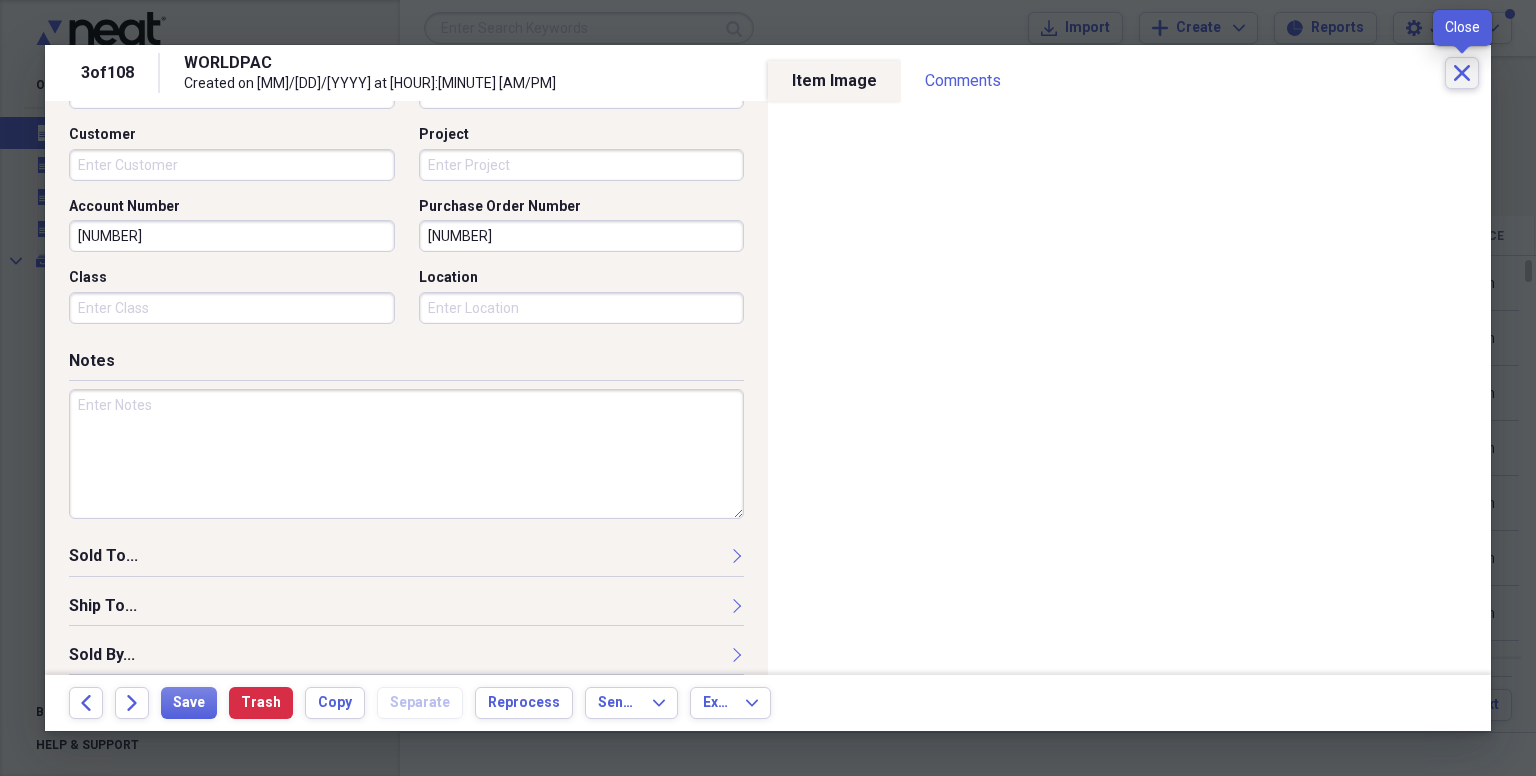 click on "Close" 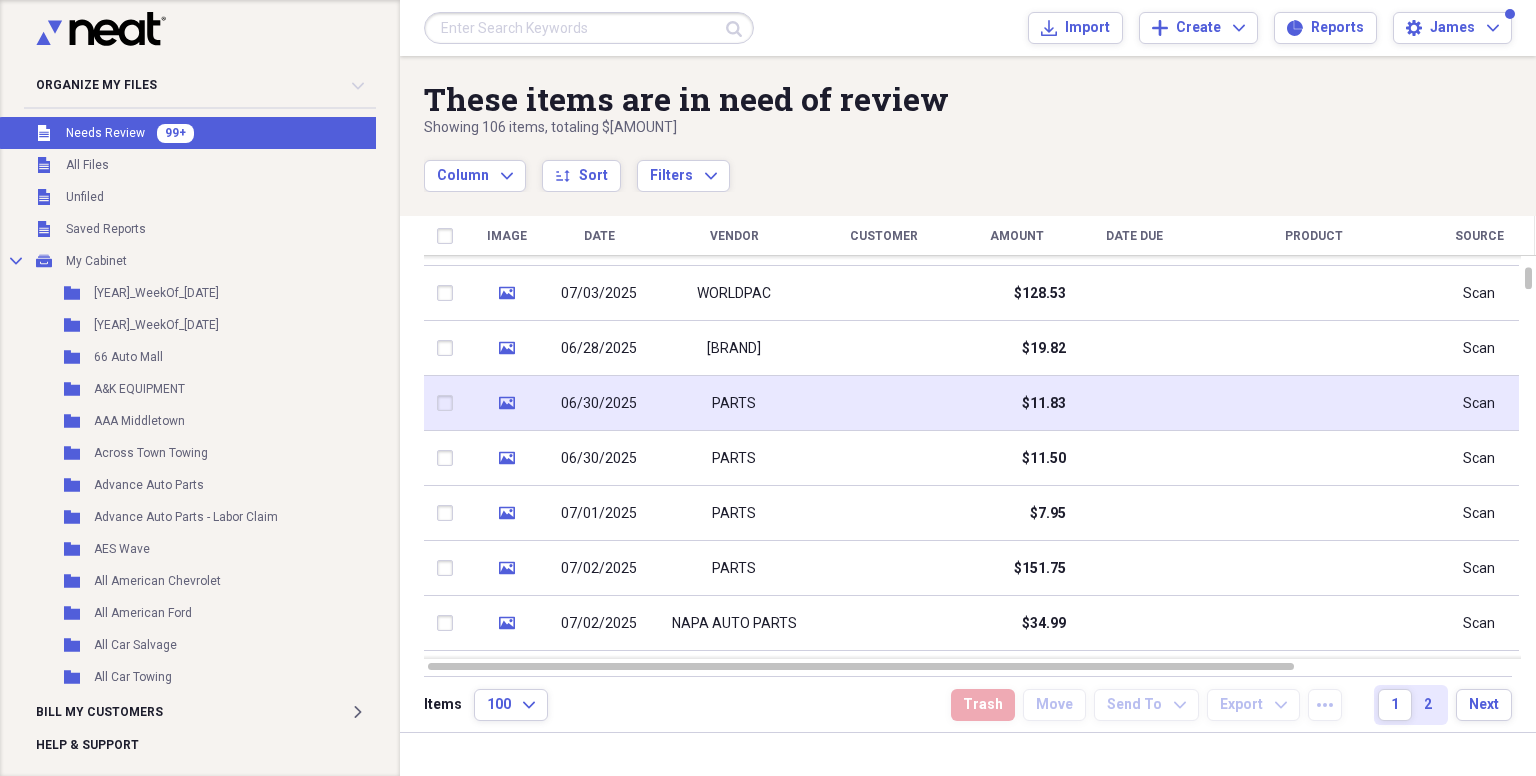 click on "06/30/2025" at bounding box center (599, 404) 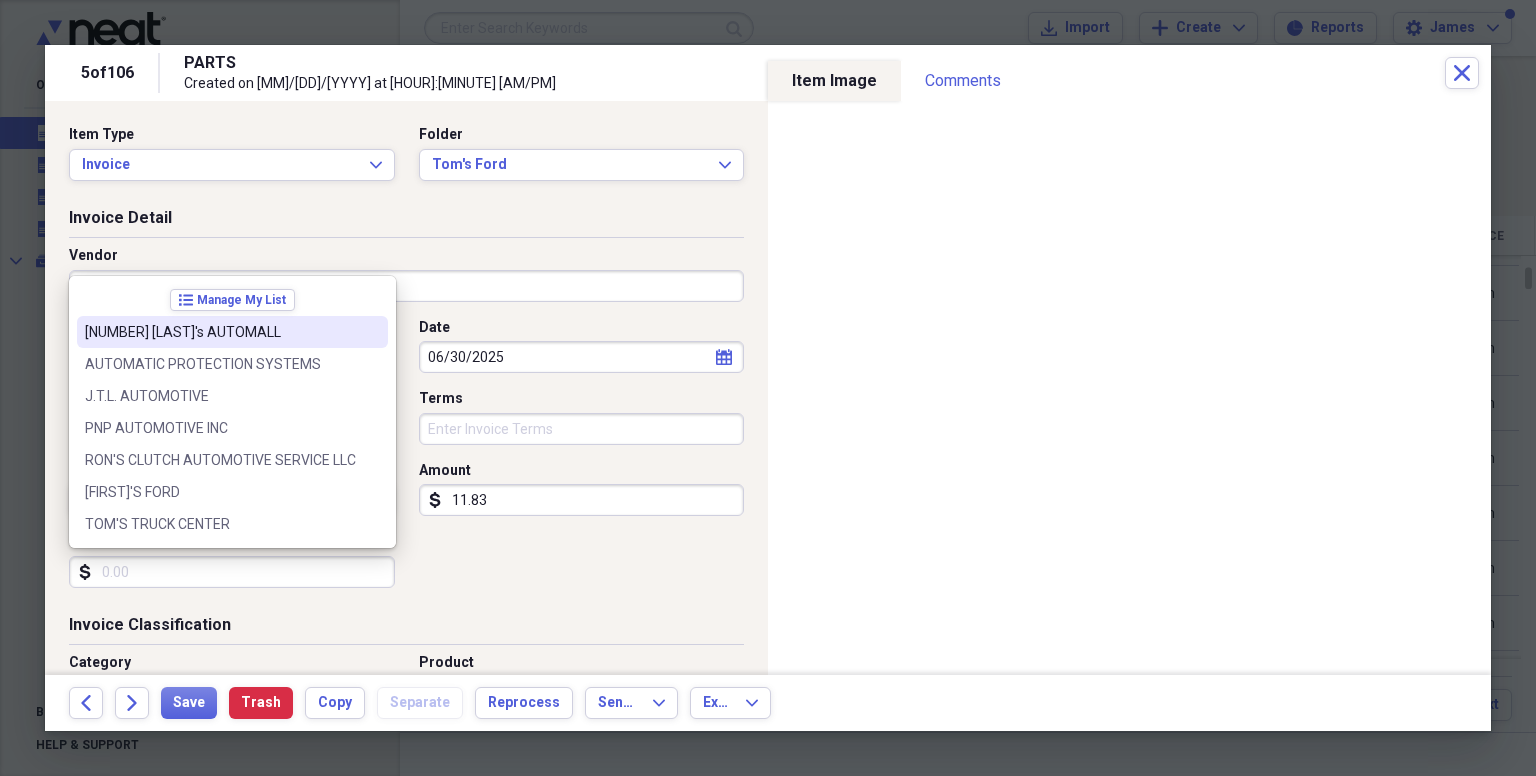 scroll, scrollTop: 100, scrollLeft: 0, axis: vertical 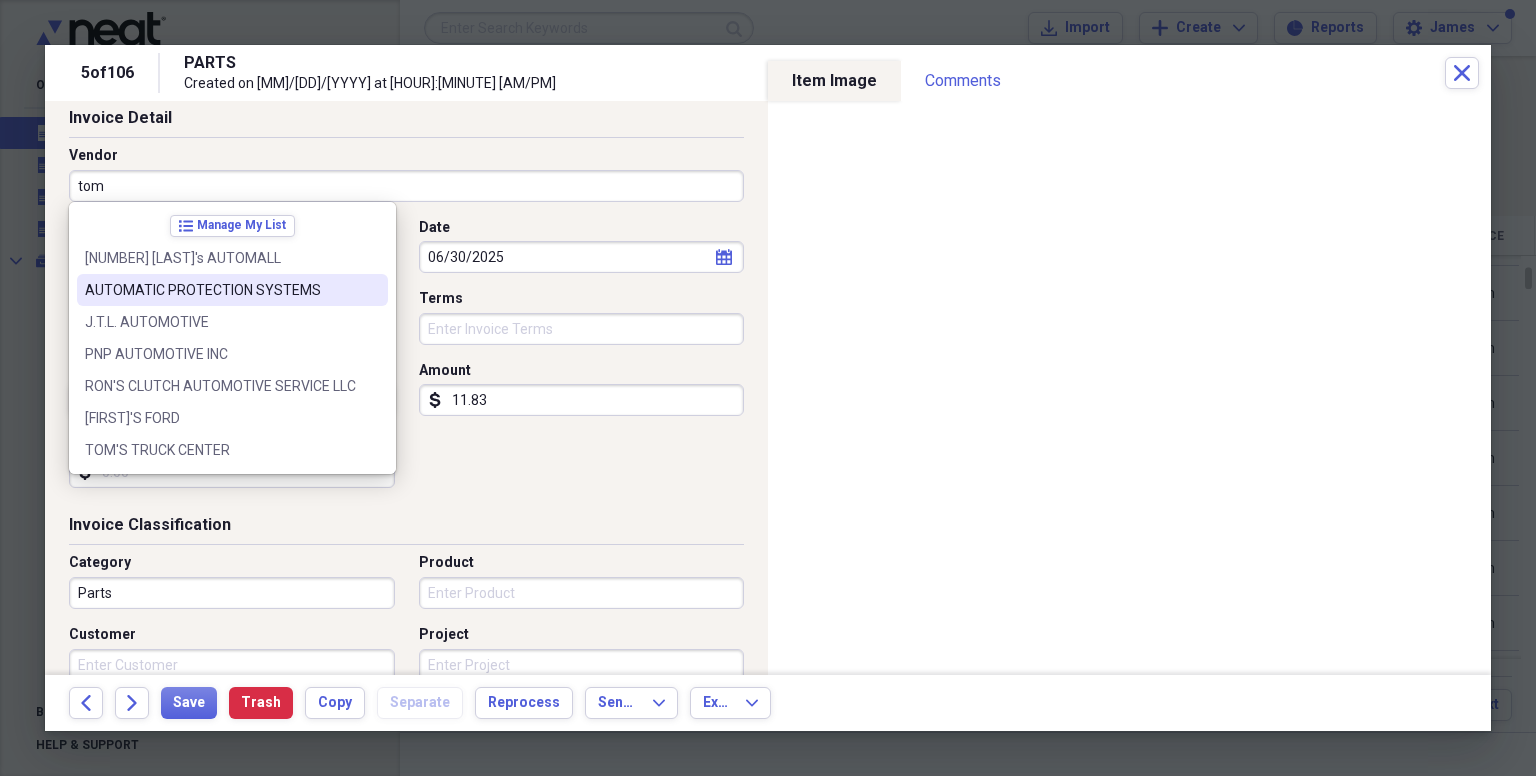 type on "tom" 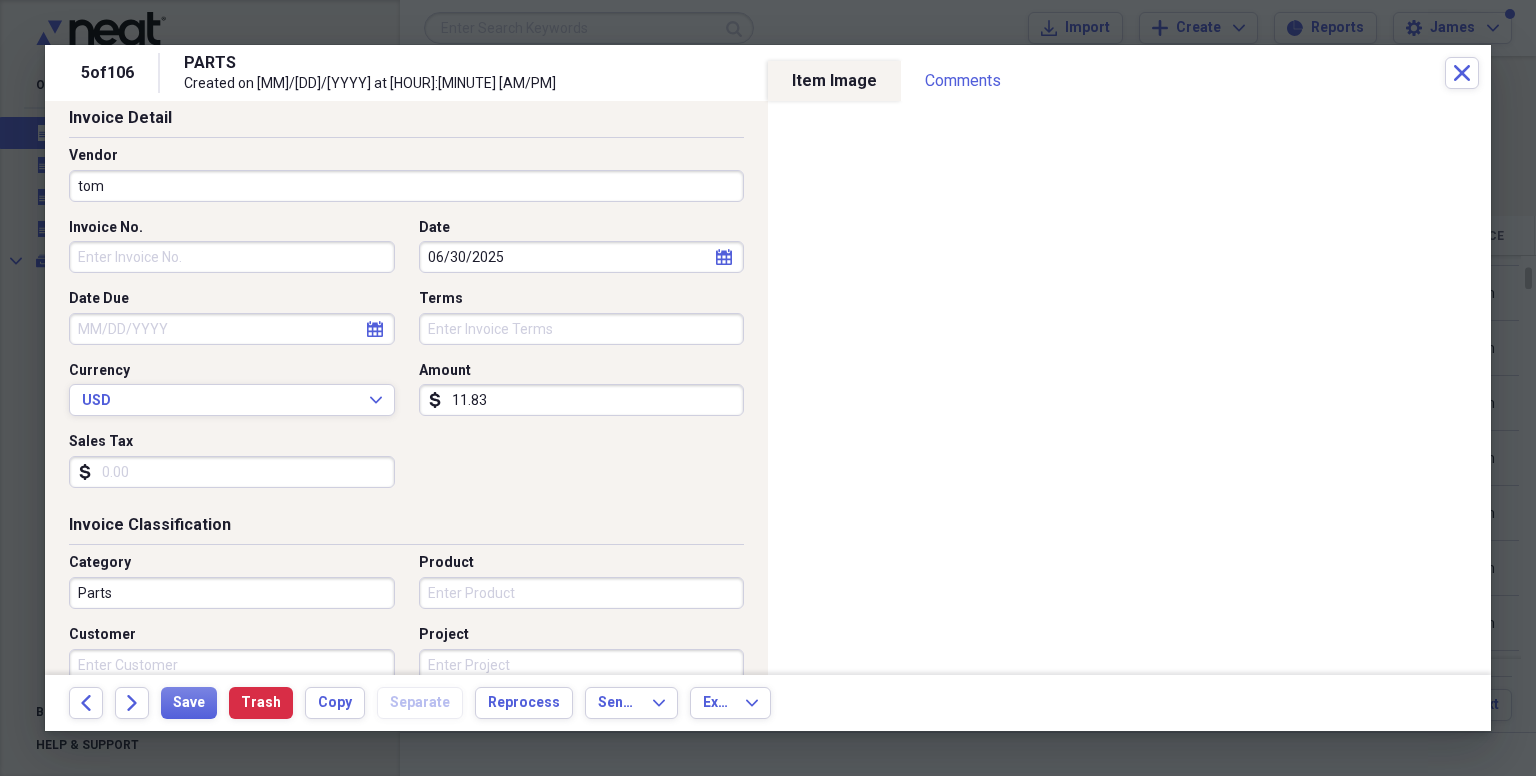 click on "Invoice No." at bounding box center (232, 257) 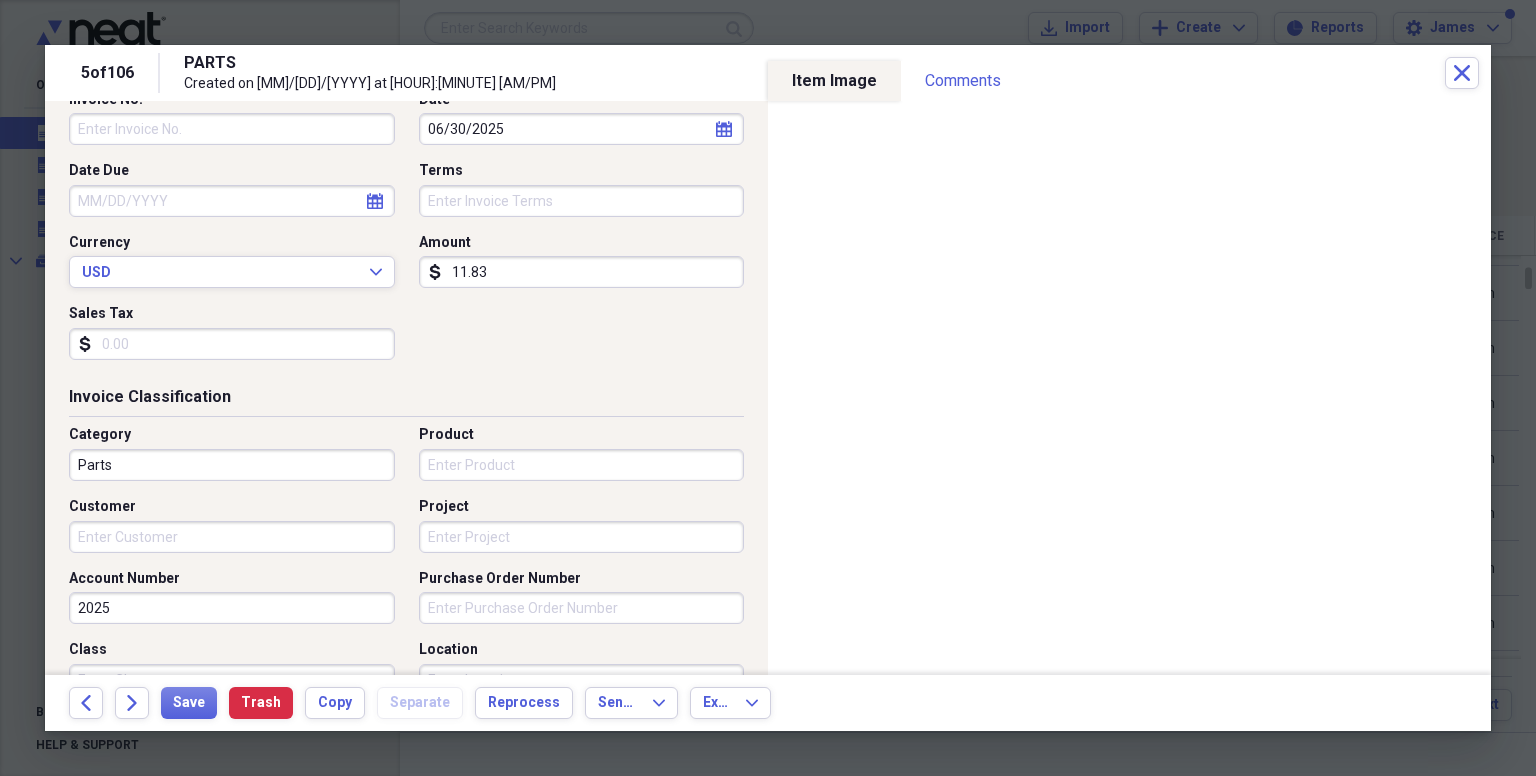 scroll, scrollTop: 300, scrollLeft: 0, axis: vertical 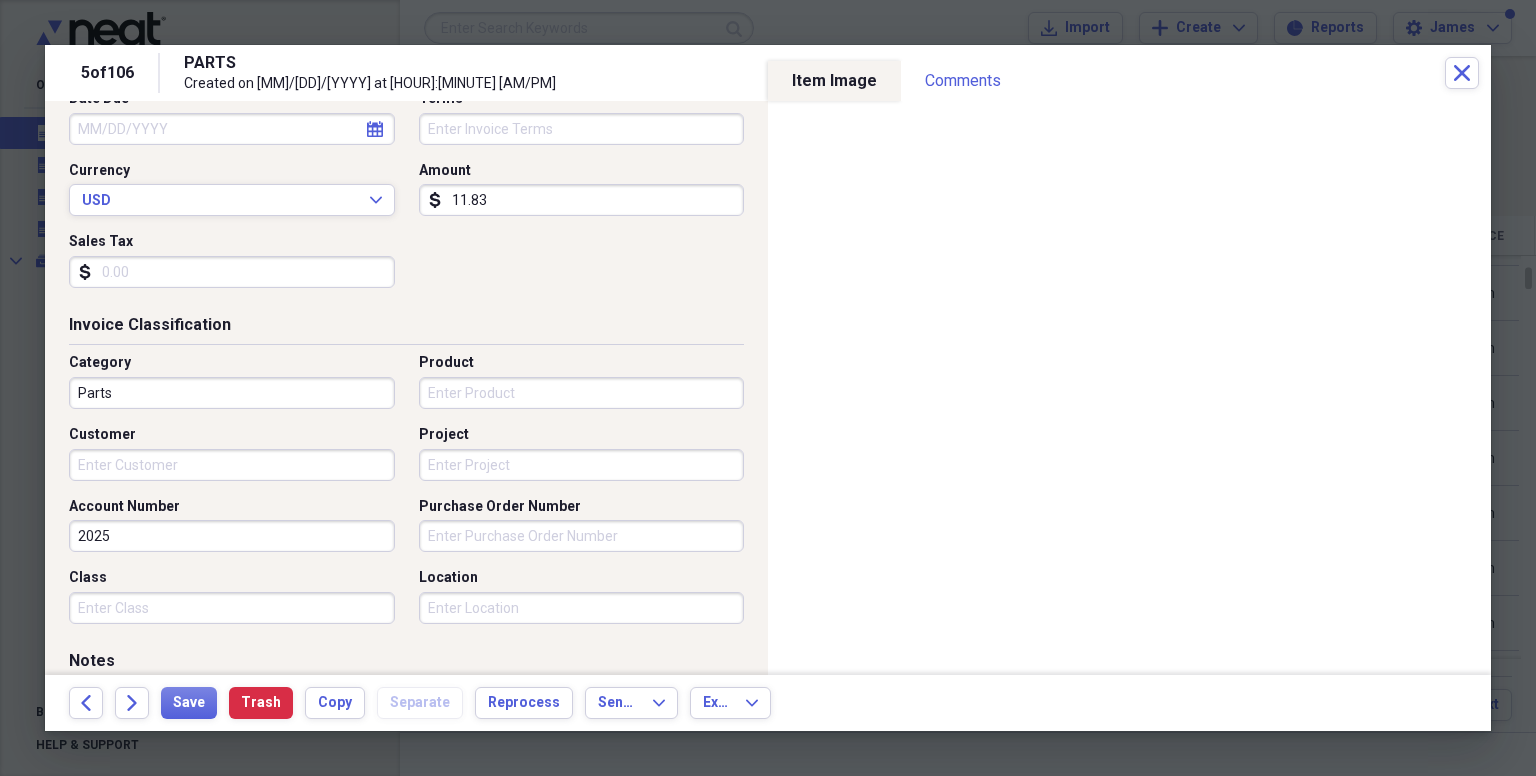 click on "Parts" at bounding box center (232, 393) 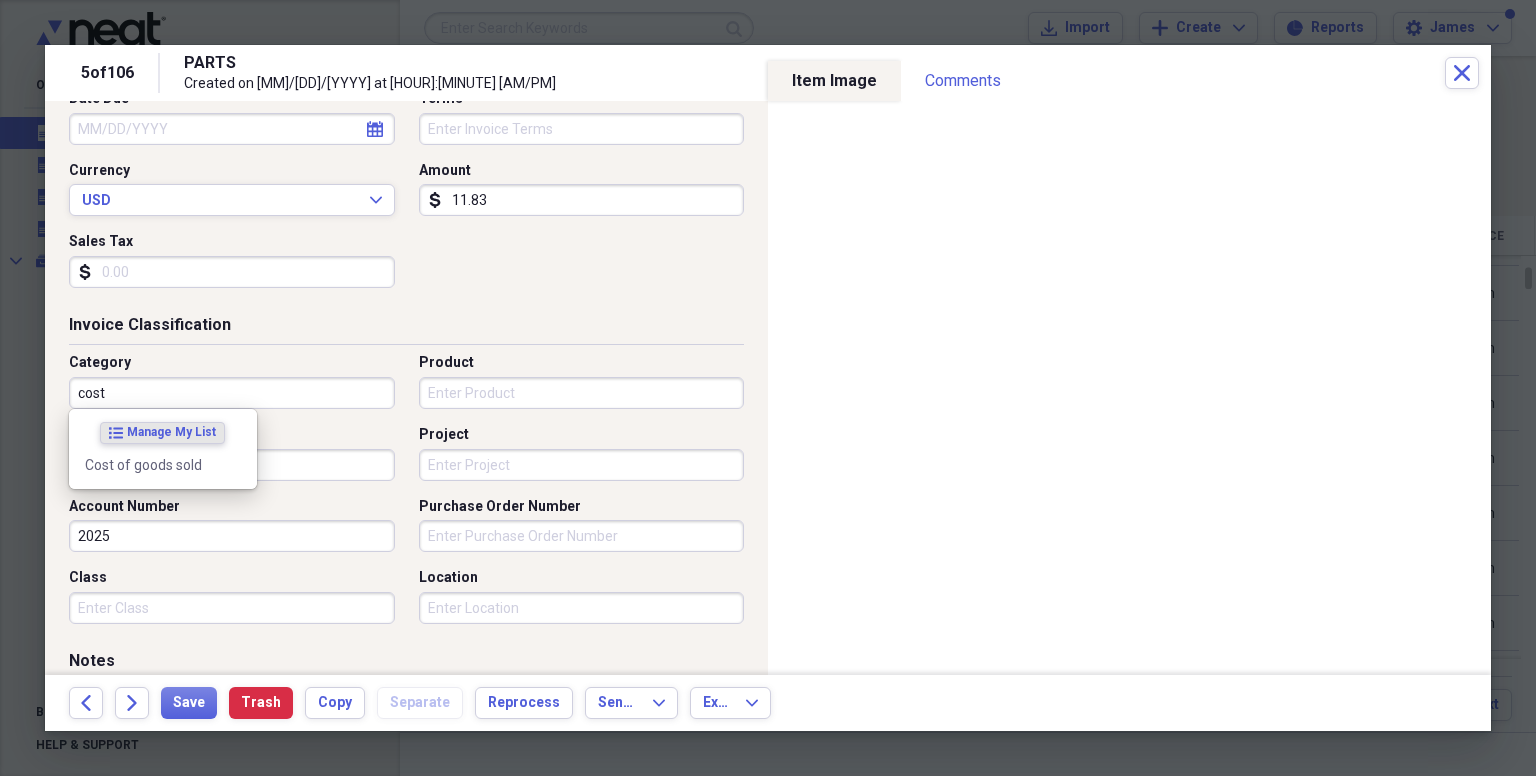 type on "cost" 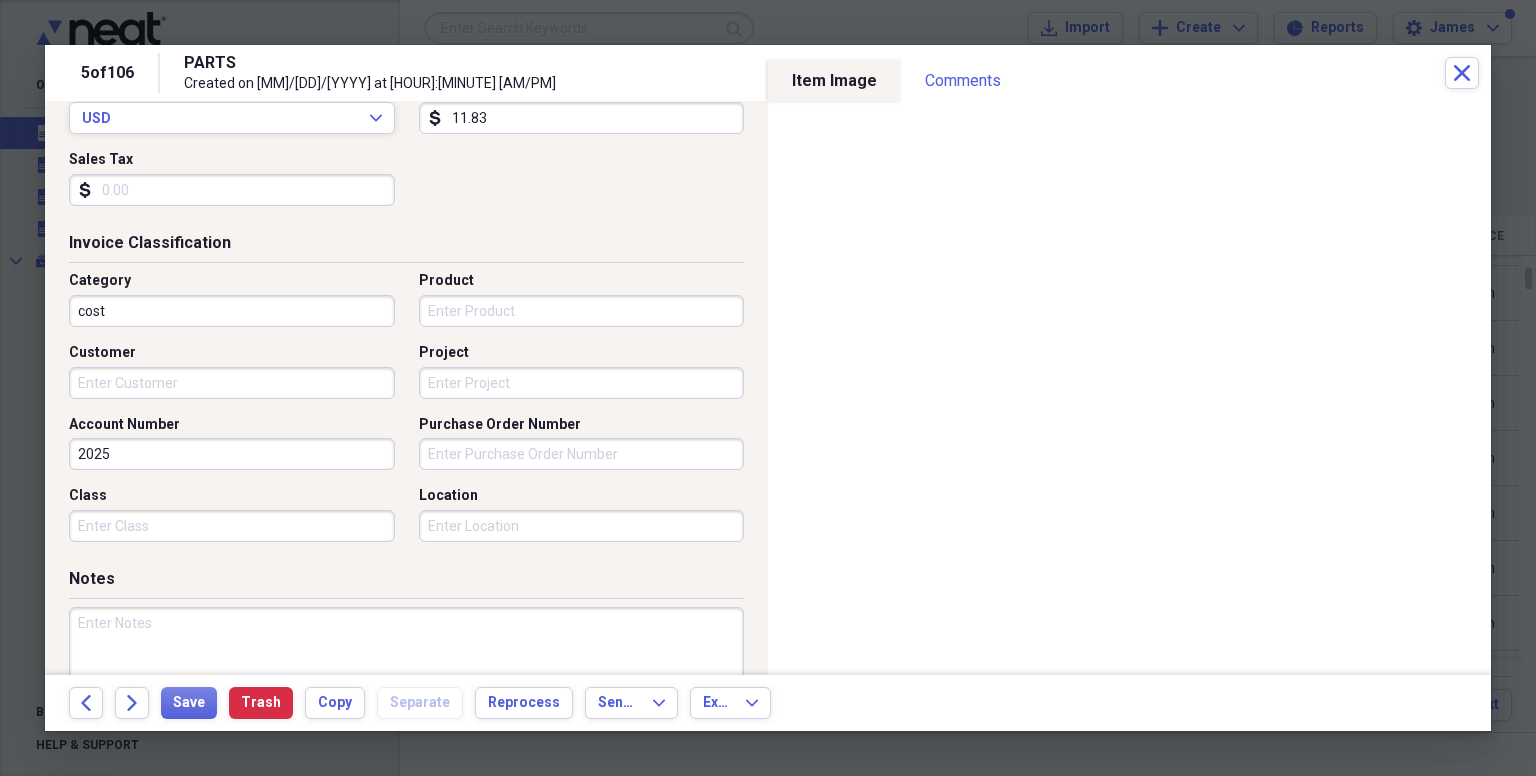 scroll, scrollTop: 500, scrollLeft: 0, axis: vertical 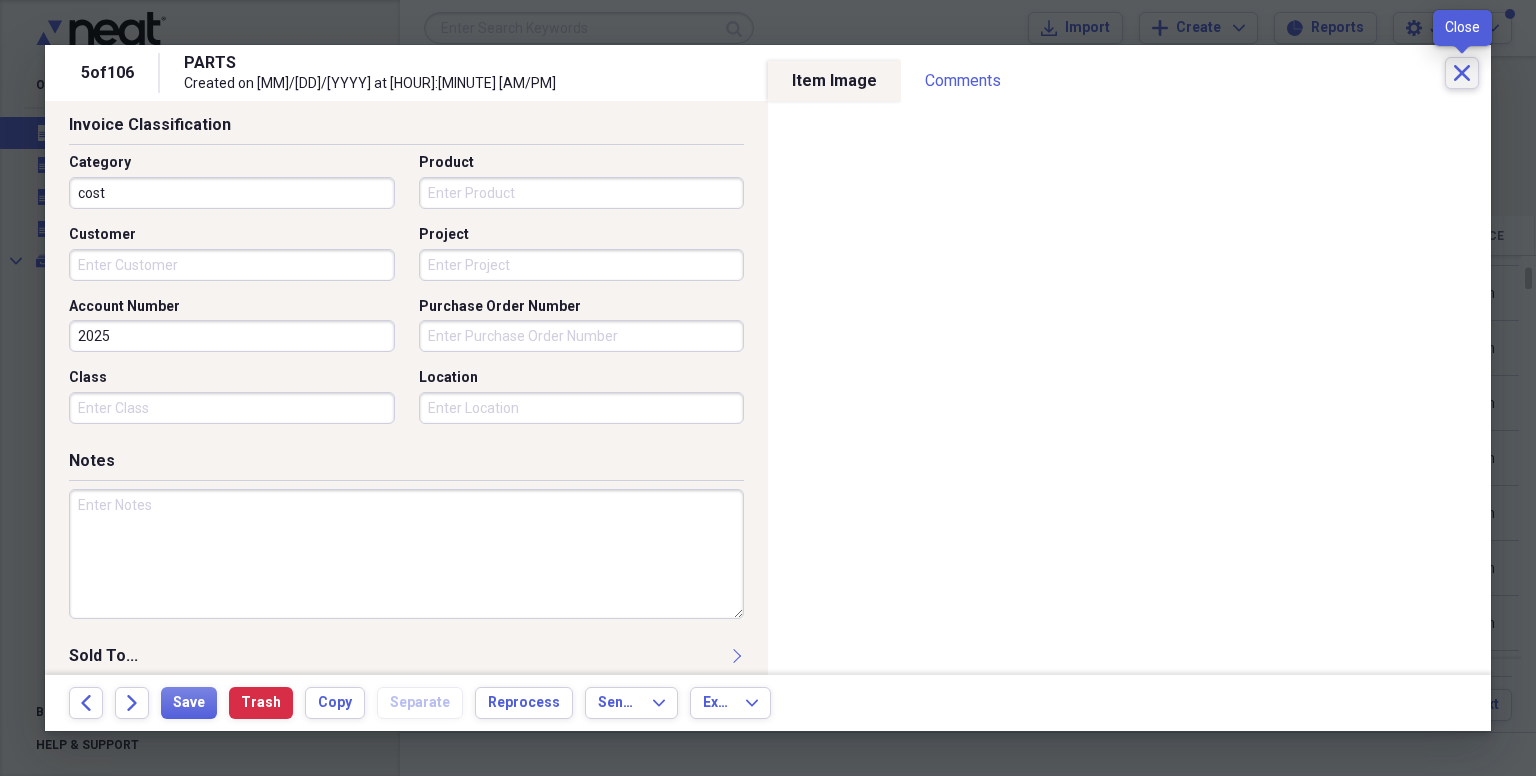 click on "Close" at bounding box center (1462, 73) 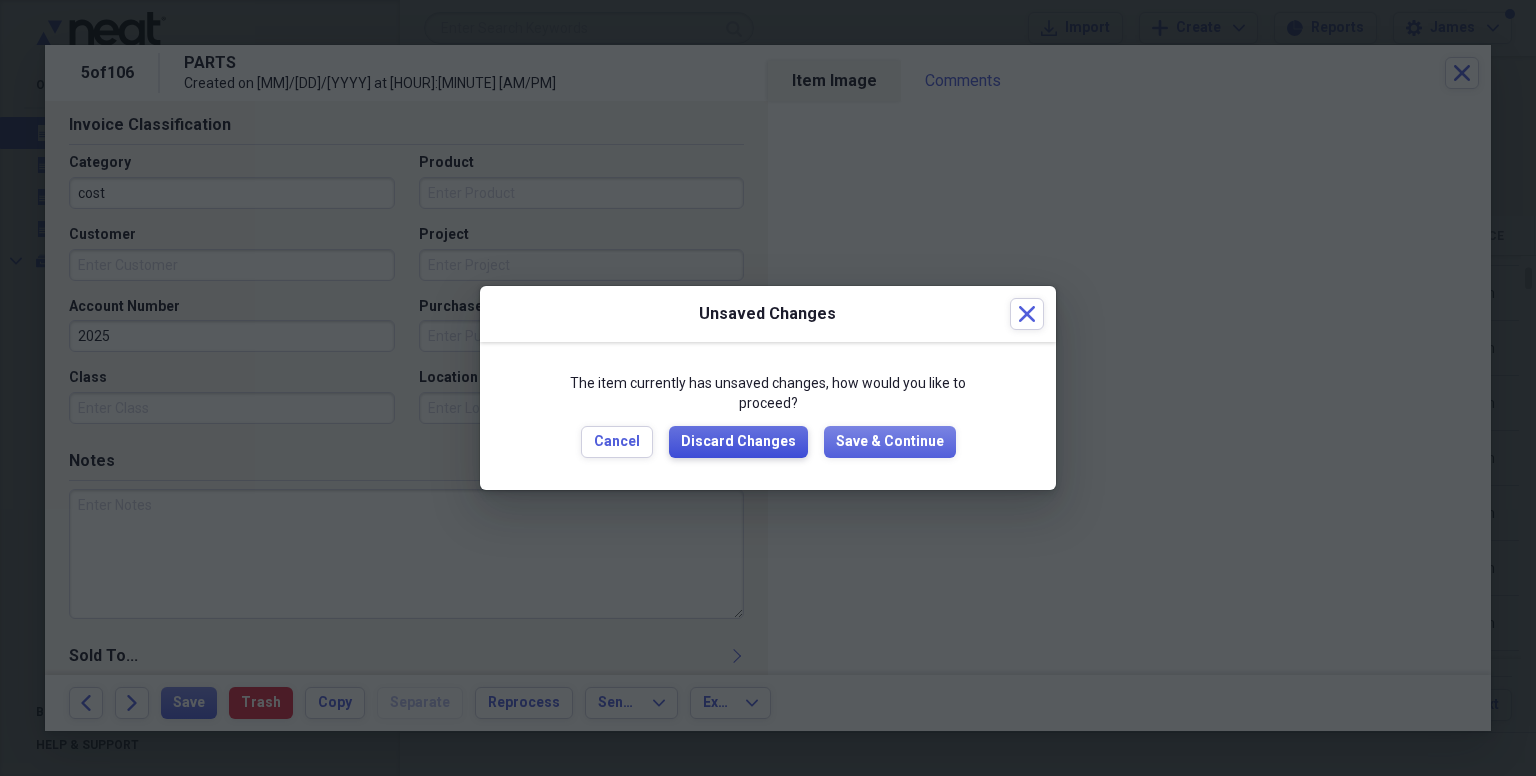 click on "Discard Changes" at bounding box center [738, 442] 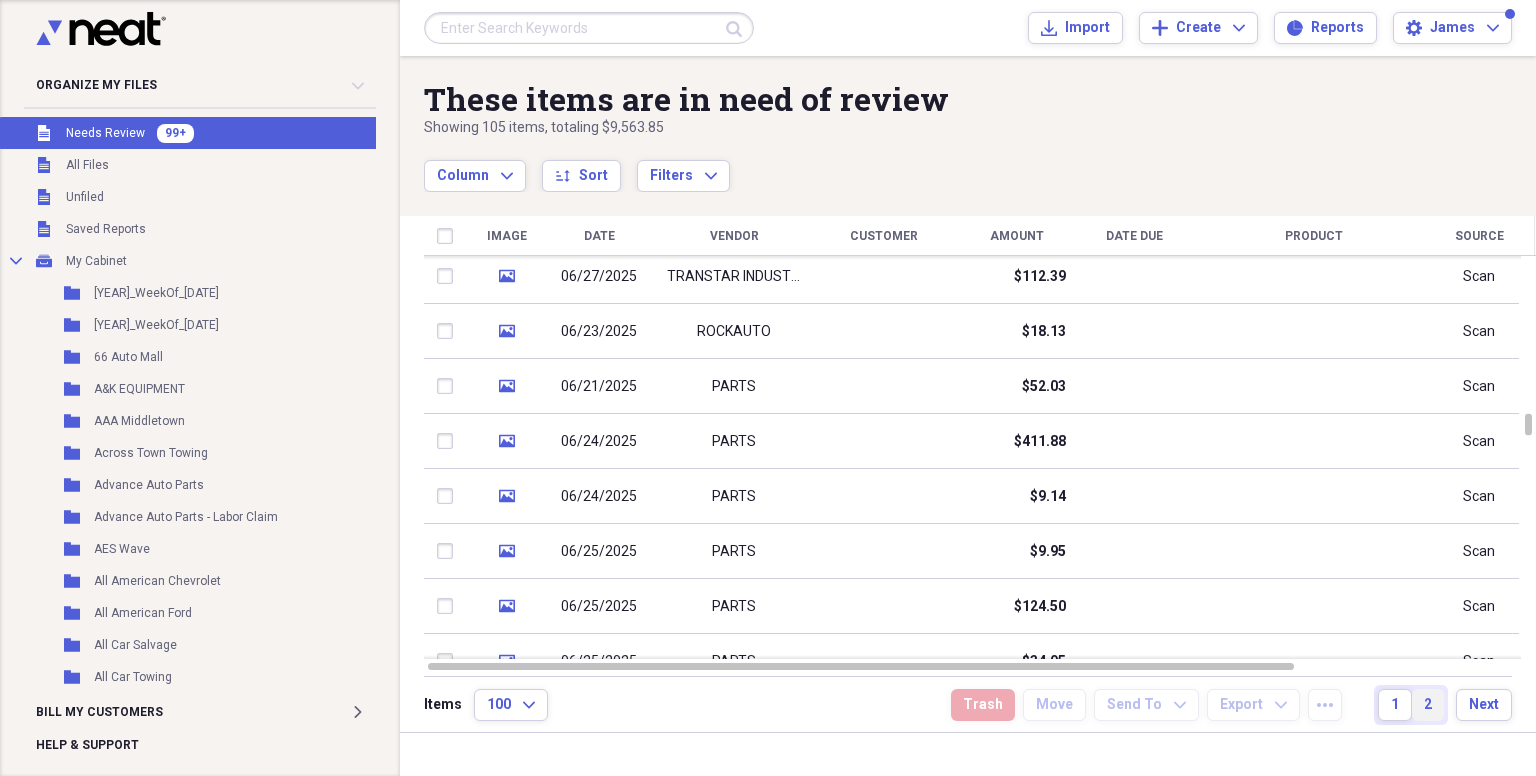 click on "2" at bounding box center [1428, 705] 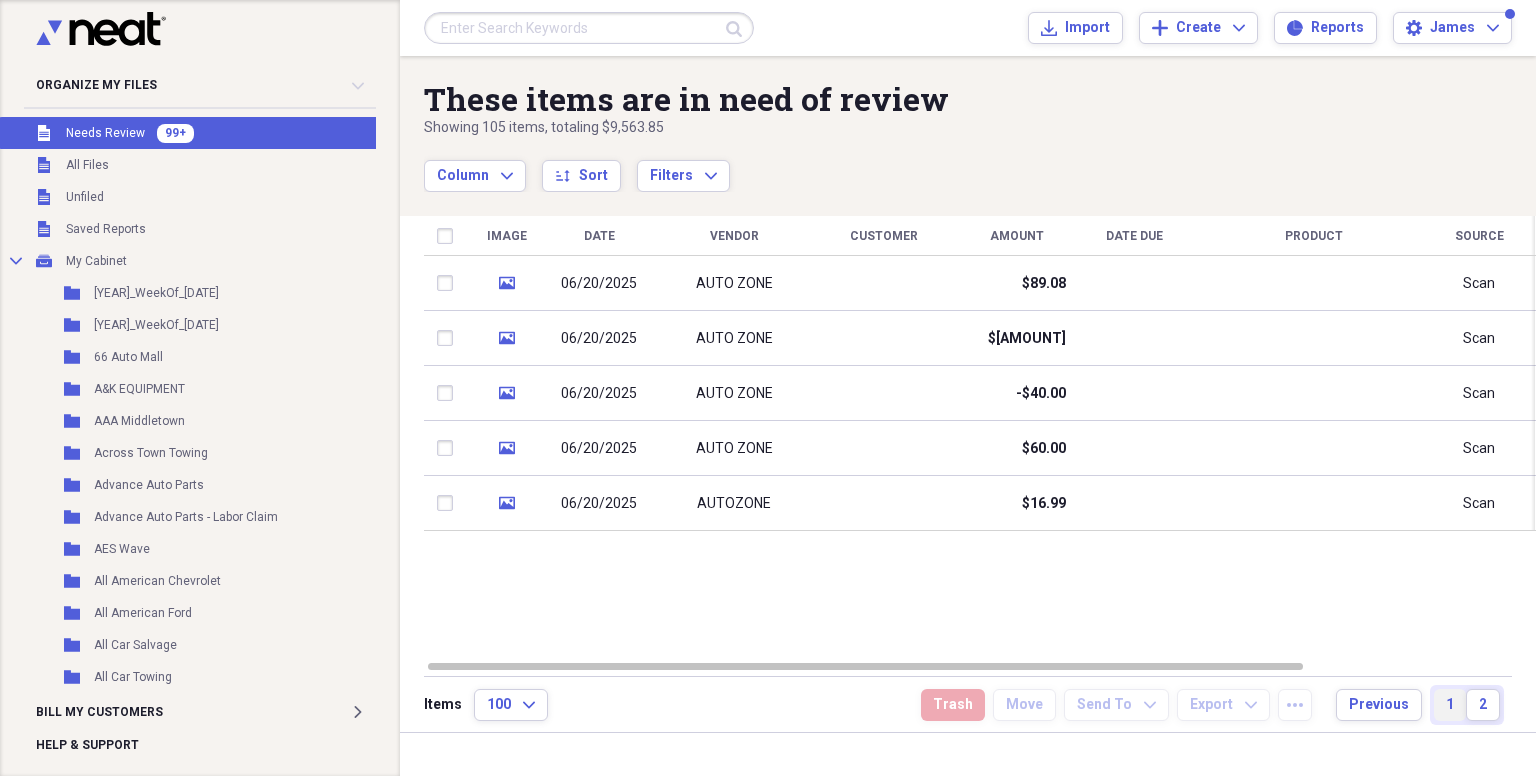click on "1" at bounding box center (1450, 705) 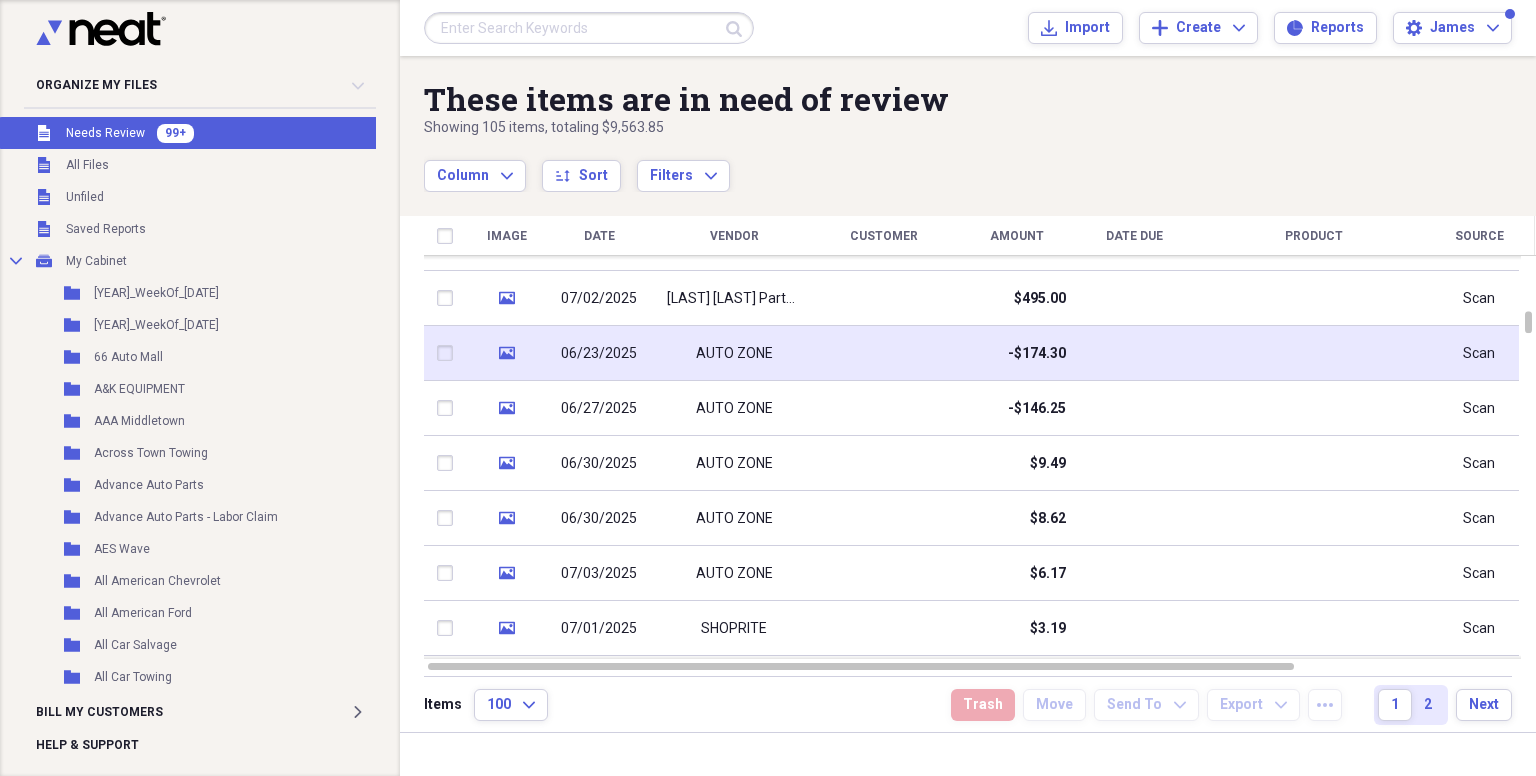 click on "06/23/2025" at bounding box center [599, 354] 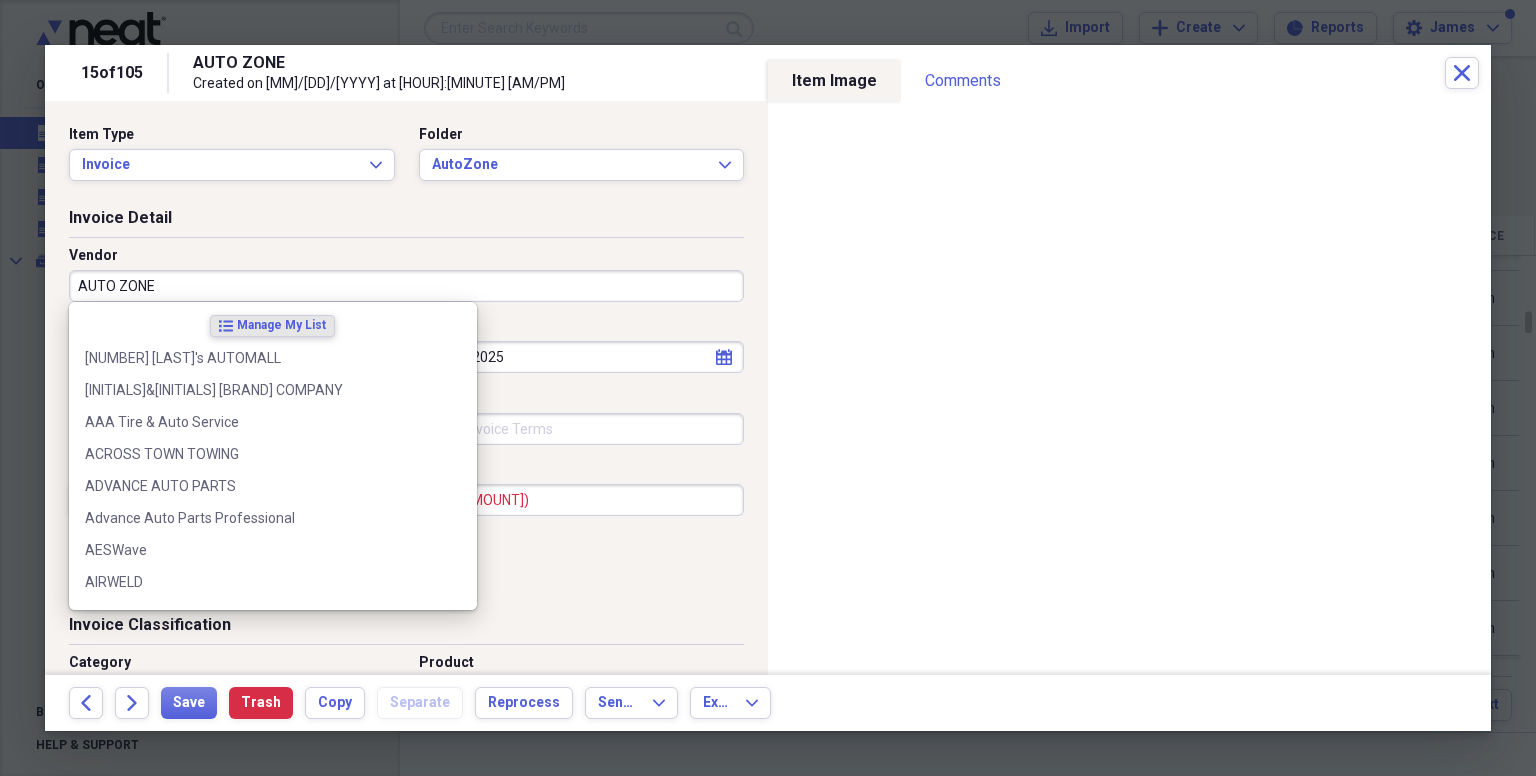 click on "AUTO ZONE" at bounding box center (406, 286) 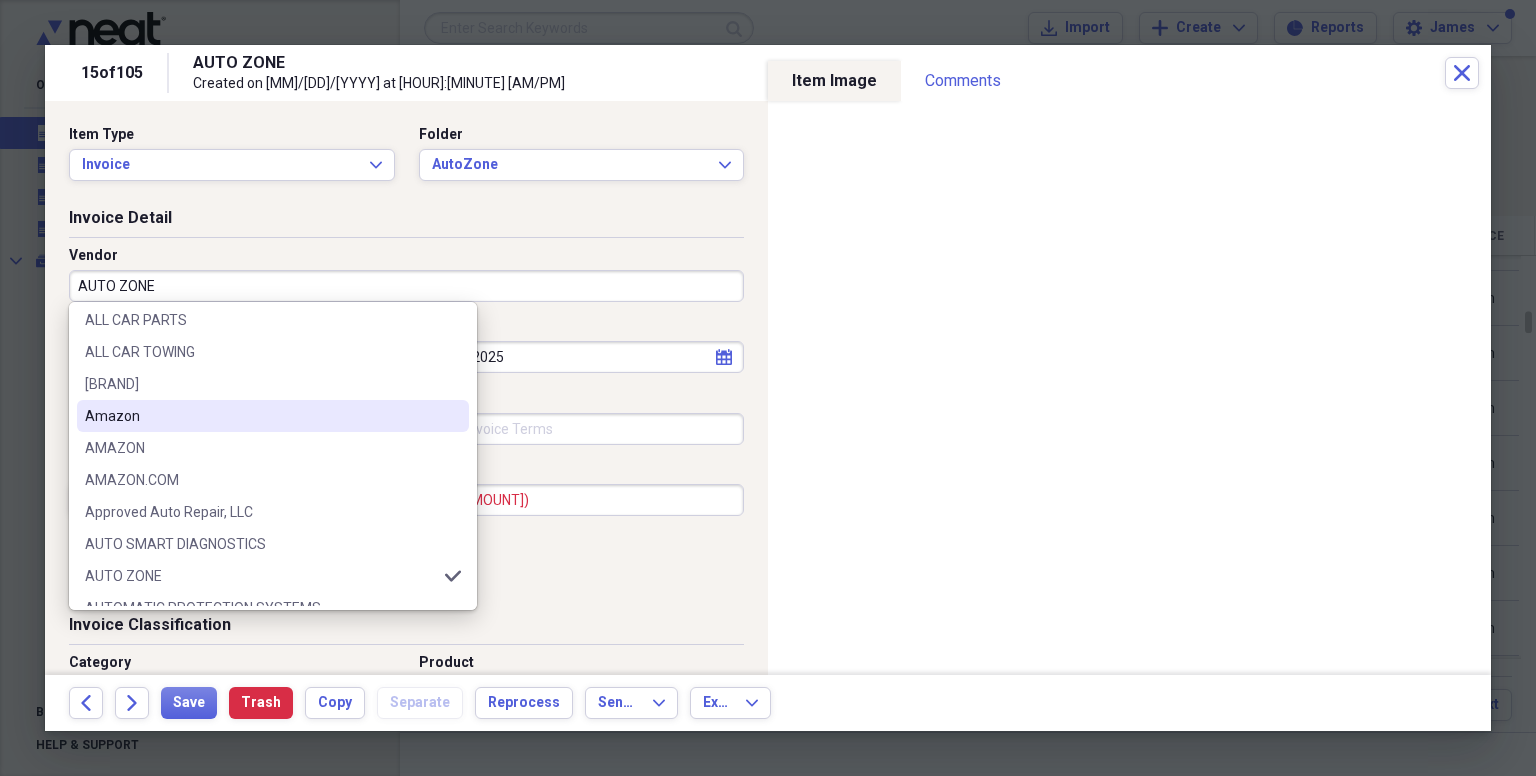 scroll, scrollTop: 400, scrollLeft: 0, axis: vertical 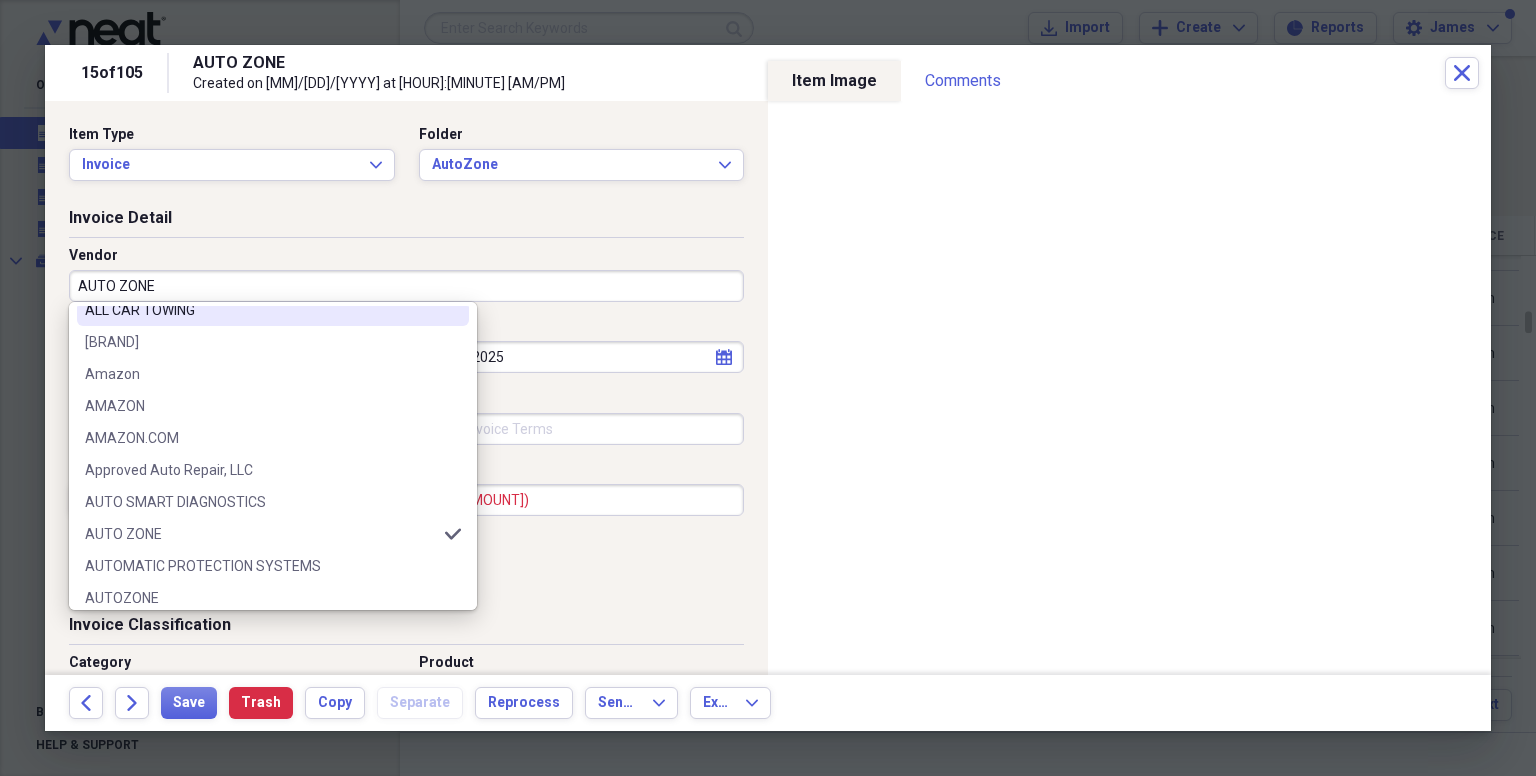 click on "AUTO ZONE" at bounding box center [406, 286] 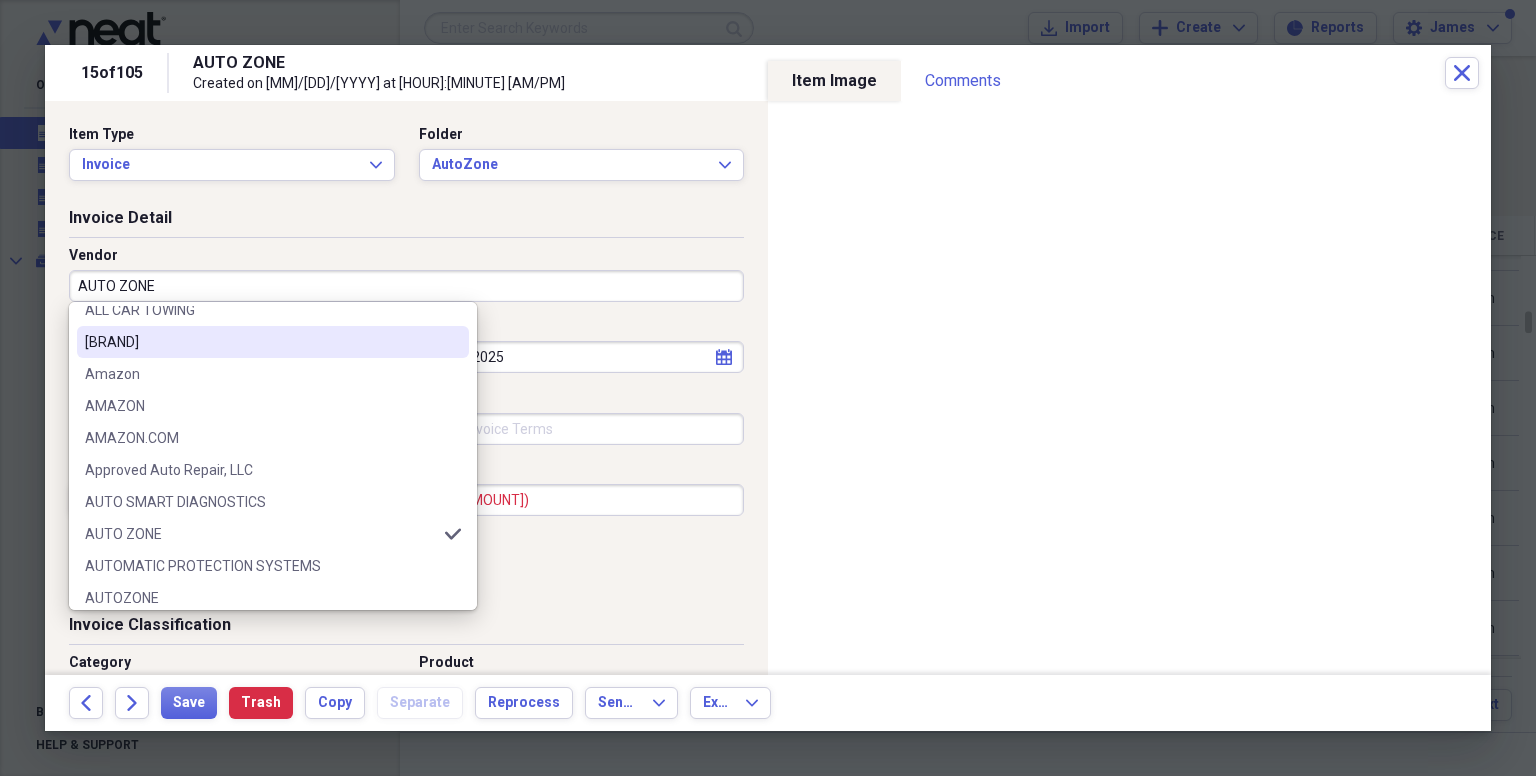 click on "Invoice Detail Vendor AUTO ZONE Invoice No. [NUMBER] Date [MM]/[DD]/[YYYY] calendar Calendar Date Due calendar Calendar Terms Currency USD Expand Amount dollar-sign ([NUMBER]) Sales Tax dollar-sign" at bounding box center (406, 410) 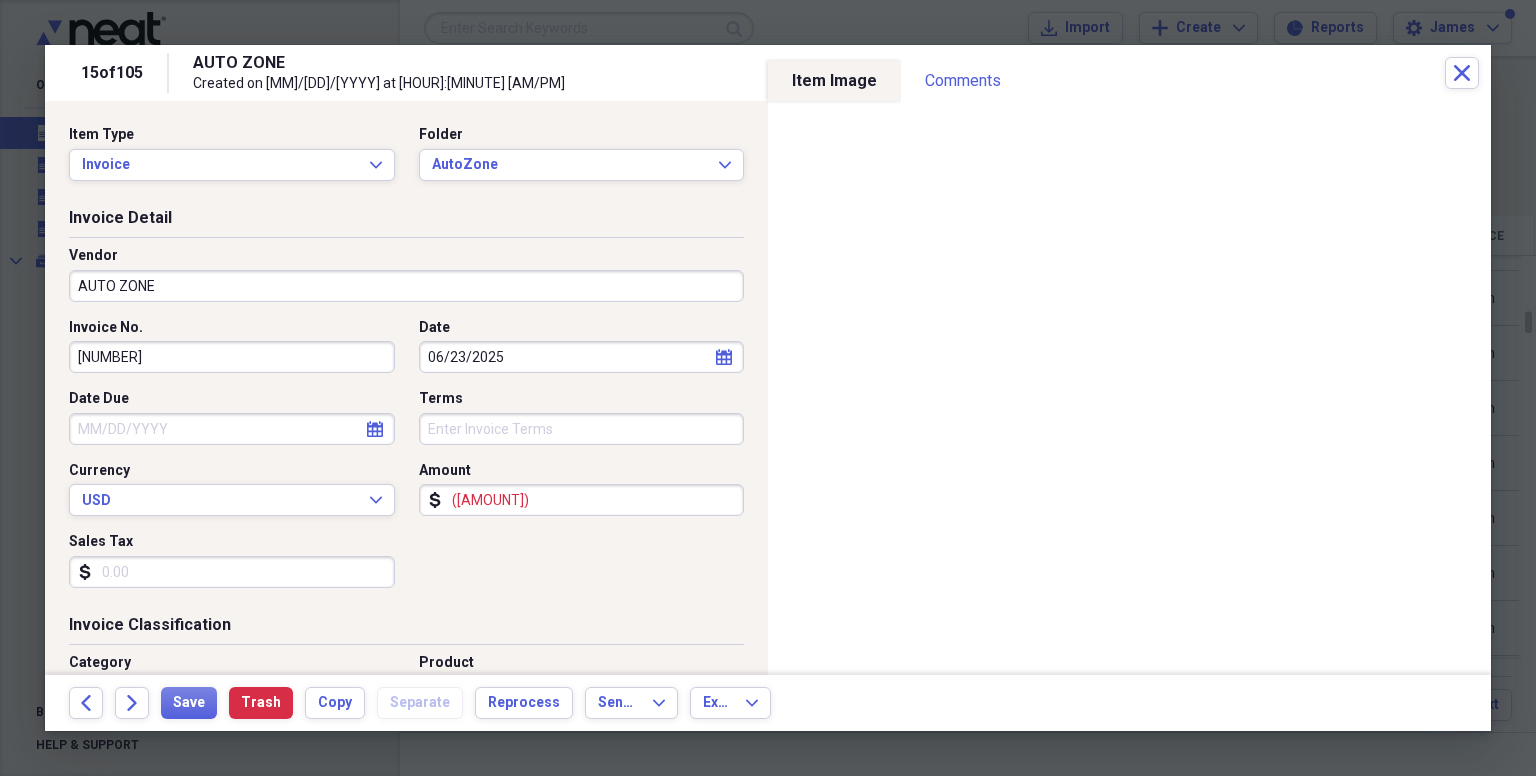 click on "AUTO ZONE" at bounding box center (406, 286) 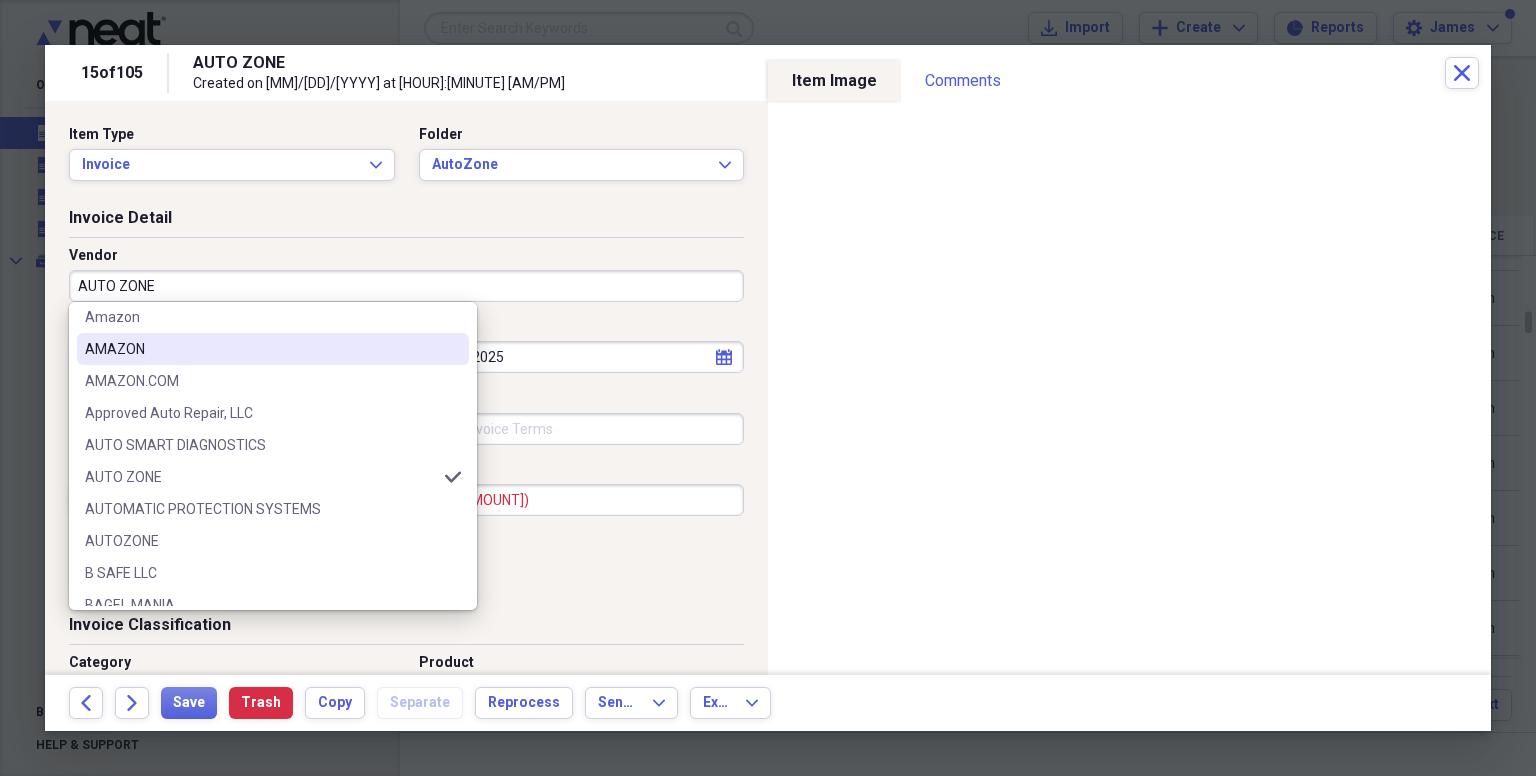 scroll, scrollTop: 488, scrollLeft: 0, axis: vertical 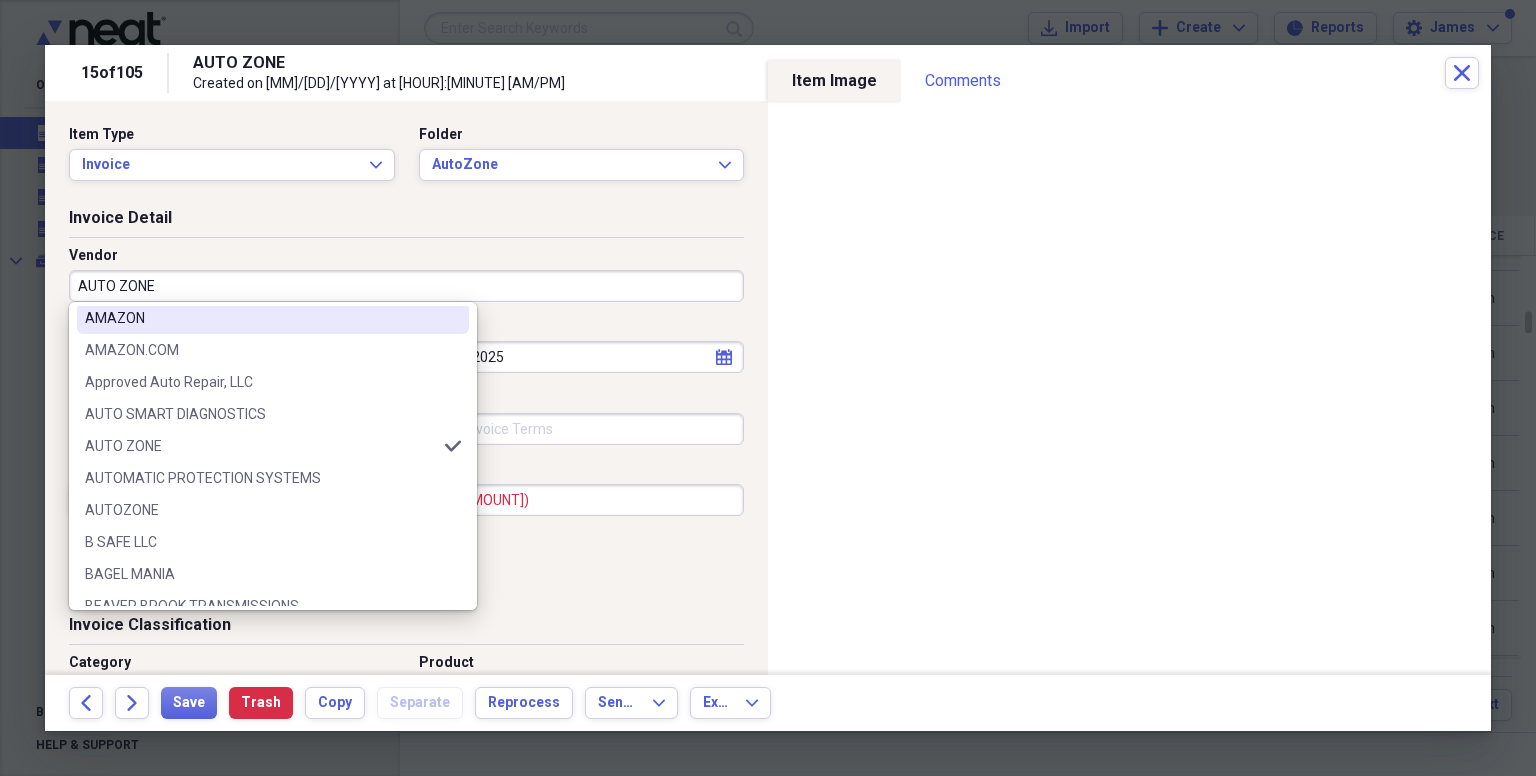 click on "Invoice Detail" at bounding box center [406, 222] 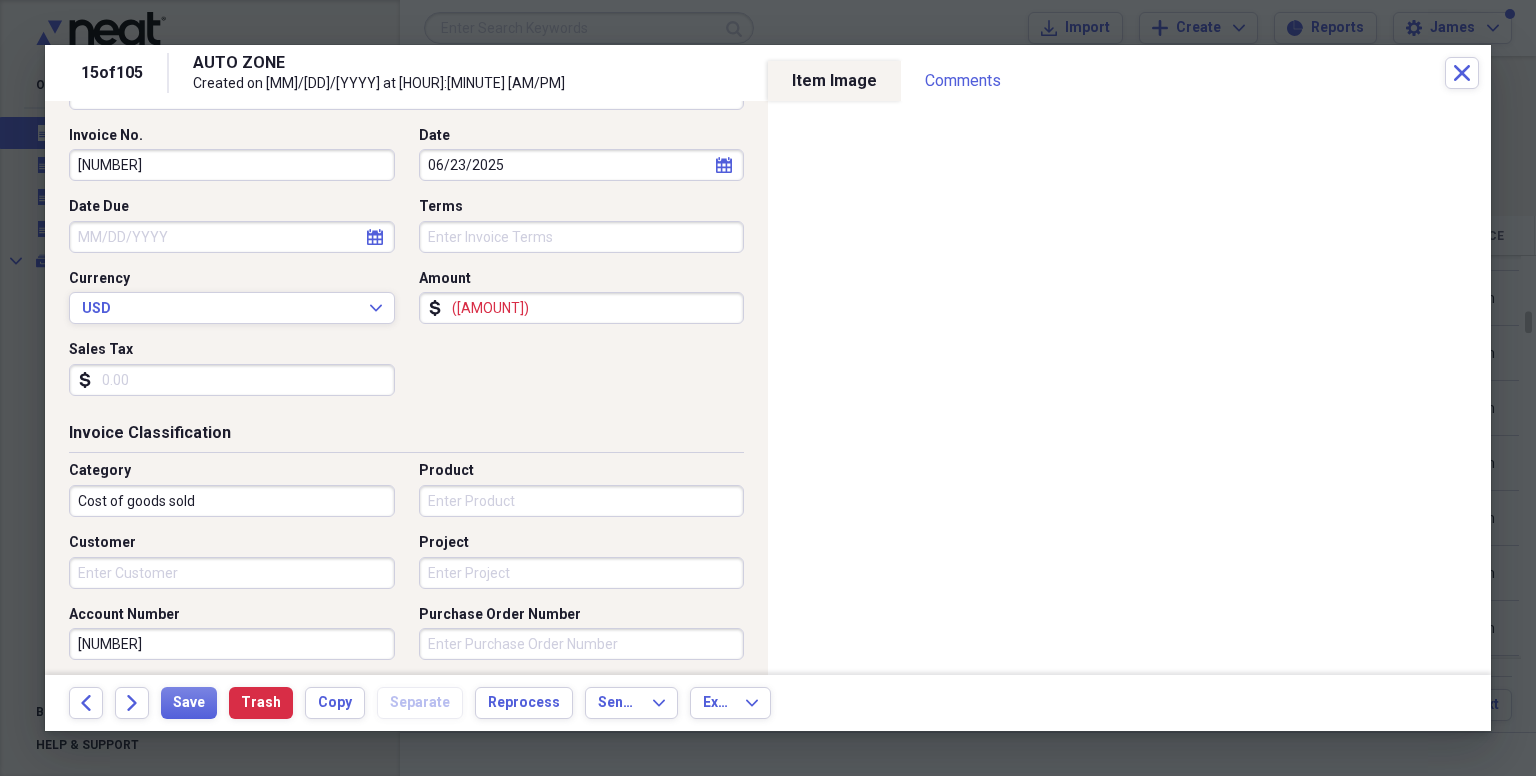 scroll, scrollTop: 200, scrollLeft: 0, axis: vertical 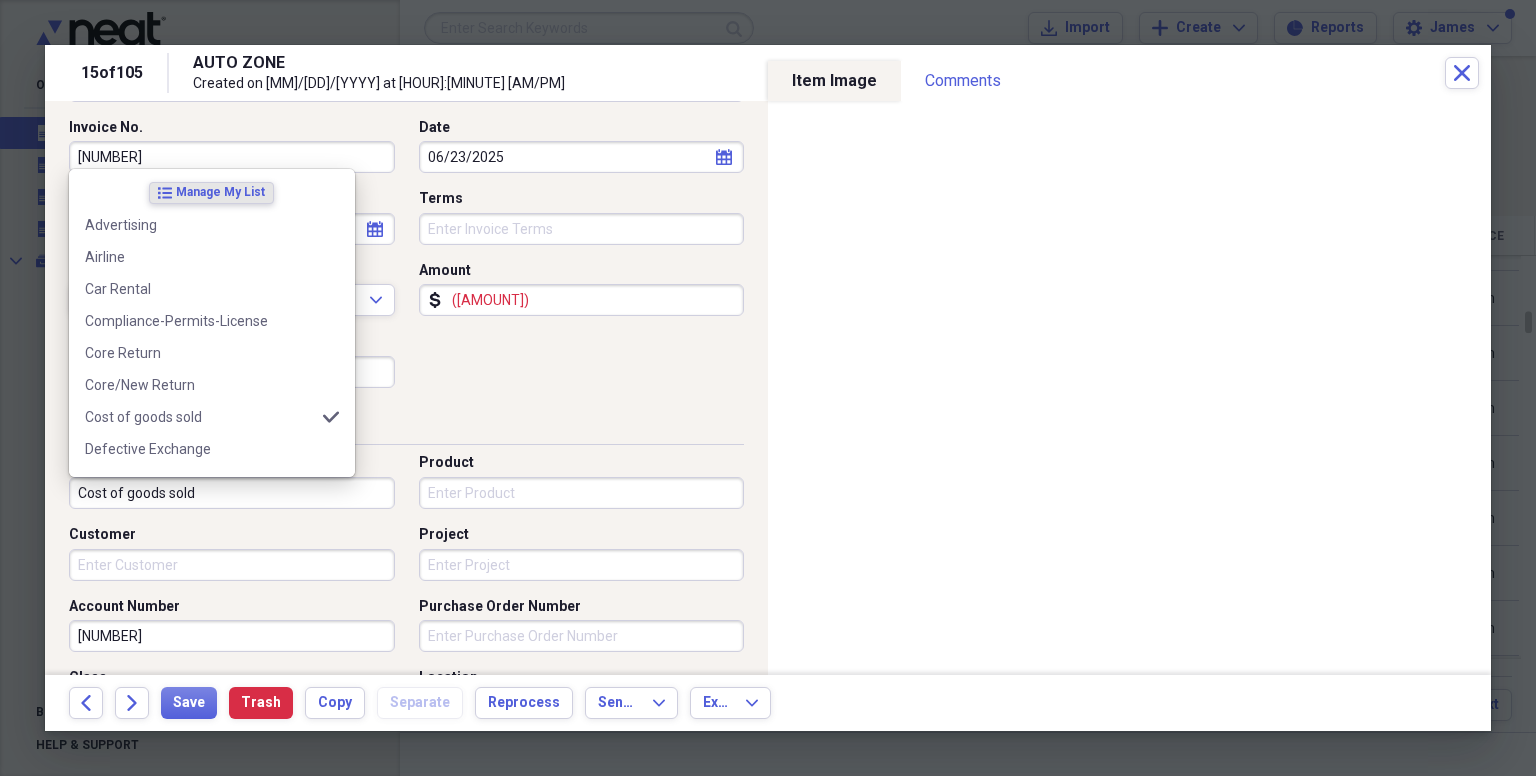 click on "Cost of goods sold" at bounding box center (232, 493) 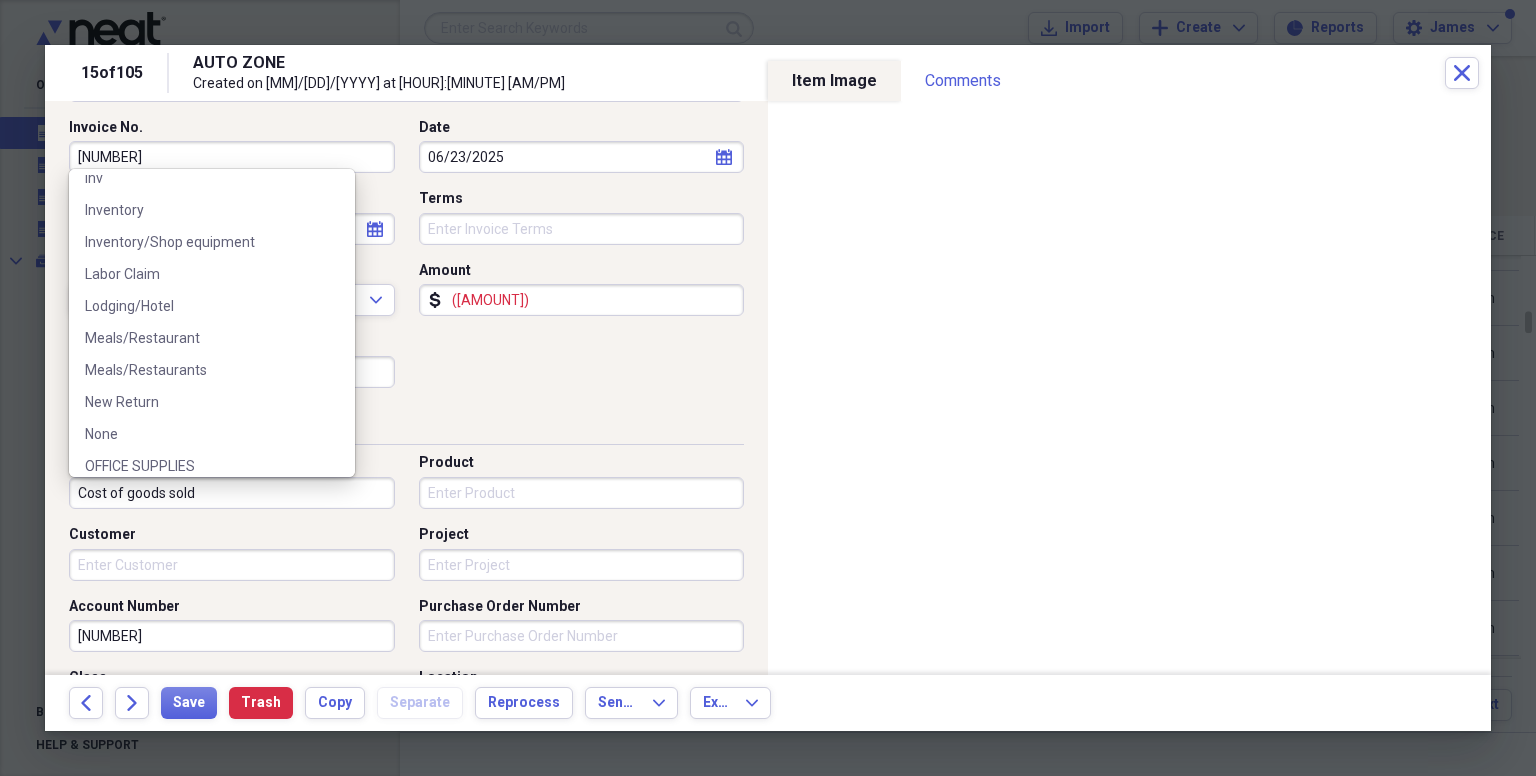 scroll, scrollTop: 600, scrollLeft: 0, axis: vertical 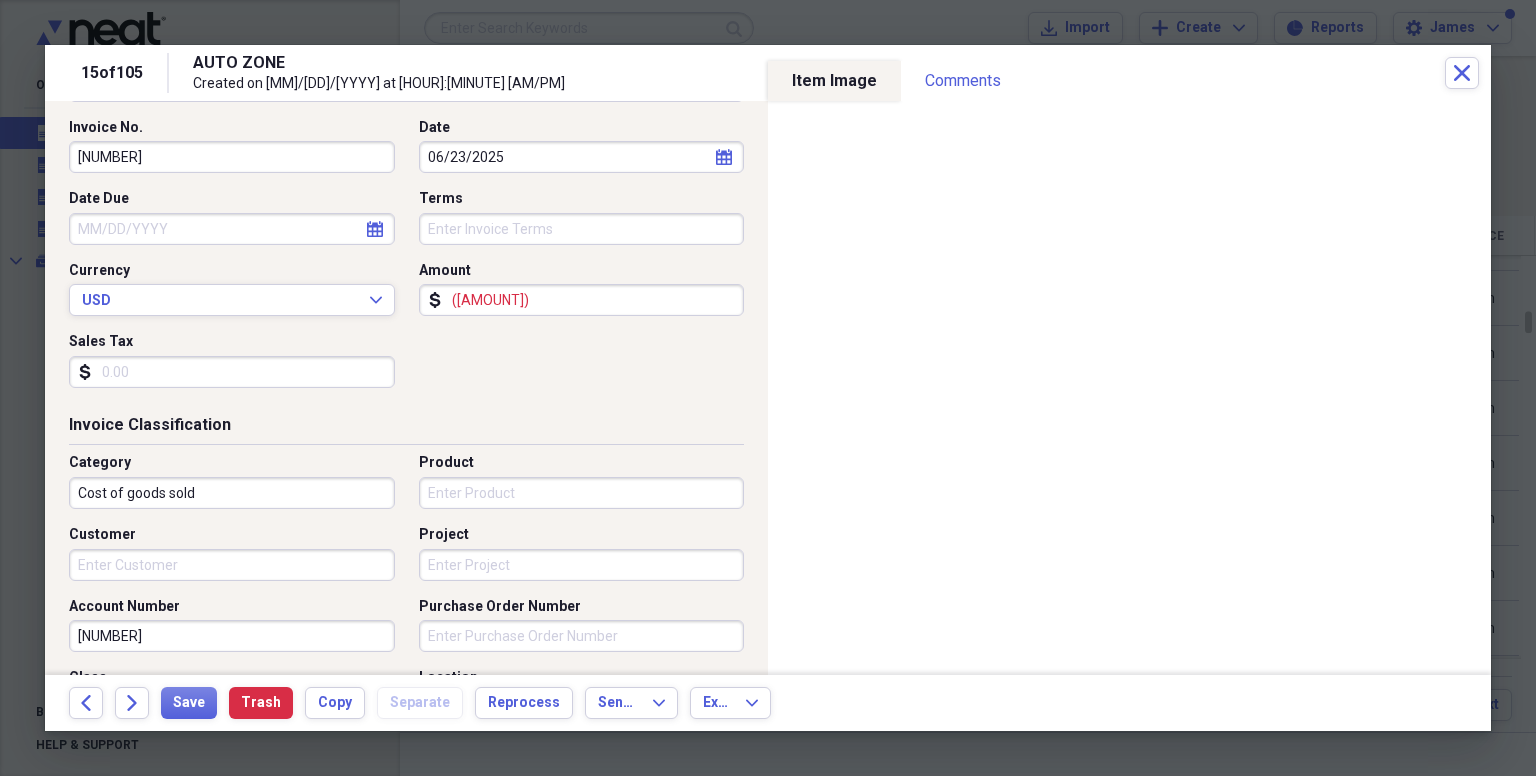 click on "Invoice No. [NUMBER] Date [MM]/[DD]/[YYYY] calendar Calendar Date Due calendar Calendar Terms Currency USD Expand Amount dollar-sign ([NUMBER]) Sales Tax dollar-sign" at bounding box center [406, 261] 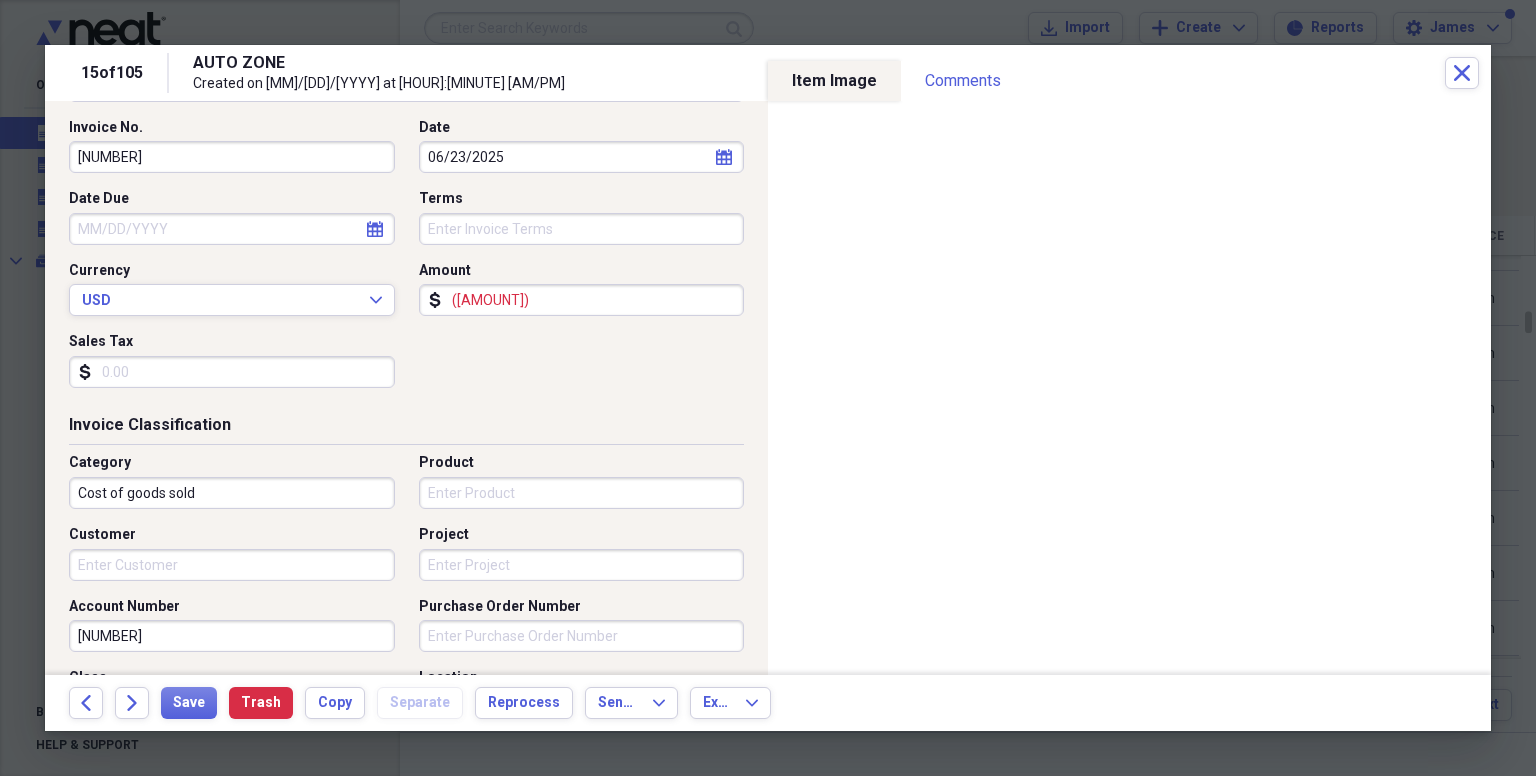 click on "Cost of goods sold" at bounding box center (232, 493) 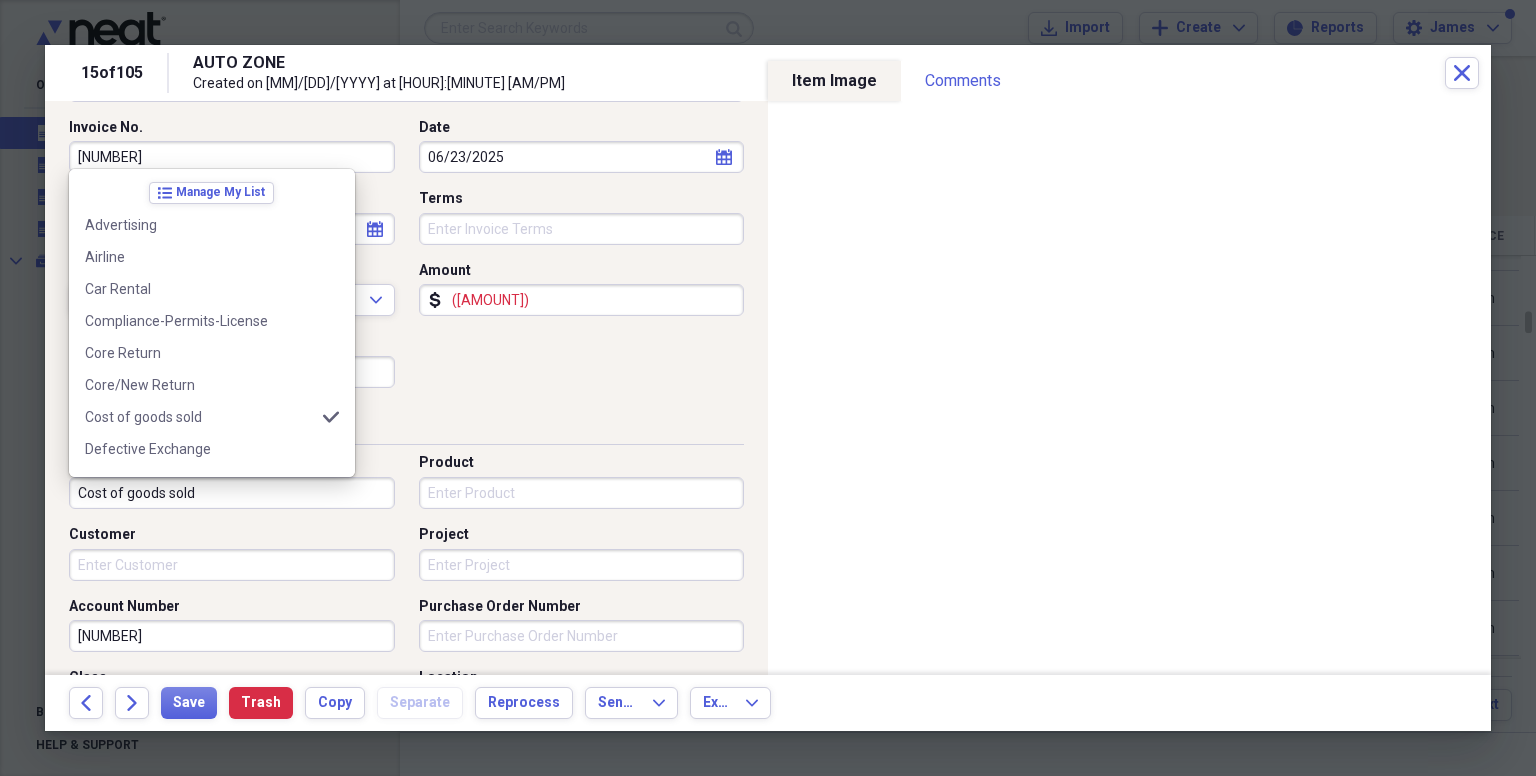 scroll, scrollTop: 476, scrollLeft: 0, axis: vertical 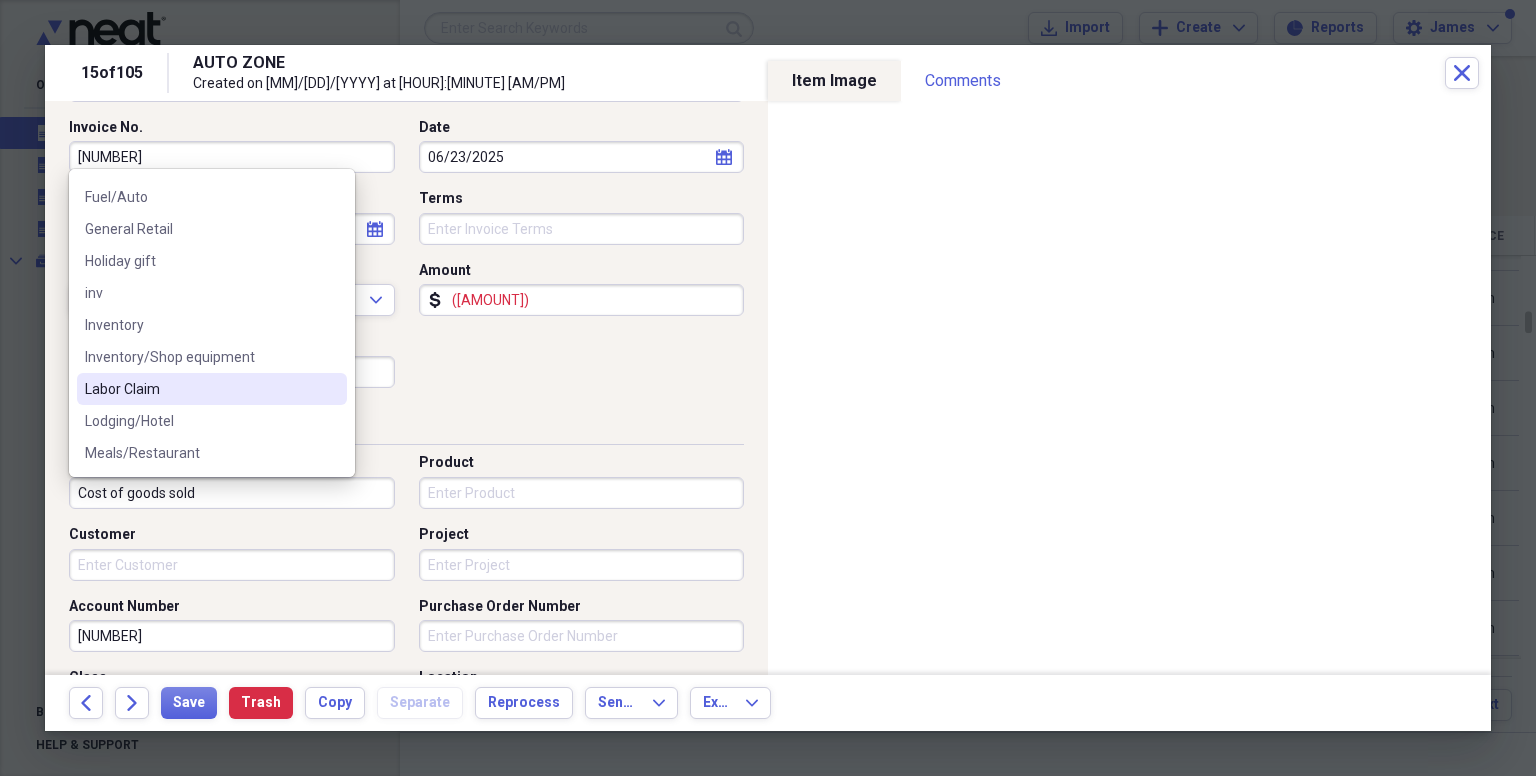 click on "Invoice No. [NUMBER] Date [MM]/[DD]/[YYYY] calendar Calendar Date Due calendar Calendar Terms Currency USD Expand Amount dollar-sign ([NUMBER]) Sales Tax dollar-sign" at bounding box center (406, 261) 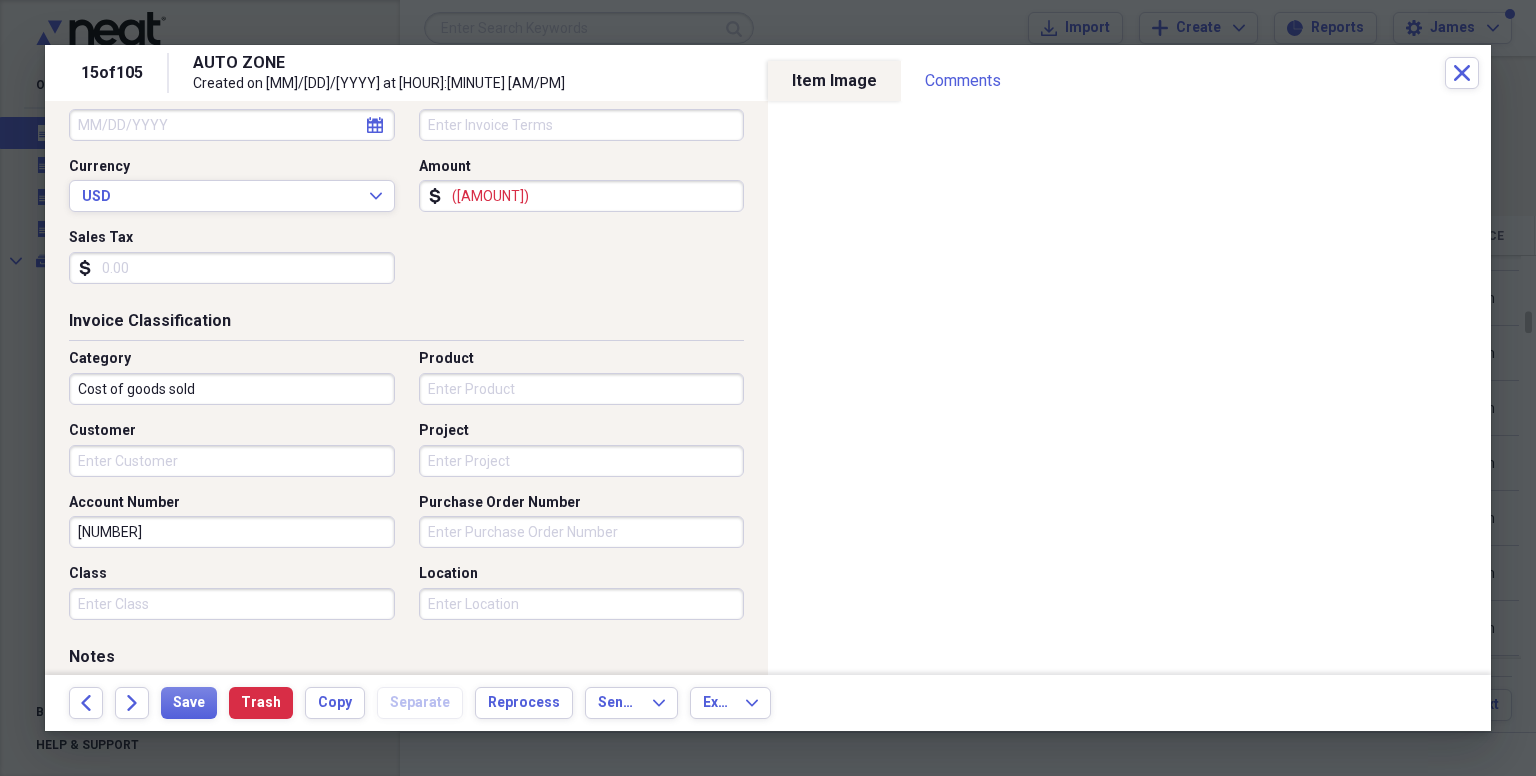 scroll, scrollTop: 400, scrollLeft: 0, axis: vertical 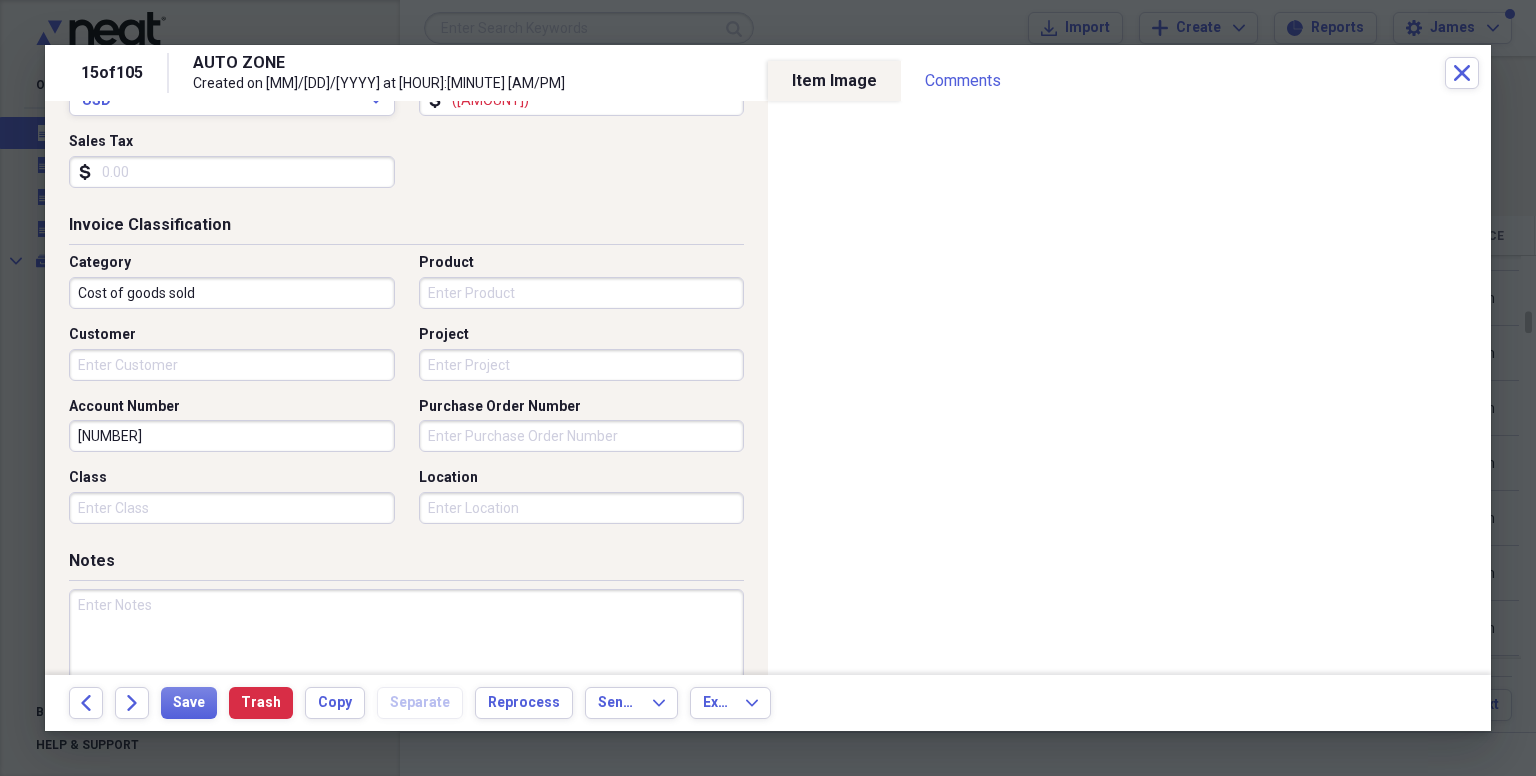click at bounding box center (406, 654) 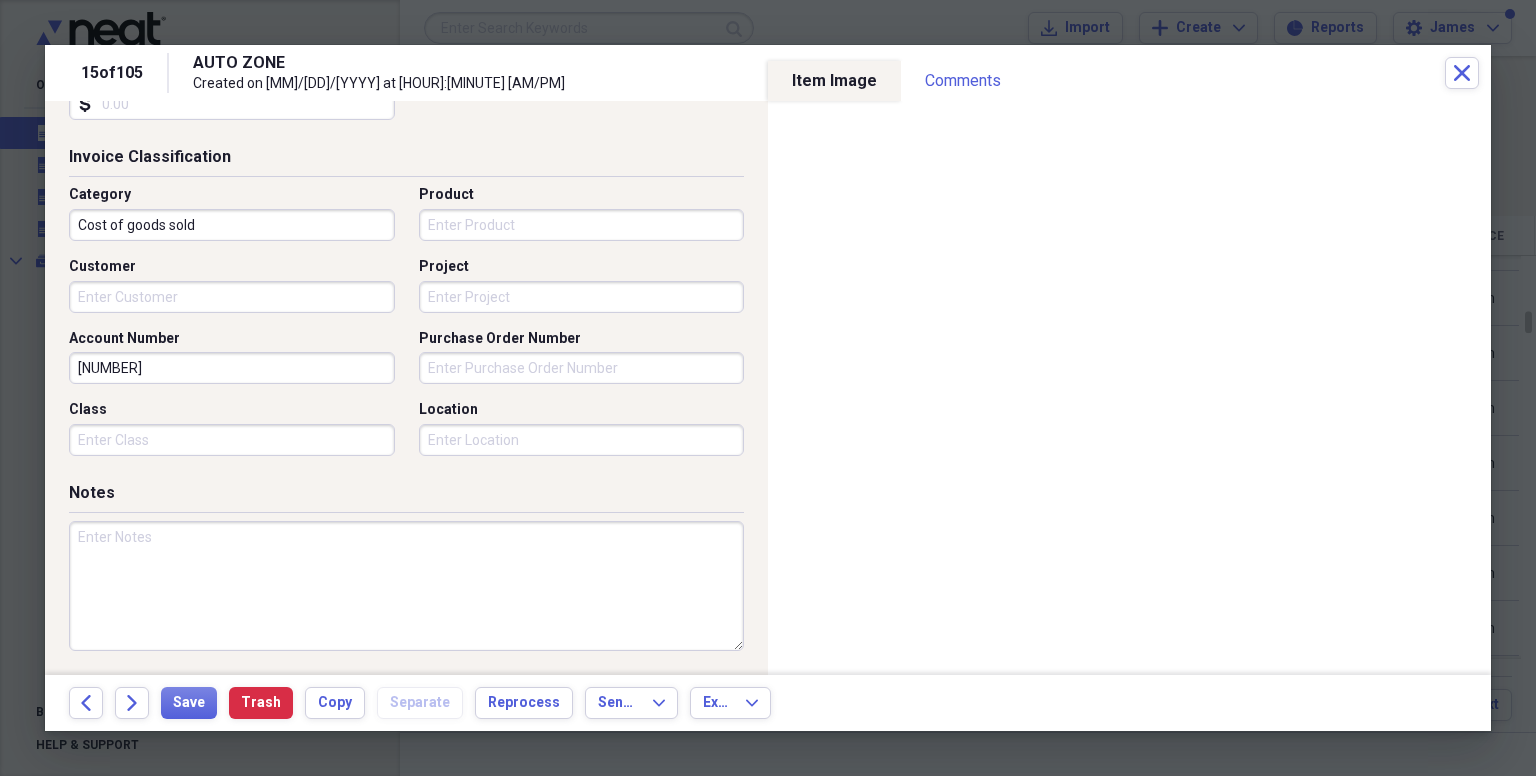 scroll, scrollTop: 500, scrollLeft: 0, axis: vertical 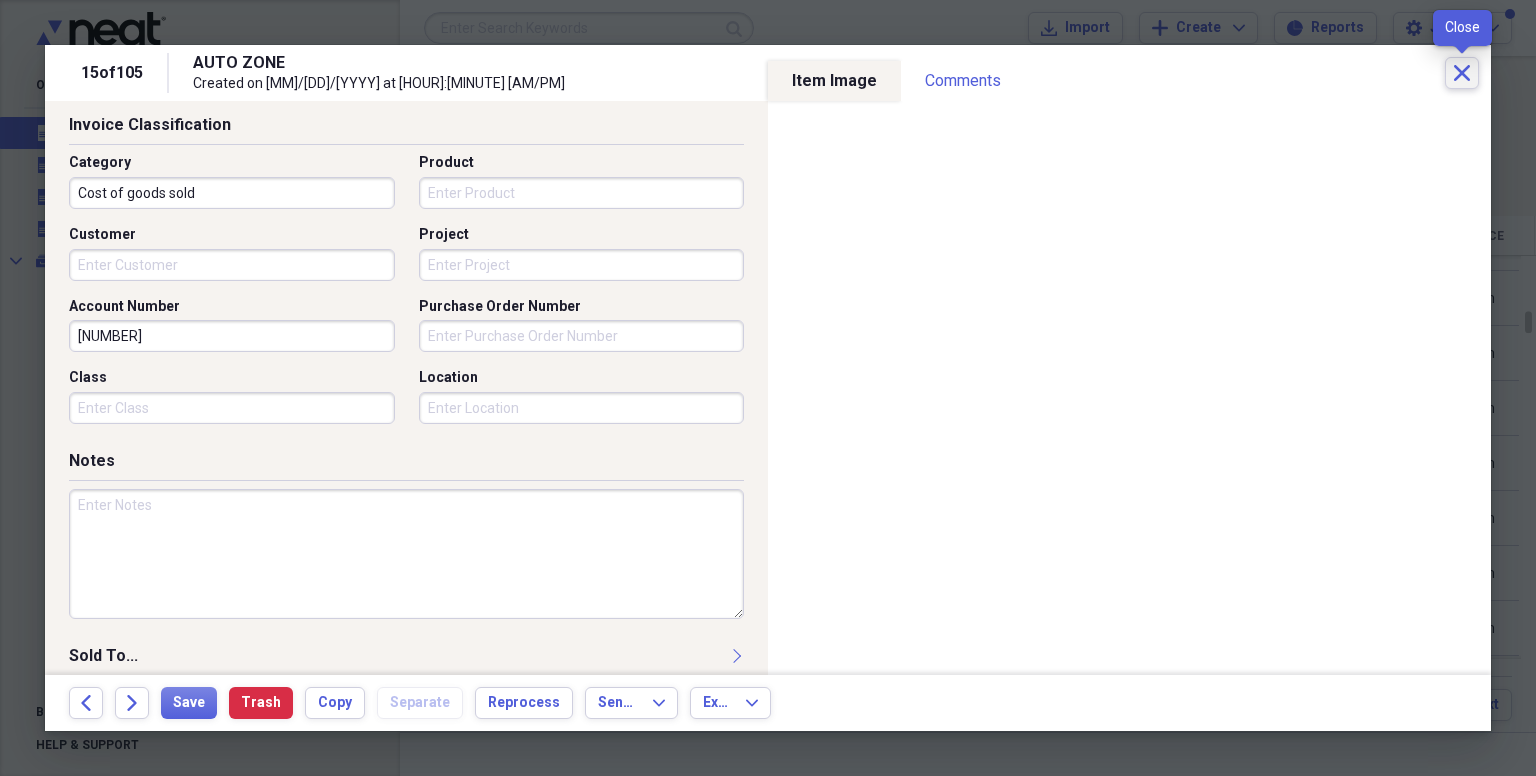 click on "Close" at bounding box center [1462, 73] 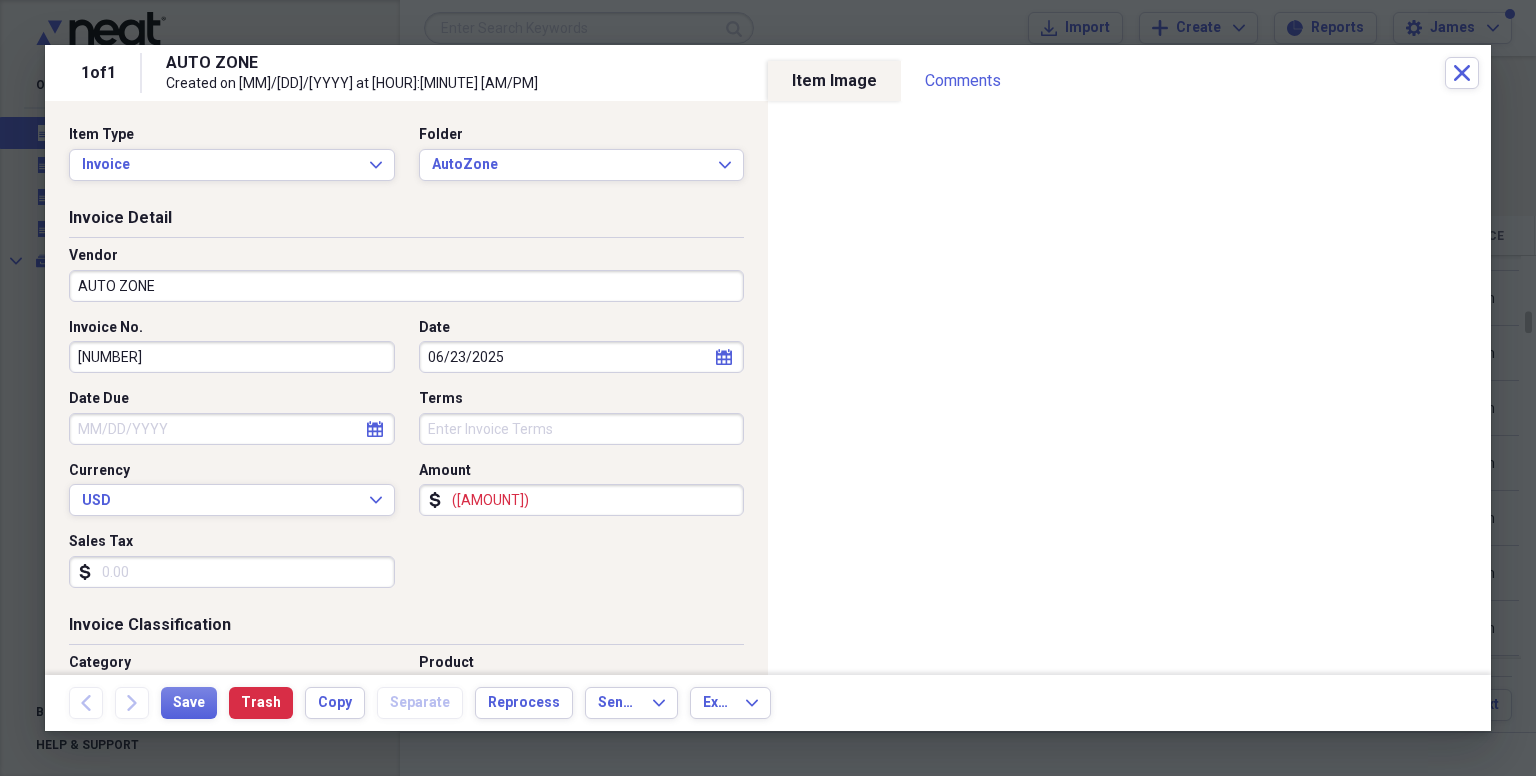 drag, startPoint x: 219, startPoint y: 358, endPoint x: 0, endPoint y: 365, distance: 219.11185 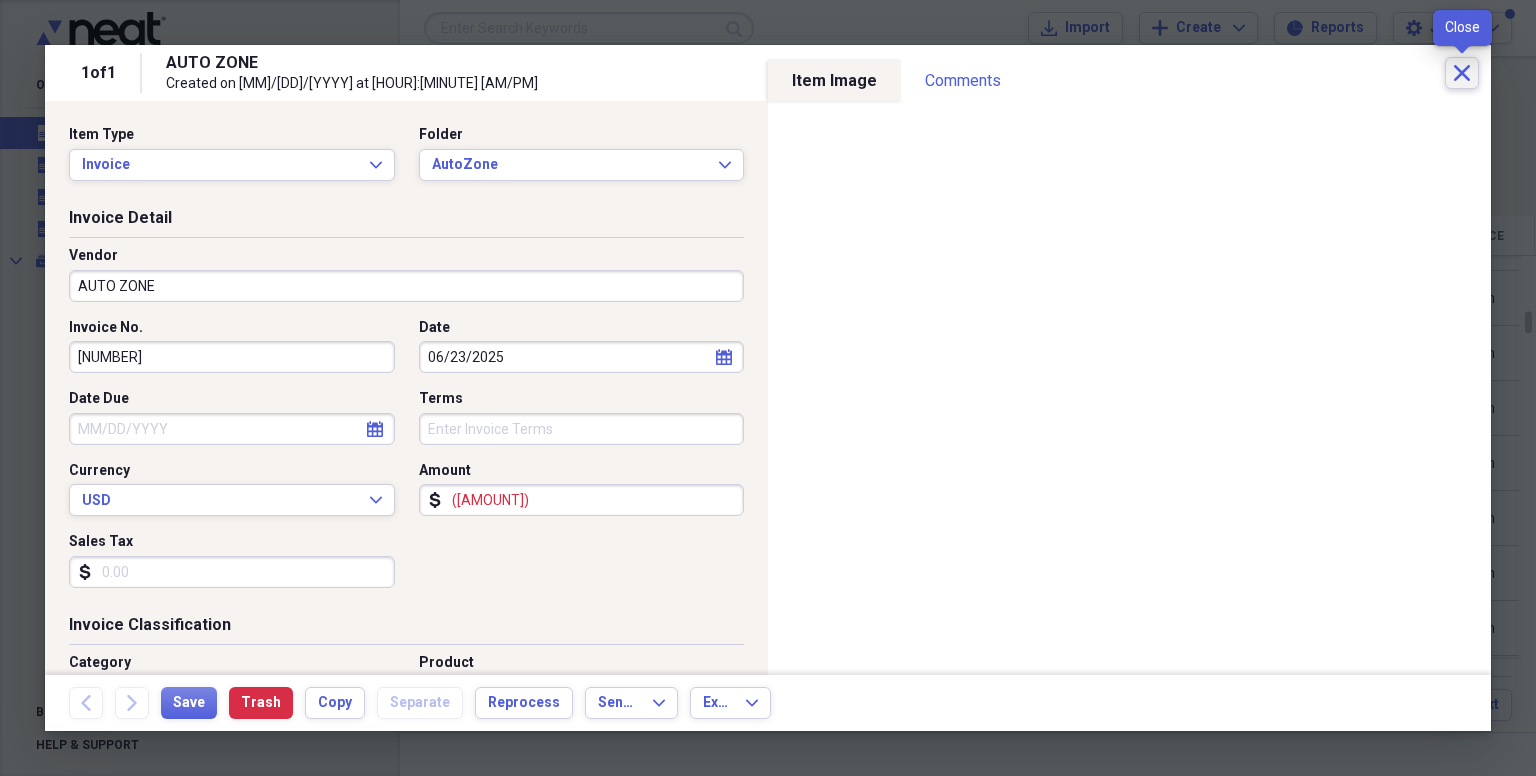 click on "Close" at bounding box center [1462, 73] 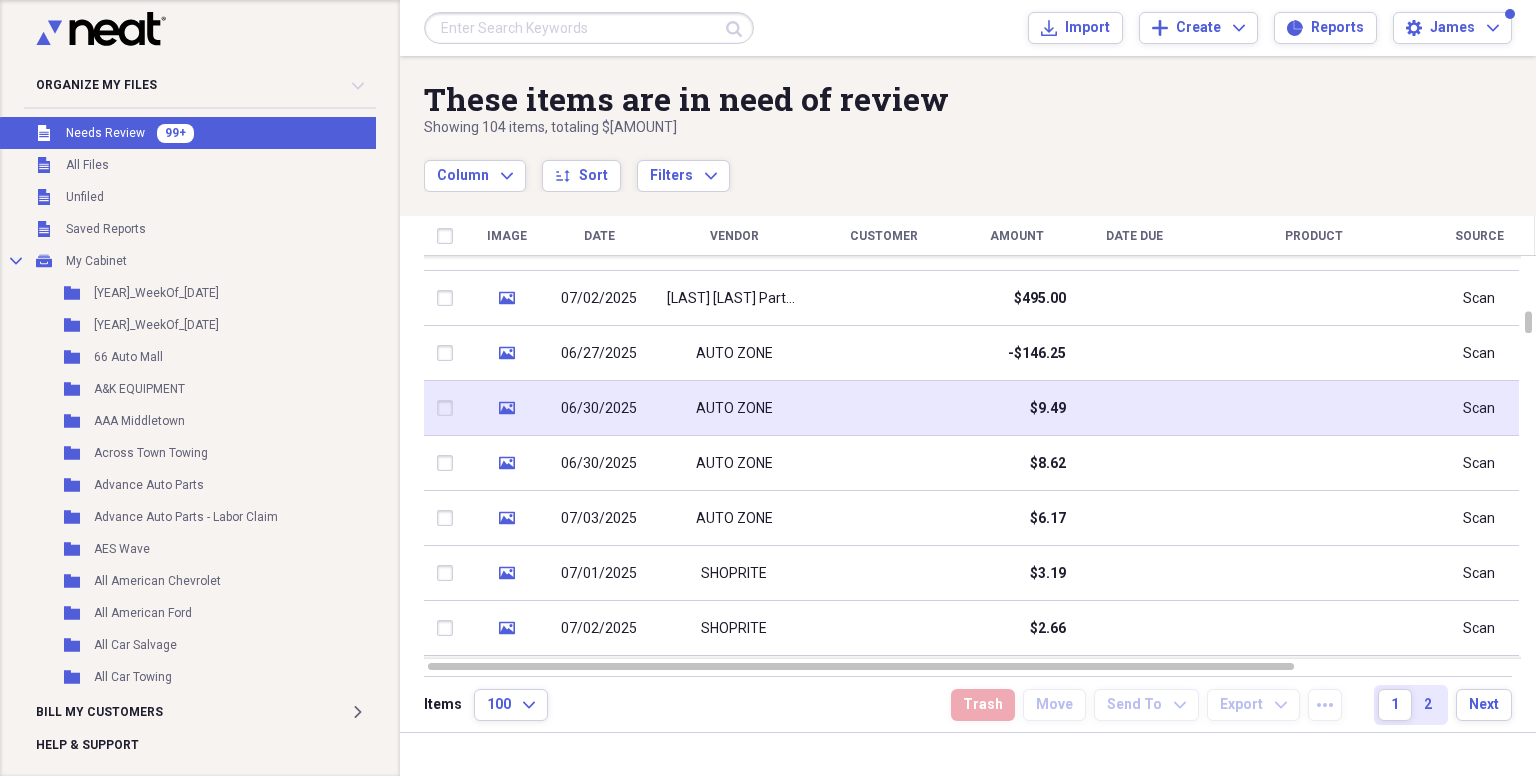 click on "06/30/2025" at bounding box center [599, 409] 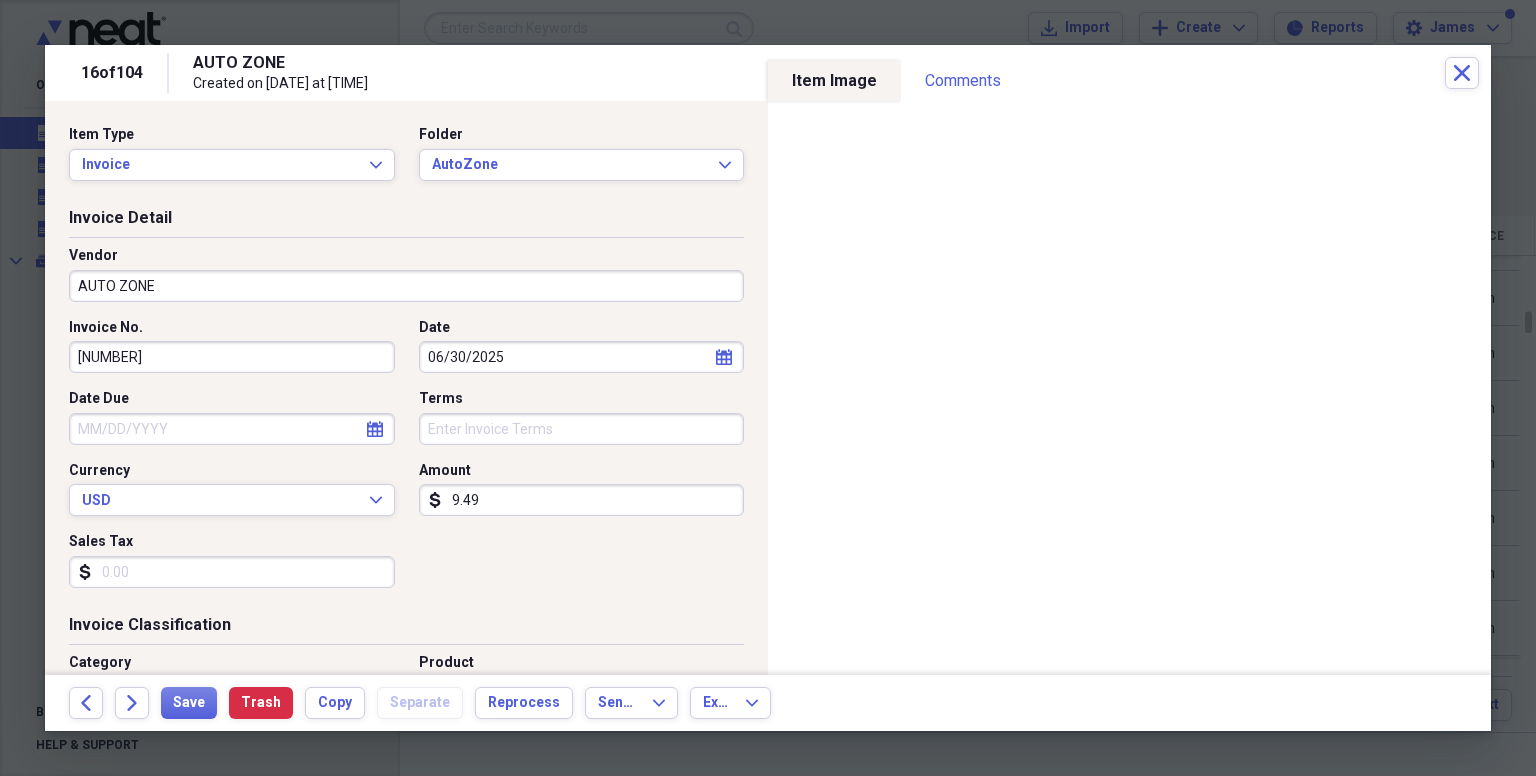 click on "AUTO ZONE" at bounding box center (406, 286) 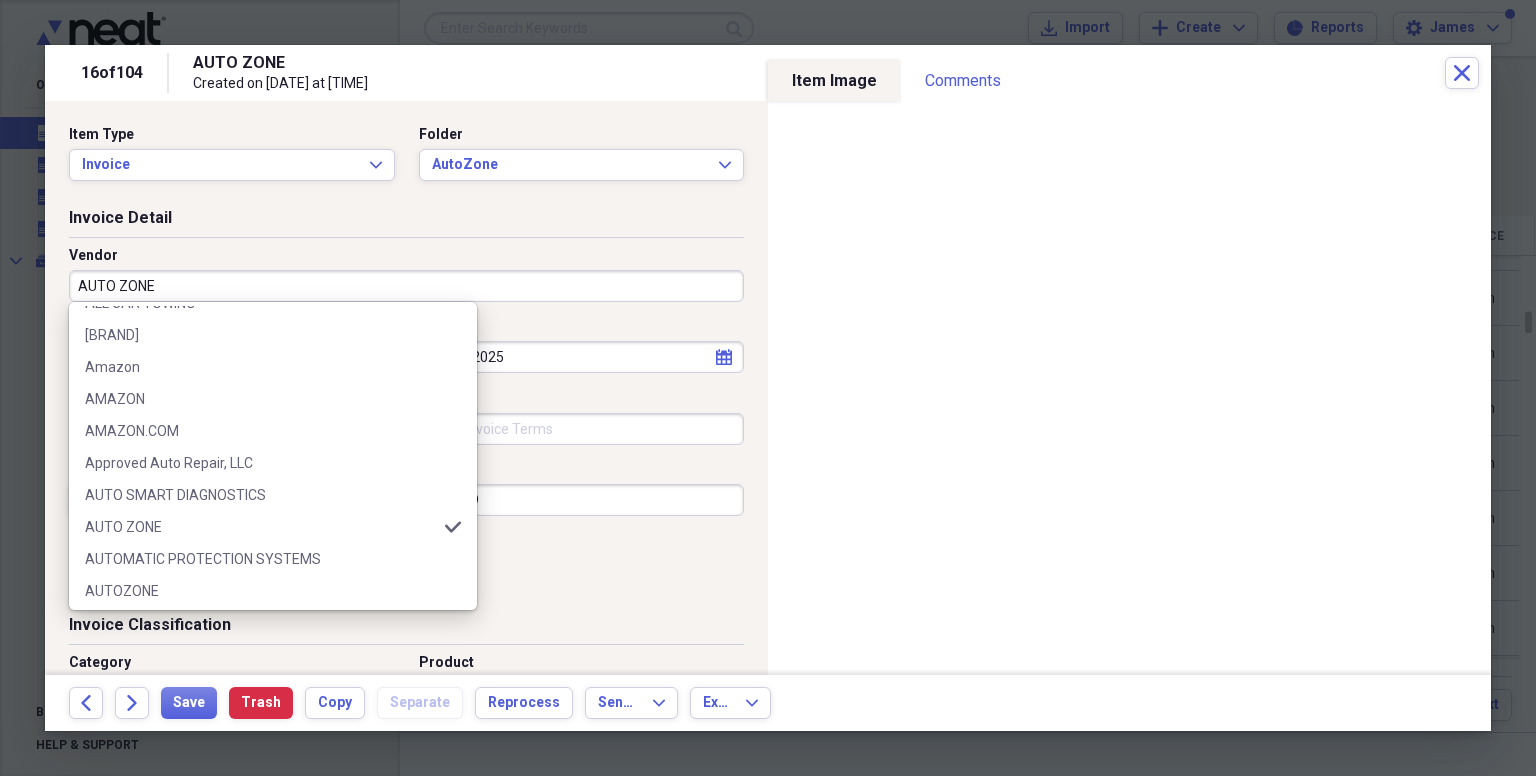 scroll, scrollTop: 400, scrollLeft: 0, axis: vertical 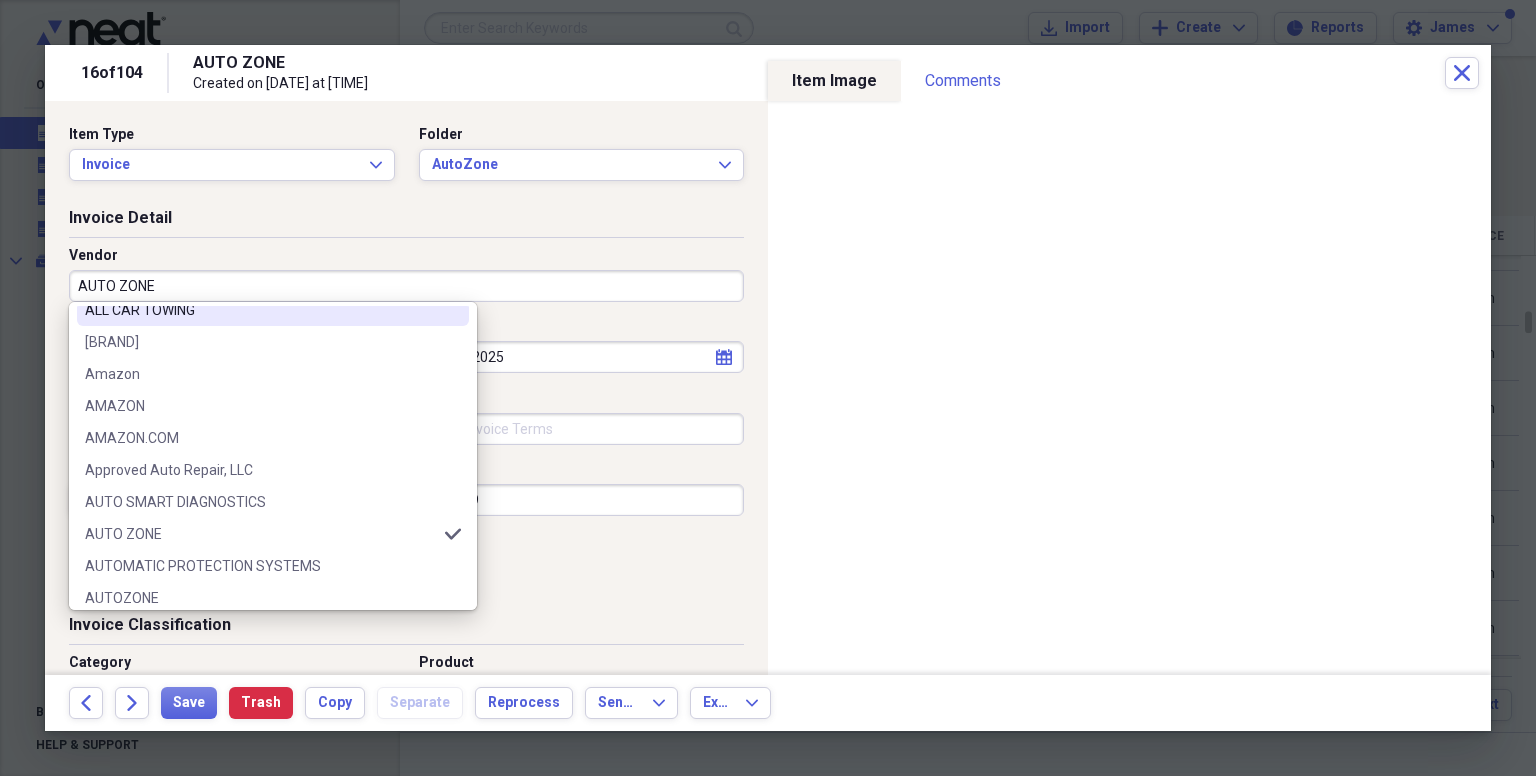 click on "Invoice Detail" at bounding box center [406, 222] 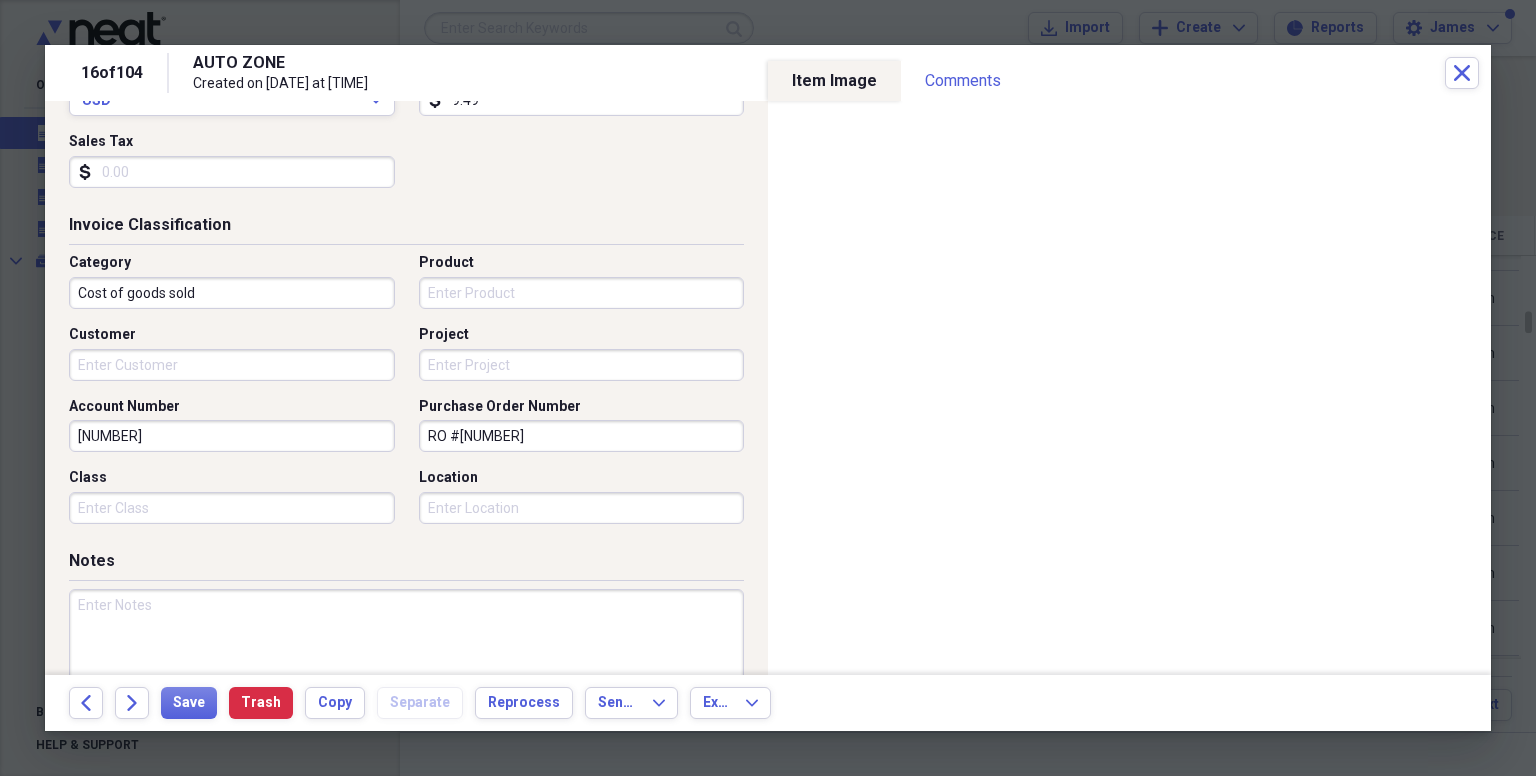 scroll, scrollTop: 500, scrollLeft: 0, axis: vertical 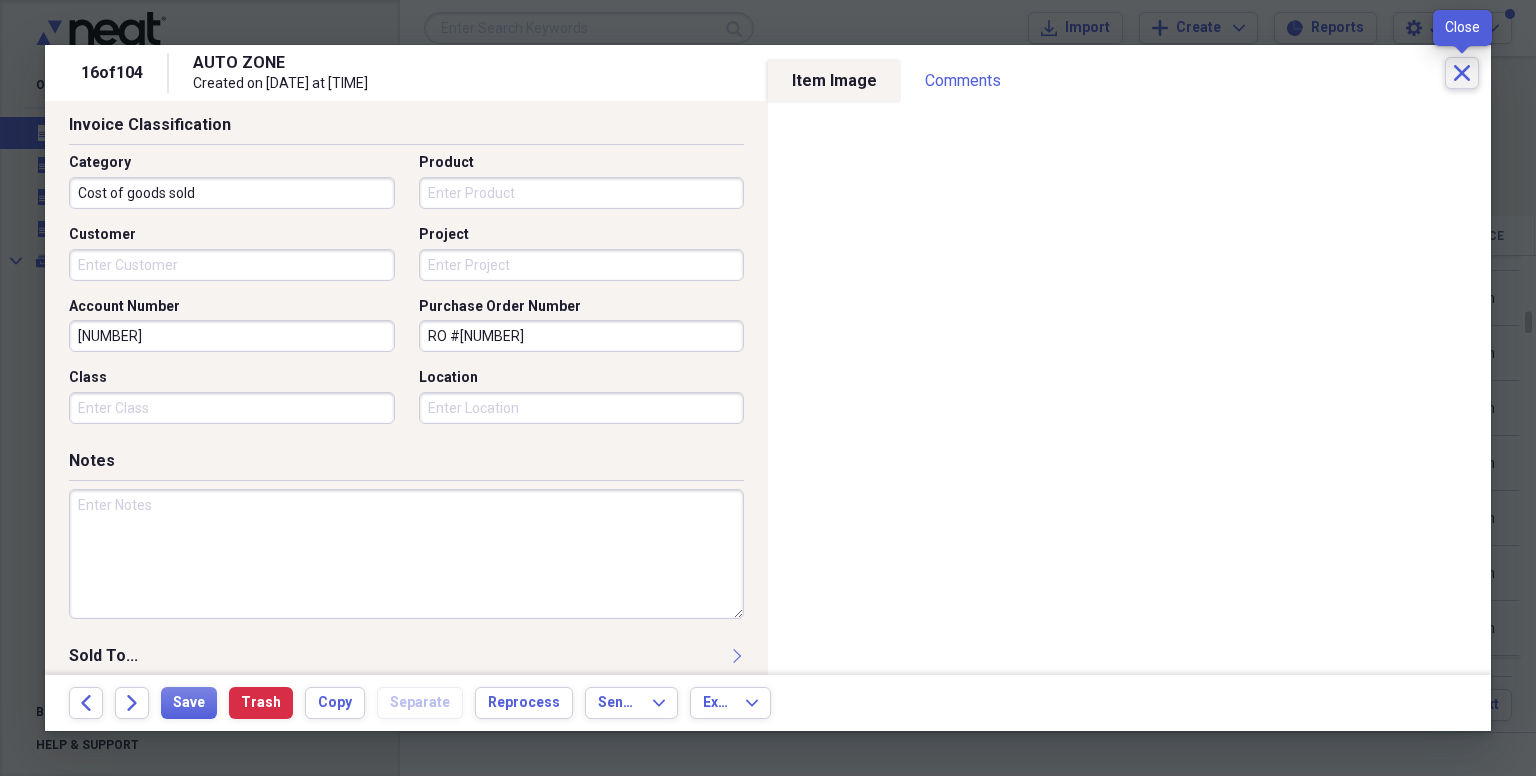 click 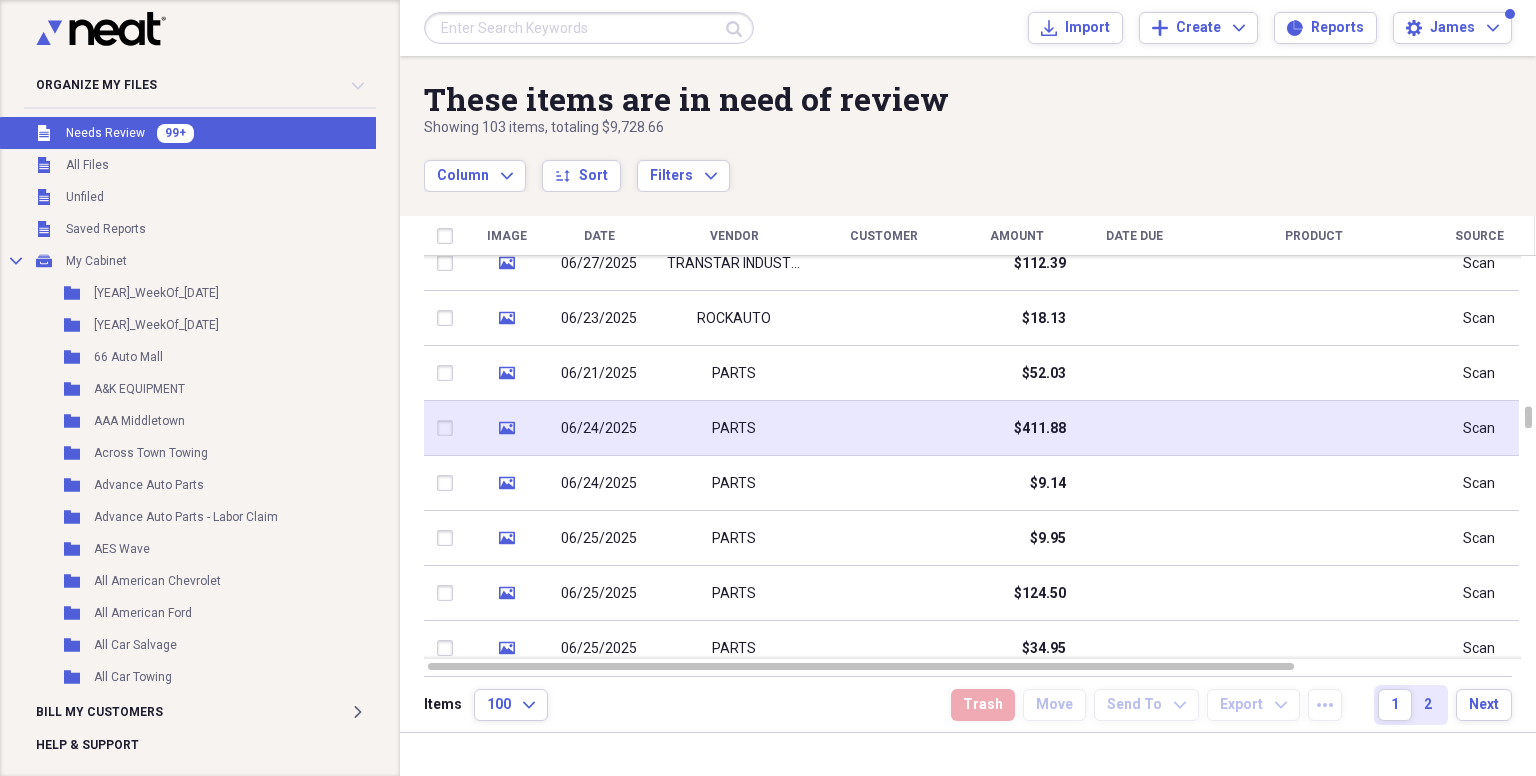 click on "PARTS" at bounding box center [734, 429] 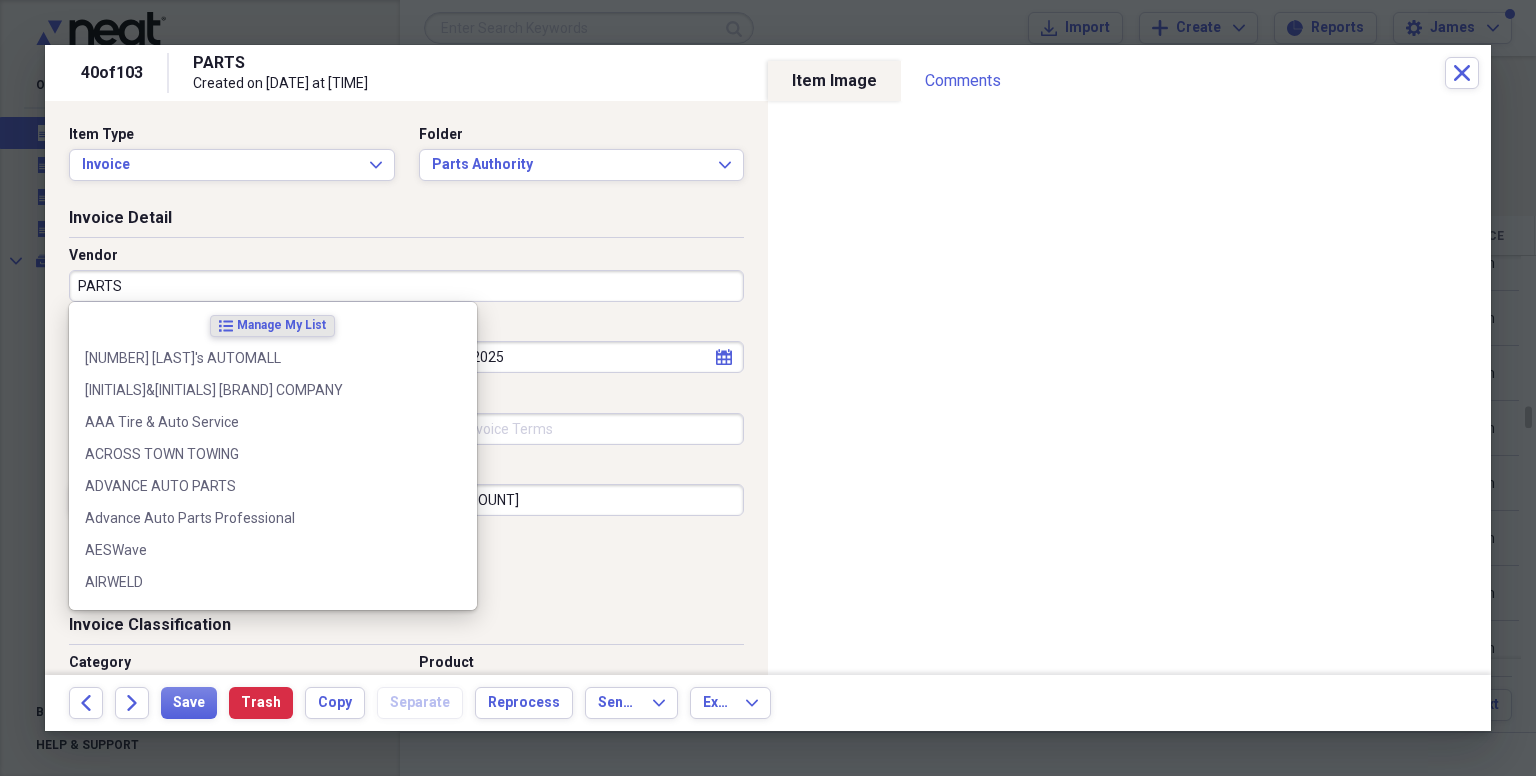 click on "PARTS" at bounding box center [406, 286] 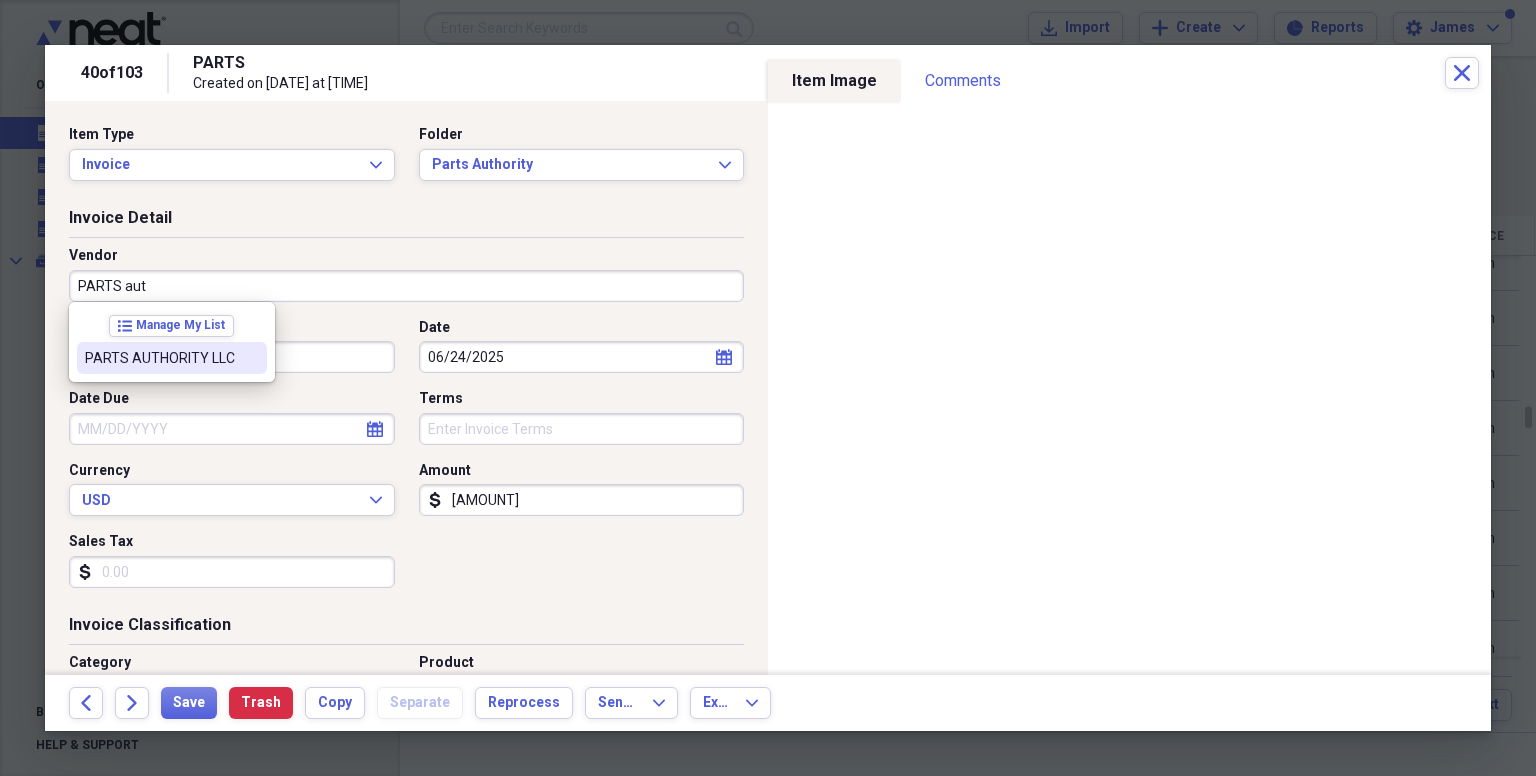 type on "PARTS aut" 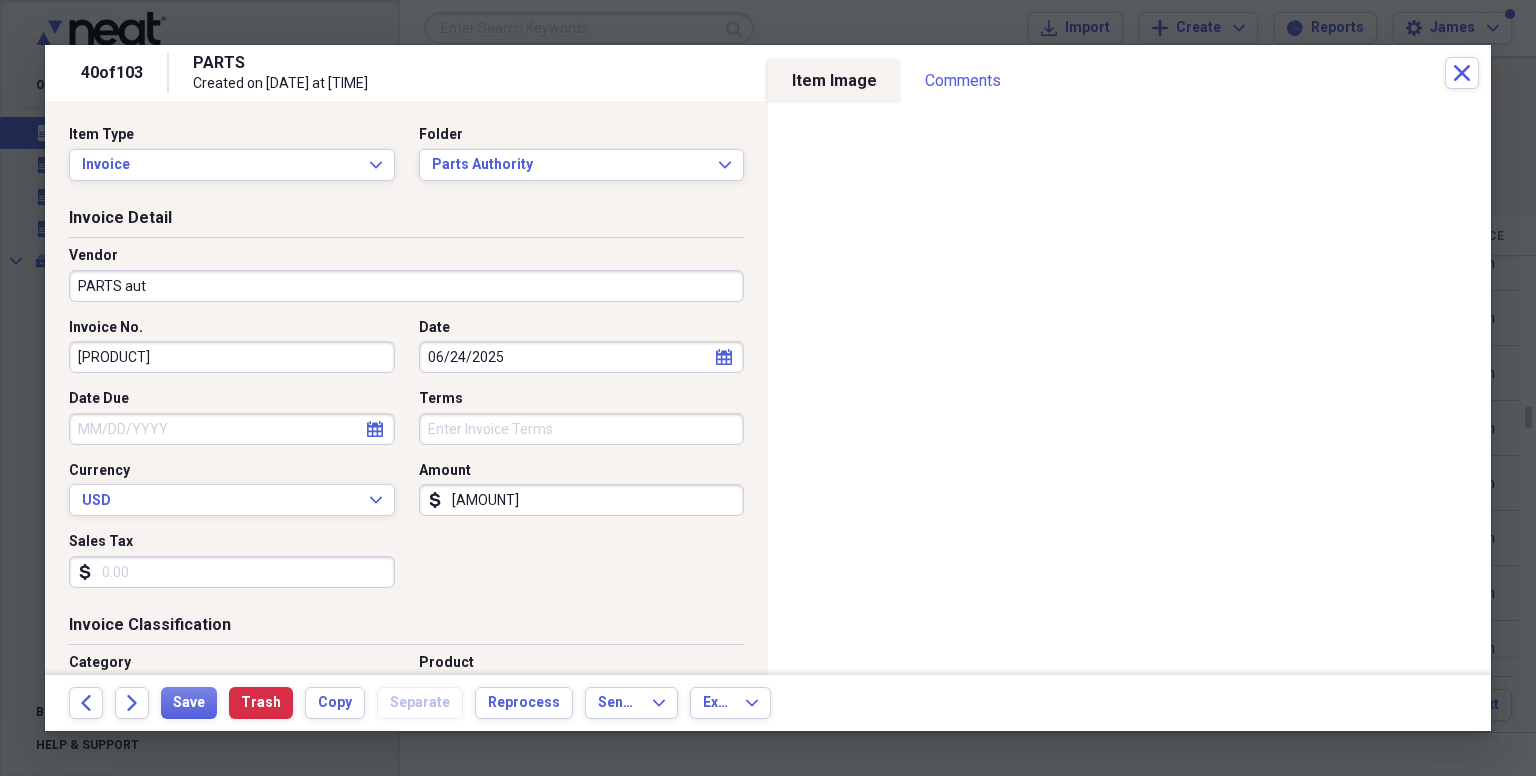 drag, startPoint x: 150, startPoint y: 358, endPoint x: 57, endPoint y: 368, distance: 93.53609 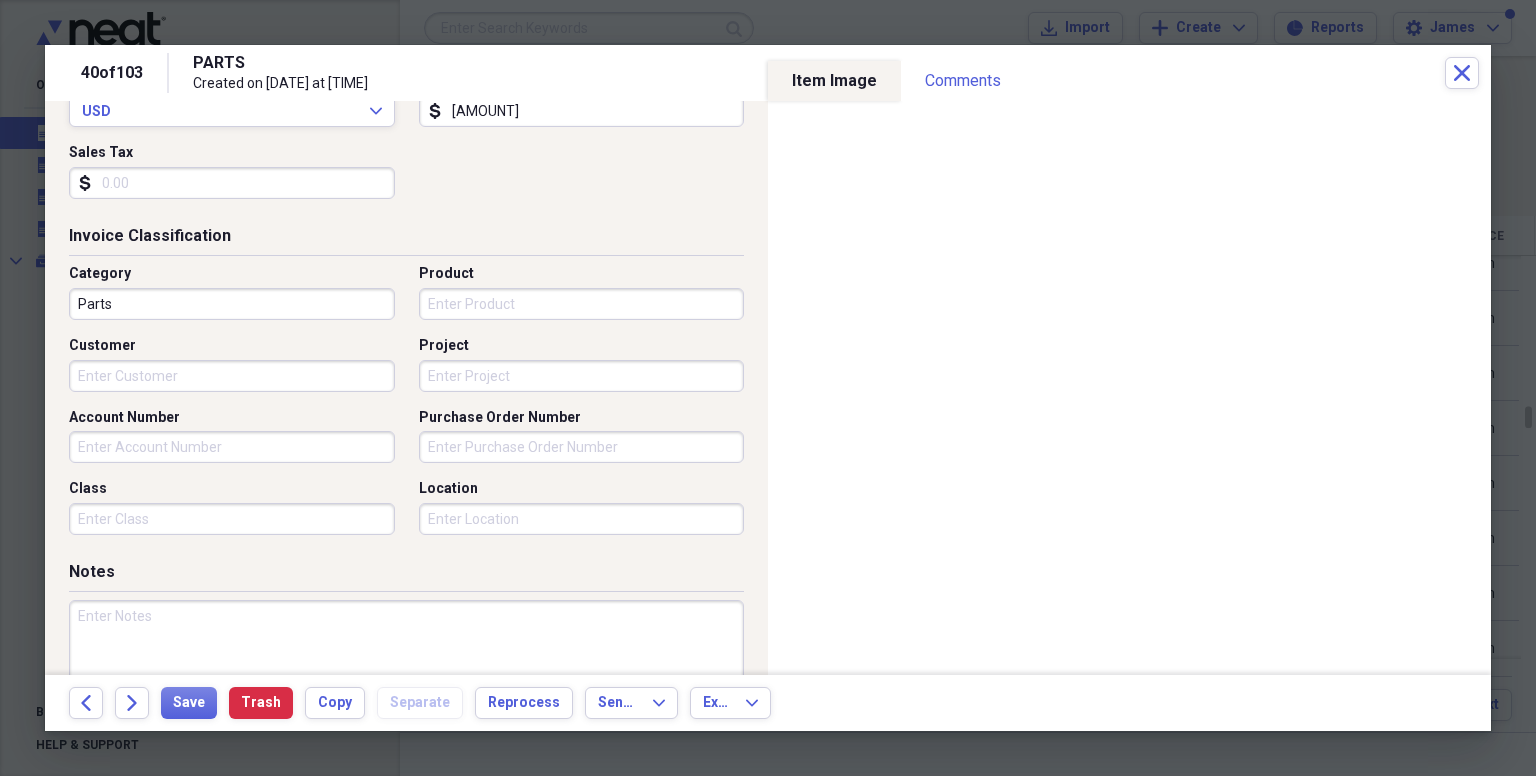 scroll, scrollTop: 400, scrollLeft: 0, axis: vertical 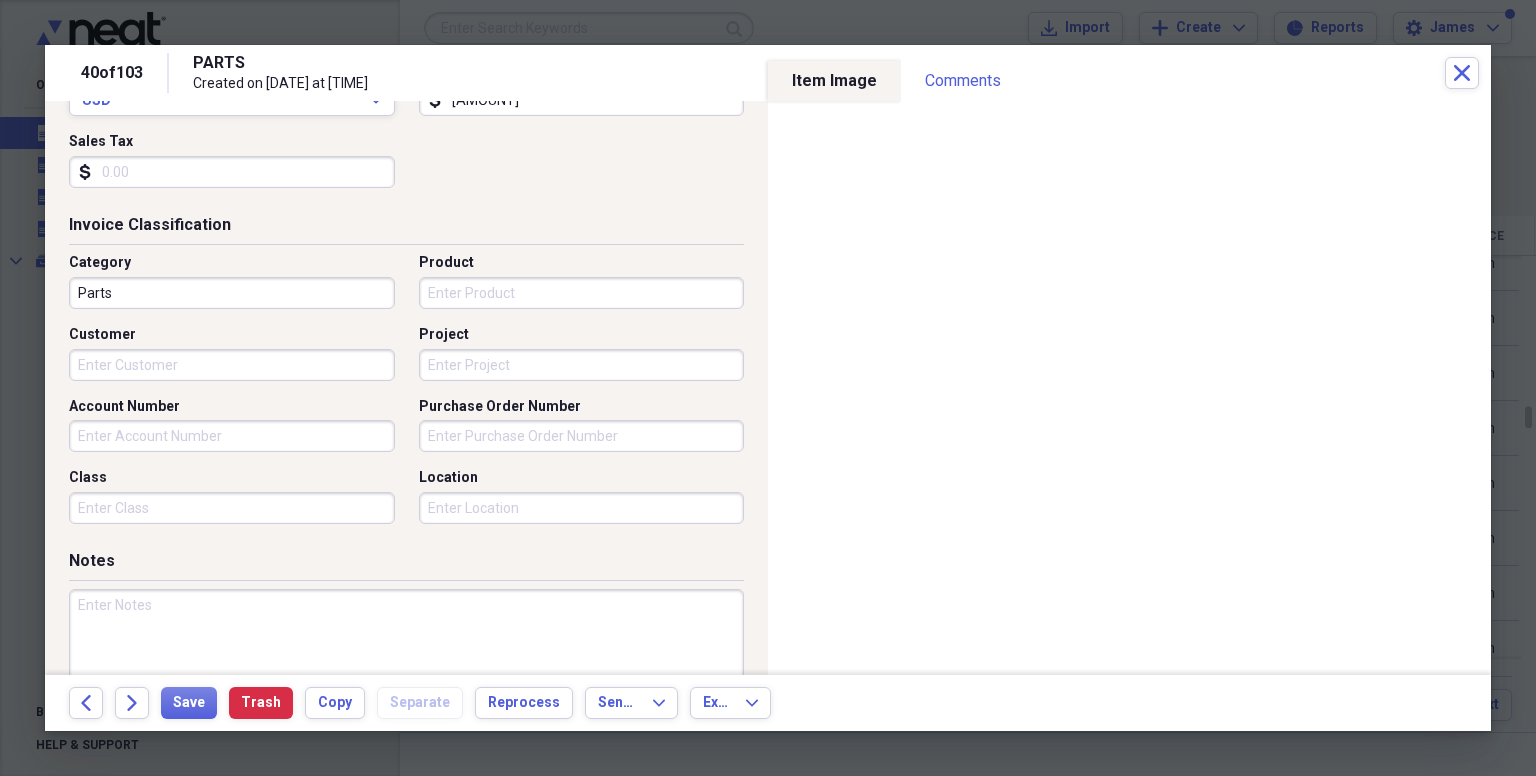 click on "Invoice No. [NUMBER] Date [MM]/[DD]/[YYYY] calendar Calendar Date Due calendar Calendar Terms Currency USD Expand Amount dollar-sign [NUMBER] Sales Tax dollar-sign" at bounding box center (406, 61) 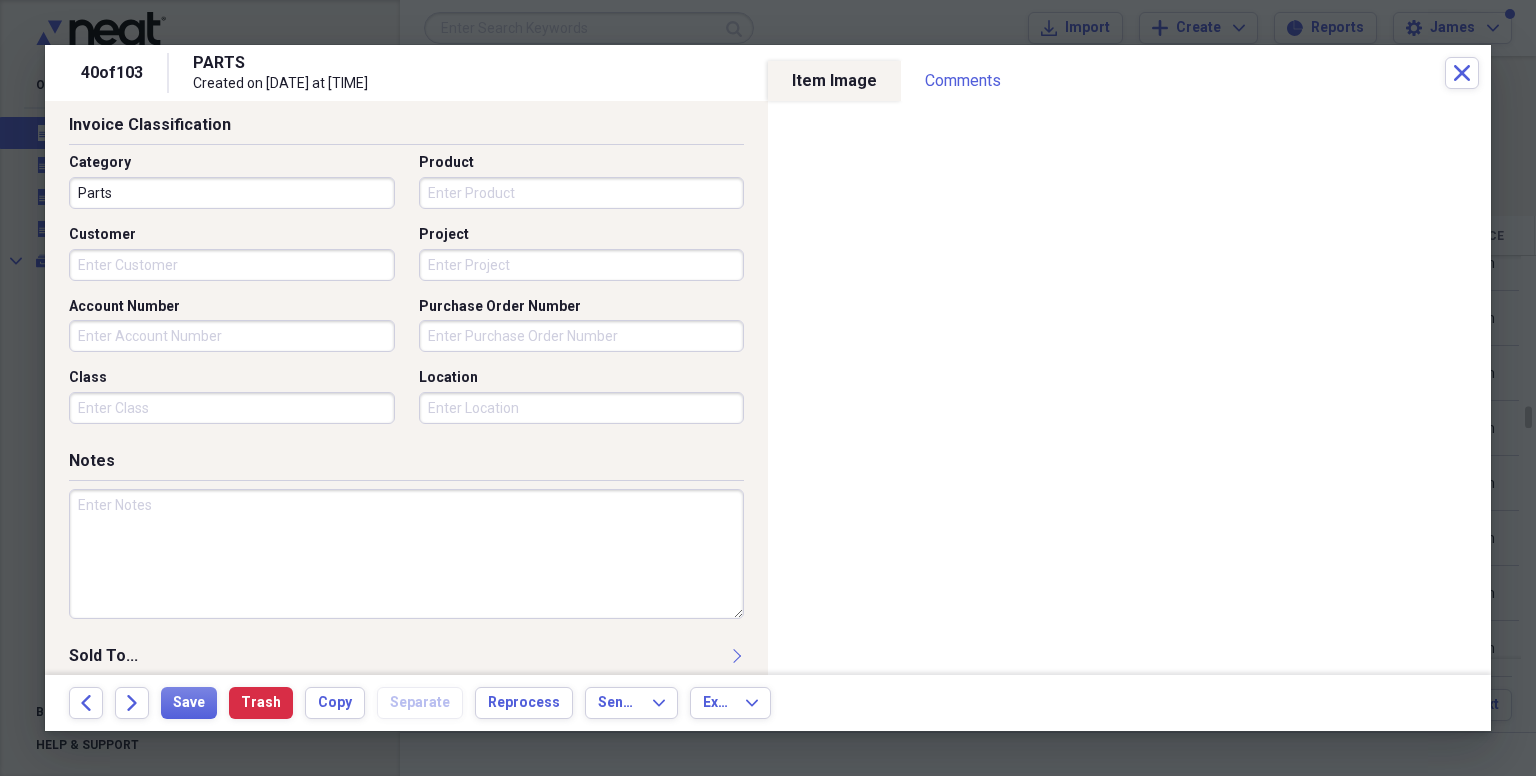 click at bounding box center [406, 554] 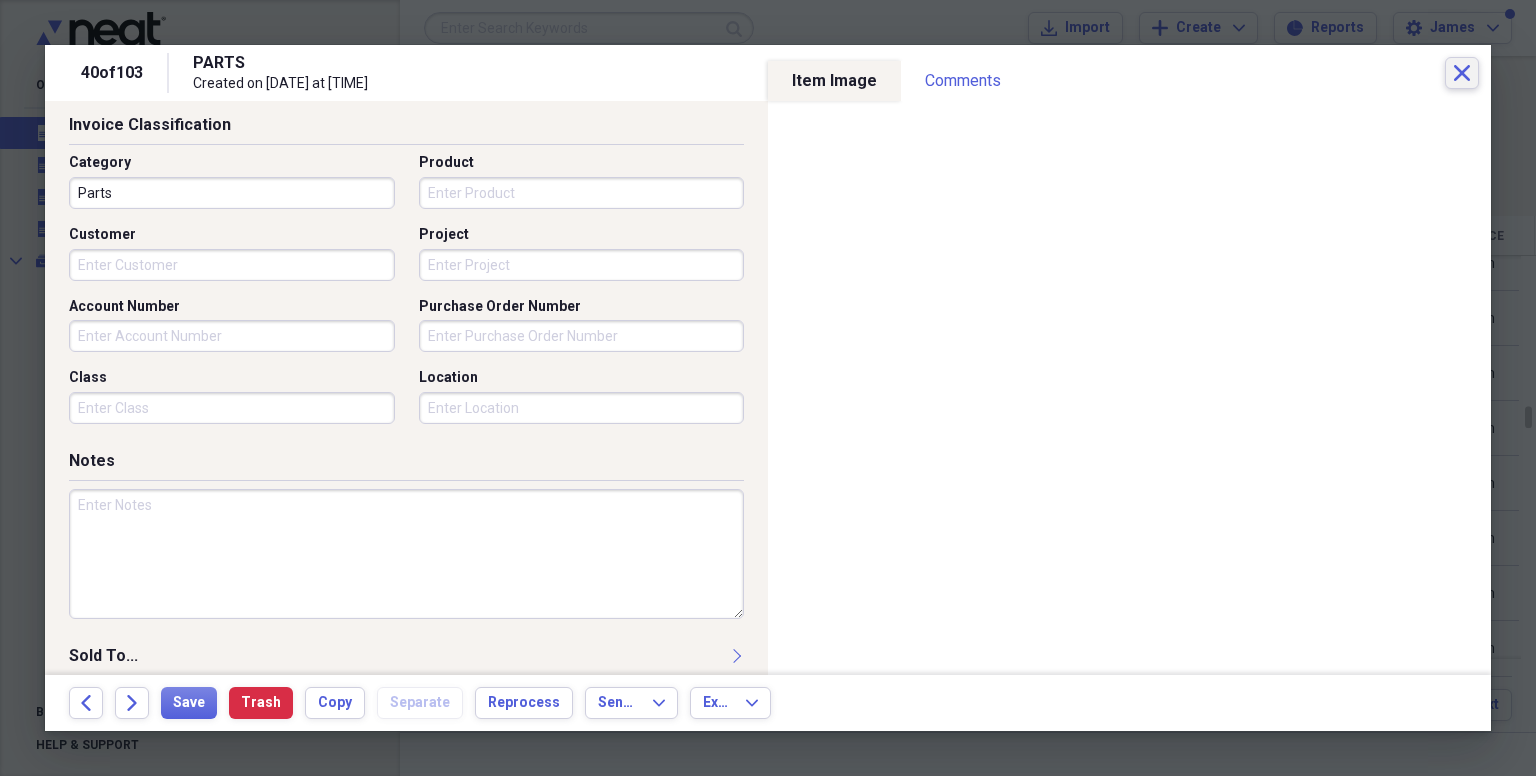 click on "Close" at bounding box center [1462, 73] 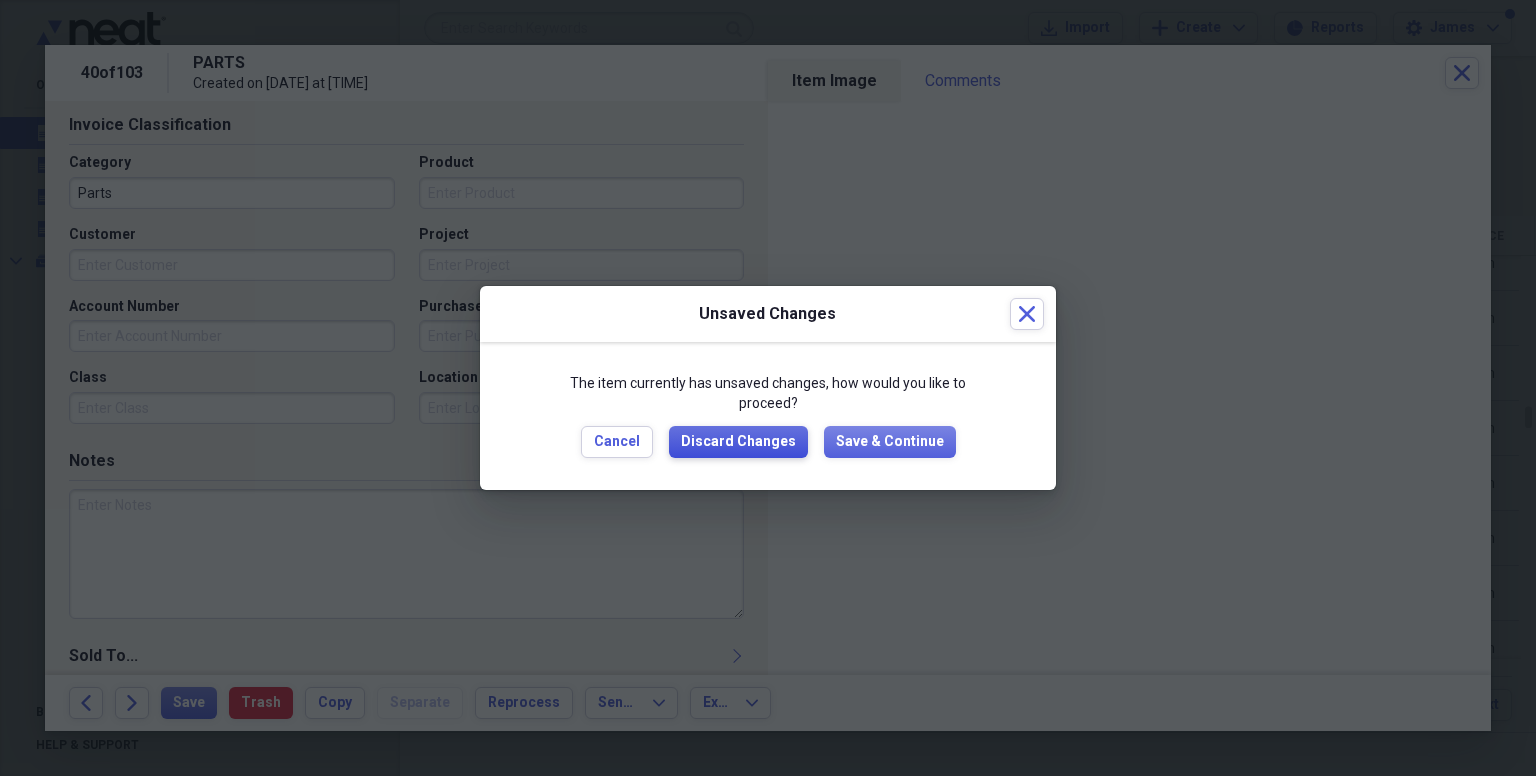 click on "Discard Changes" at bounding box center (738, 442) 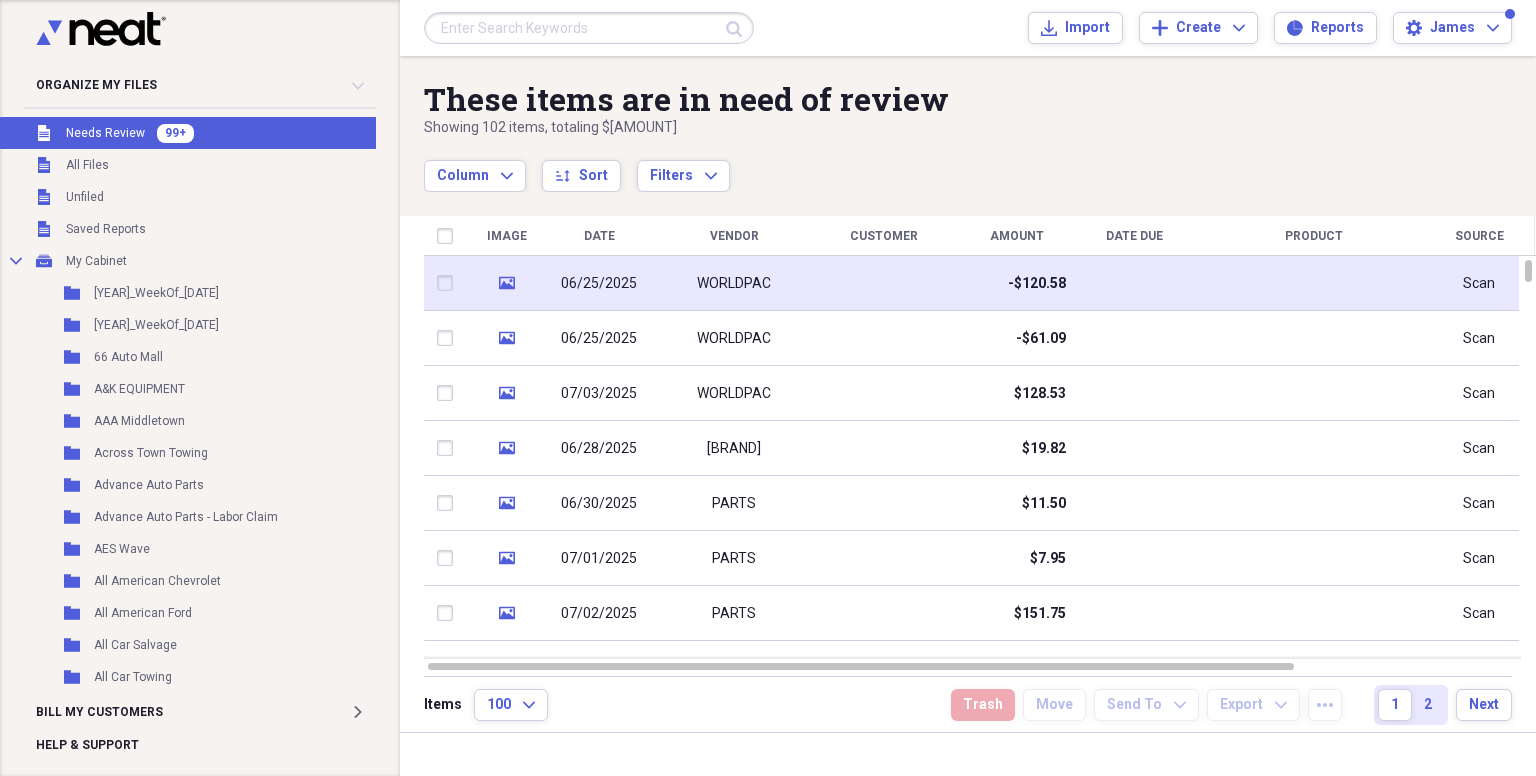 click on "06/25/2025" at bounding box center (599, 284) 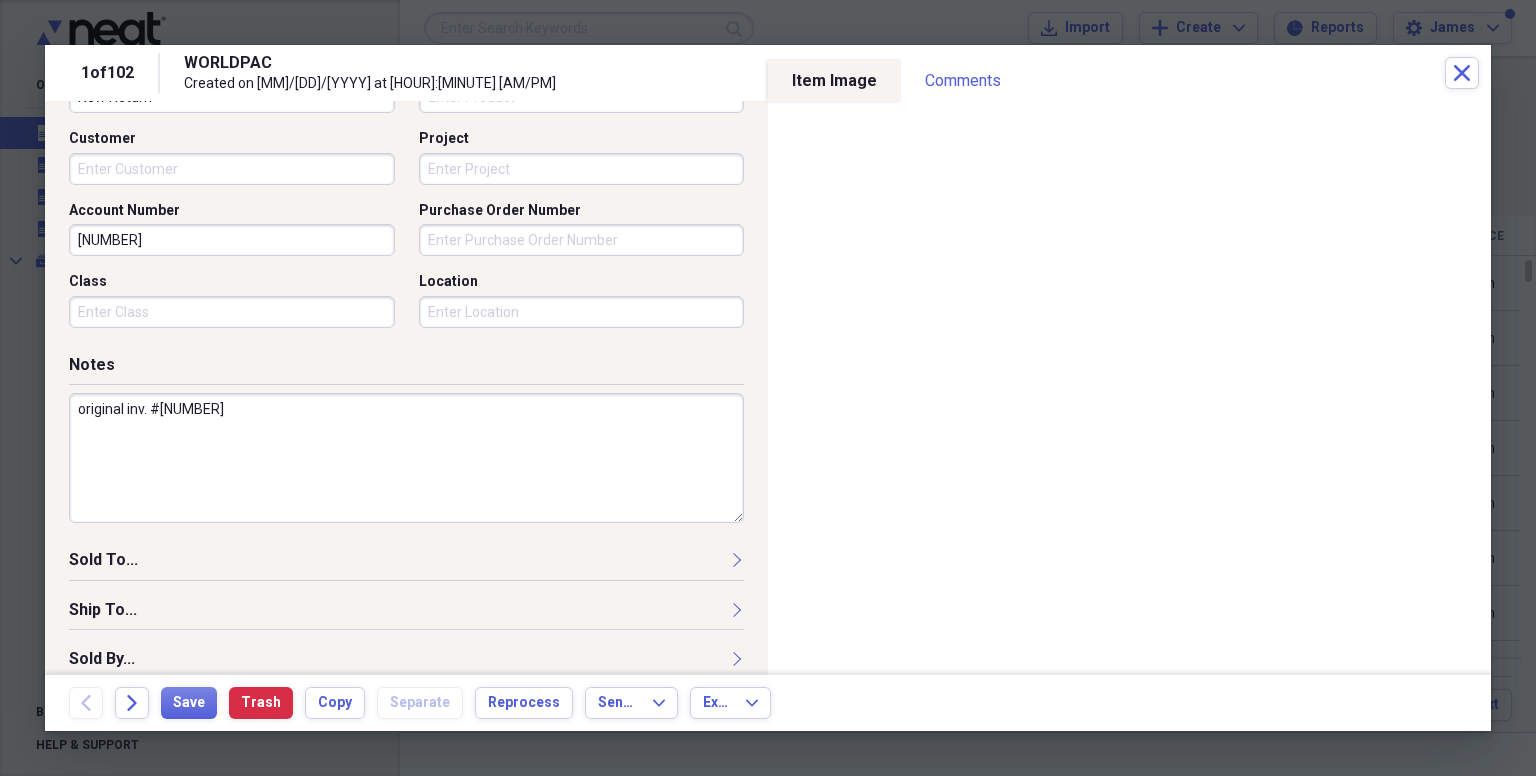 scroll, scrollTop: 600, scrollLeft: 0, axis: vertical 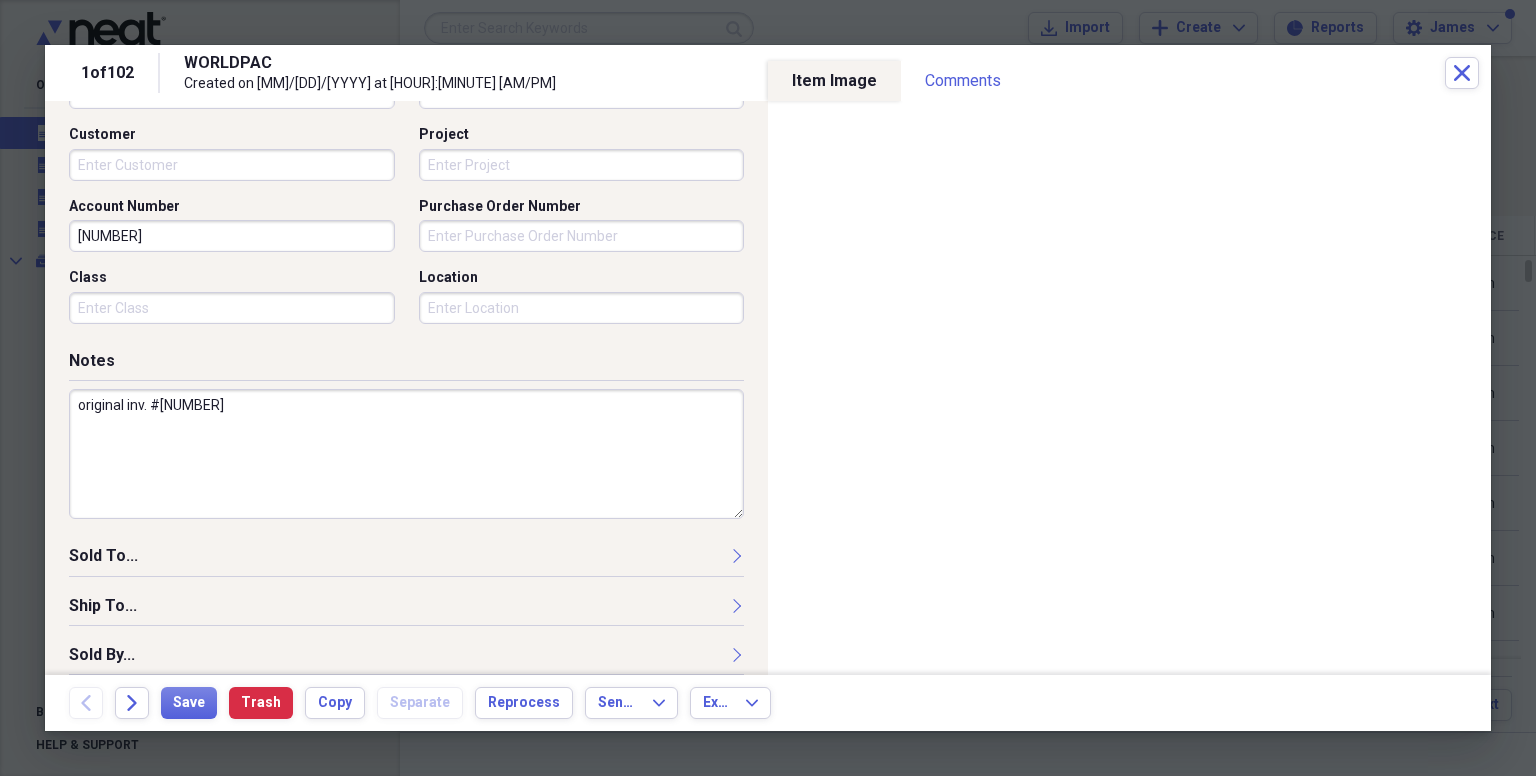 drag, startPoint x: 252, startPoint y: 412, endPoint x: 162, endPoint y: 396, distance: 91.411156 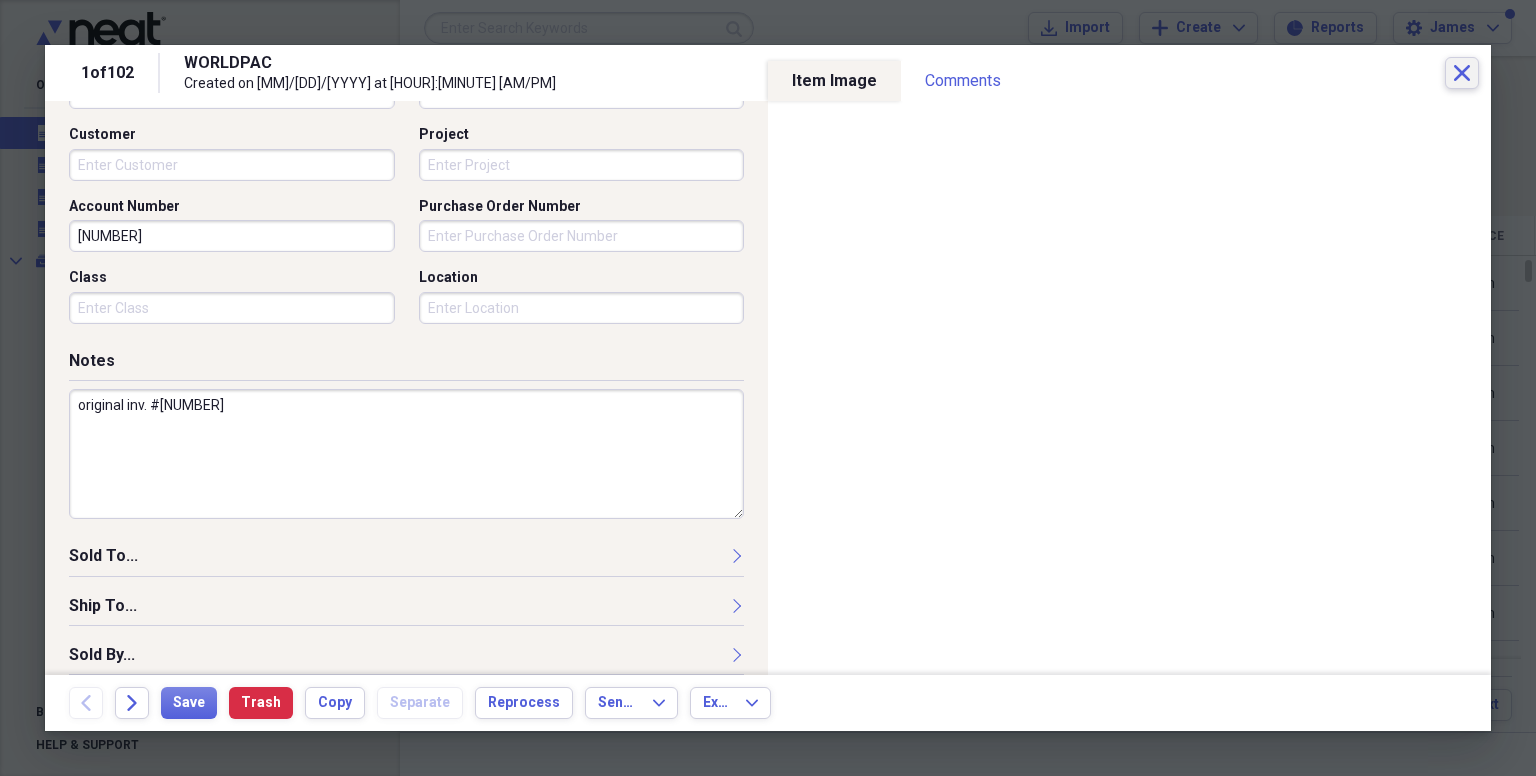 click 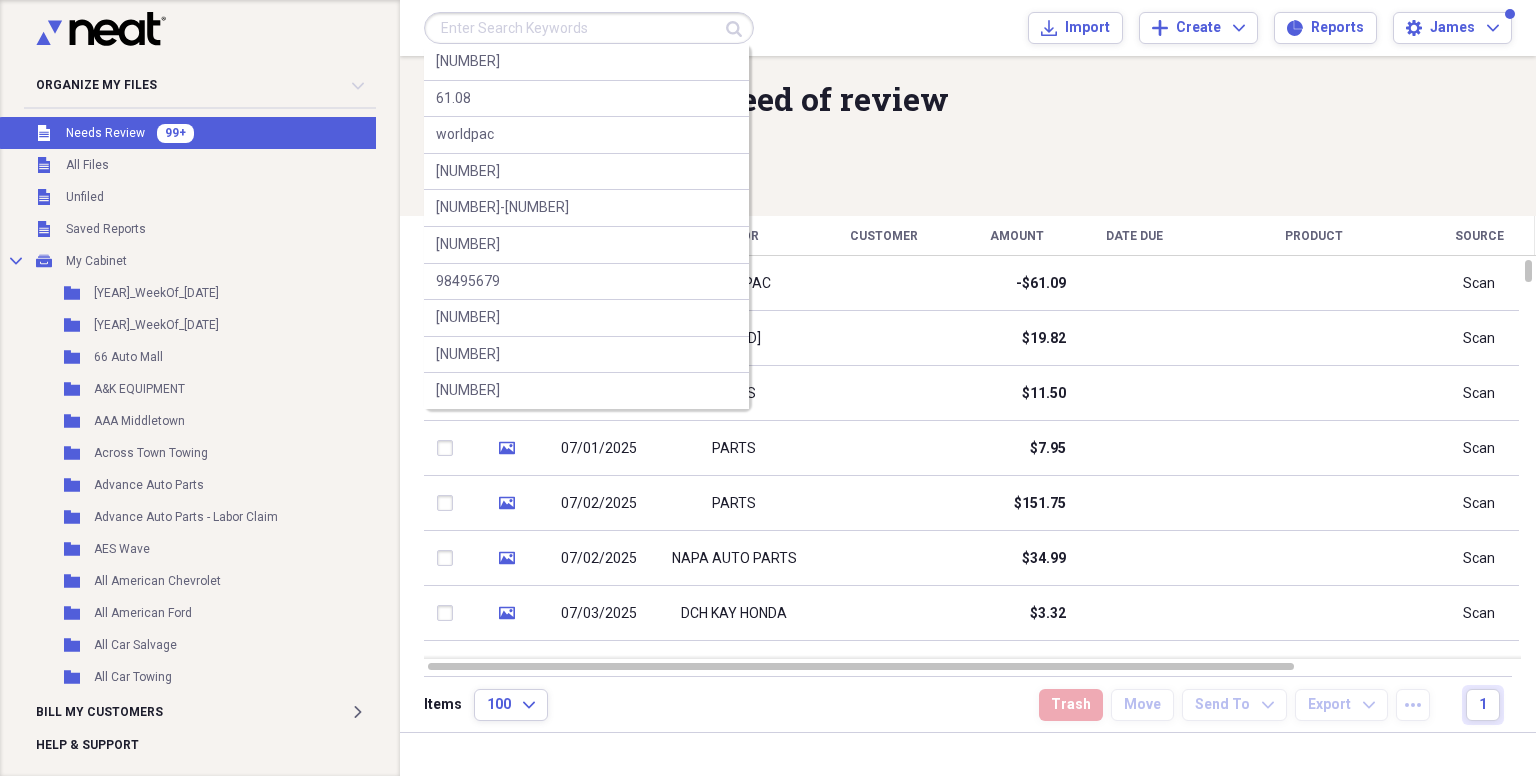 click at bounding box center [589, 28] 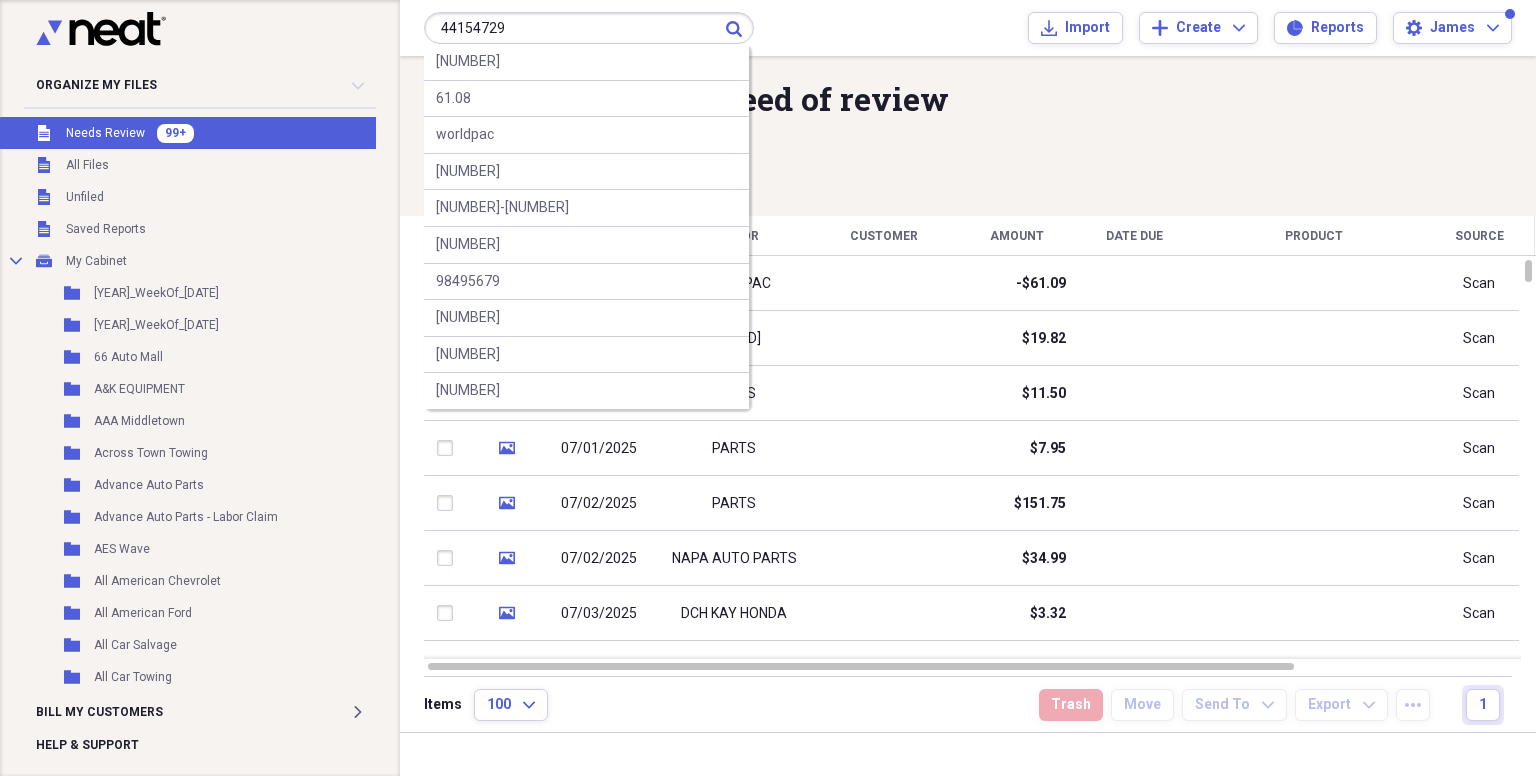 type on "44154729" 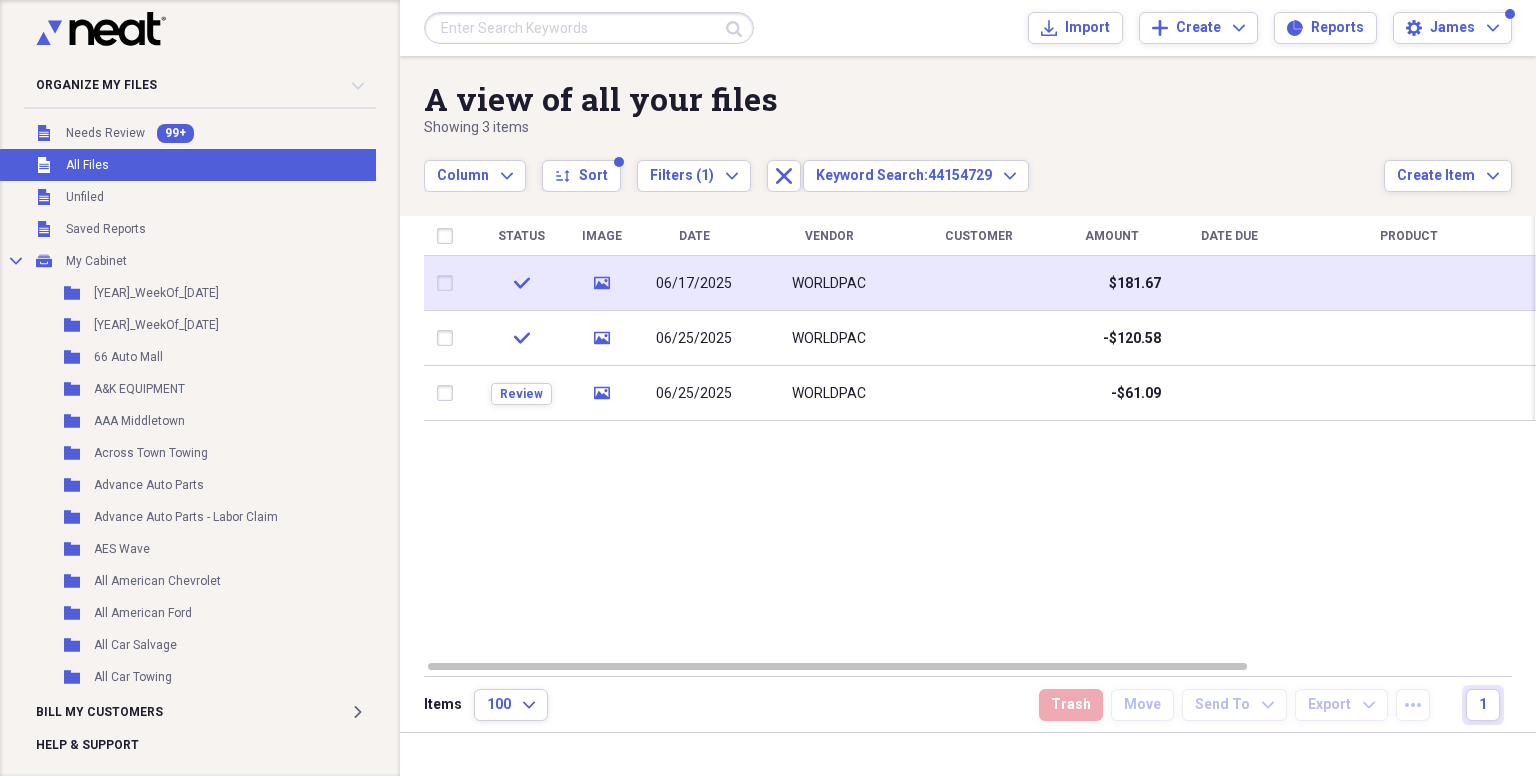 click on "06/17/2025" at bounding box center [694, 284] 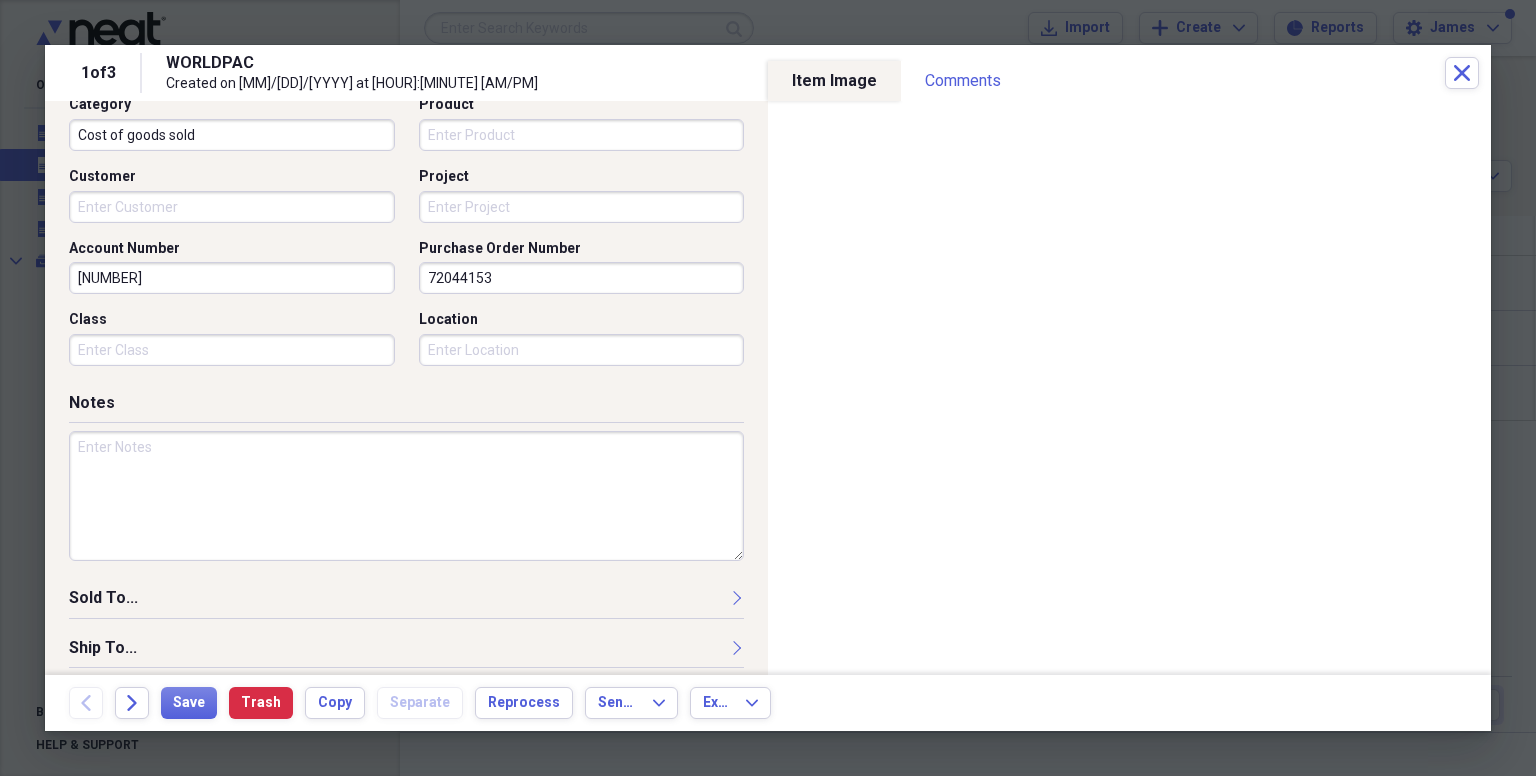 scroll, scrollTop: 416, scrollLeft: 0, axis: vertical 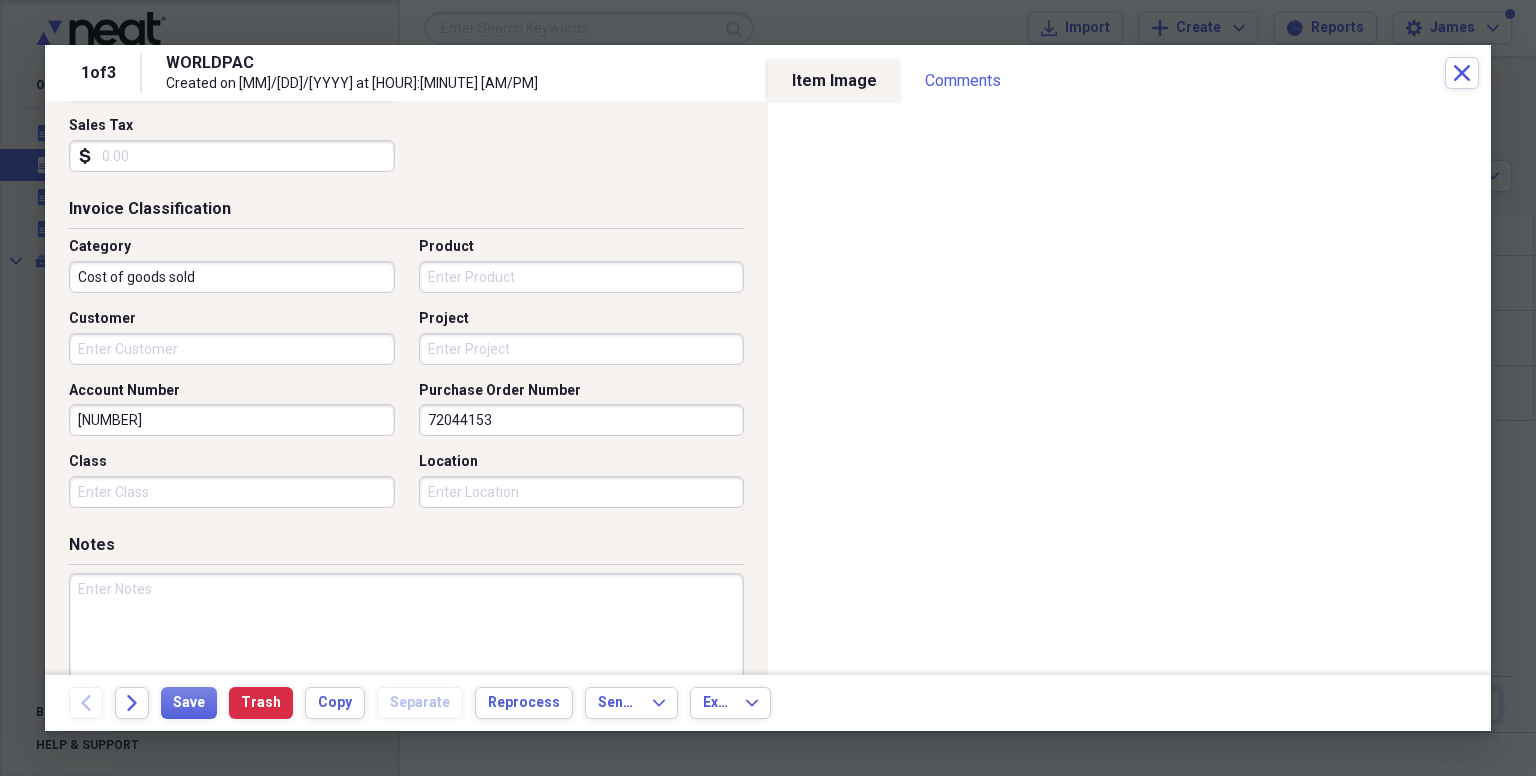 click on "Project" at bounding box center [582, 349] 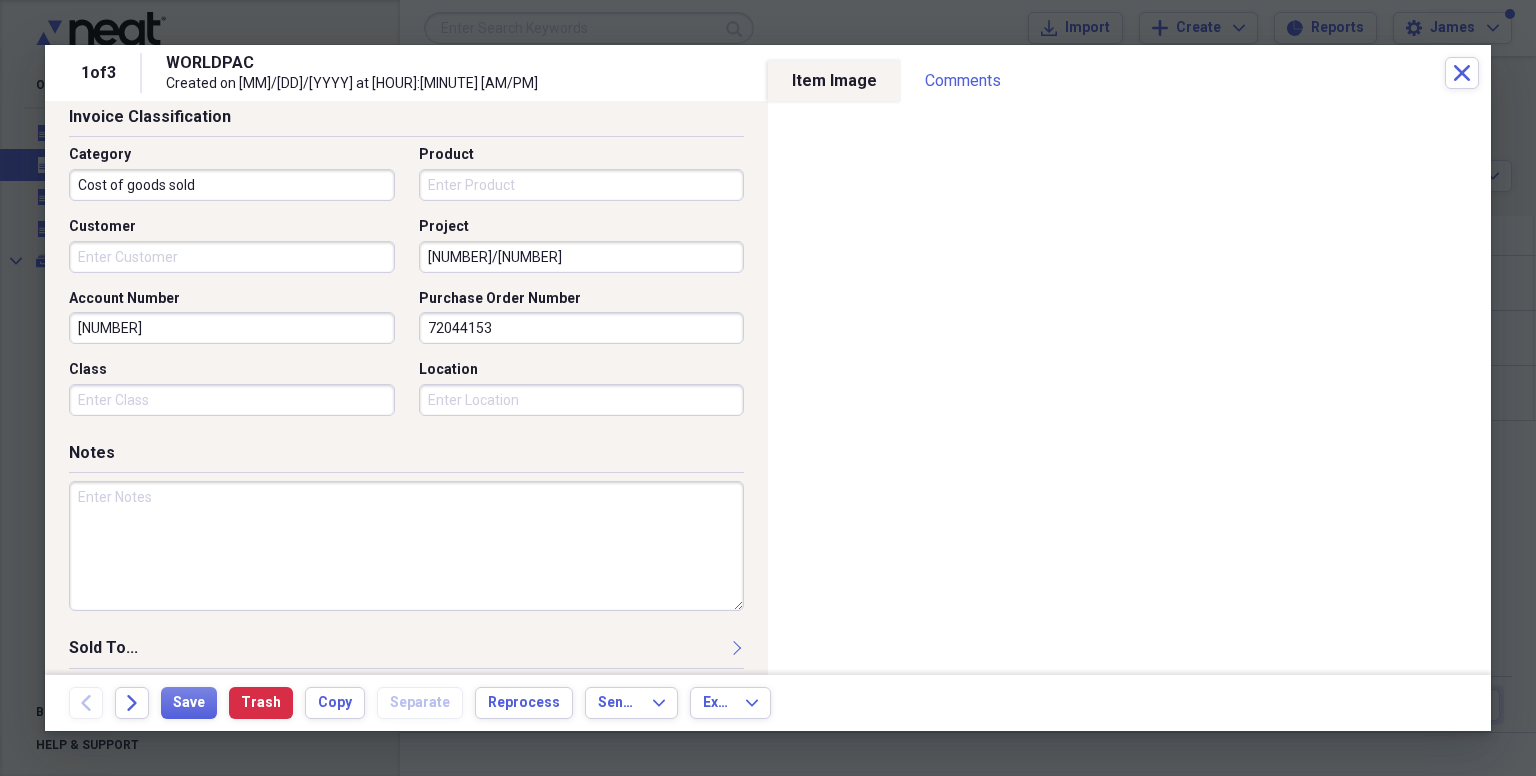 scroll, scrollTop: 616, scrollLeft: 0, axis: vertical 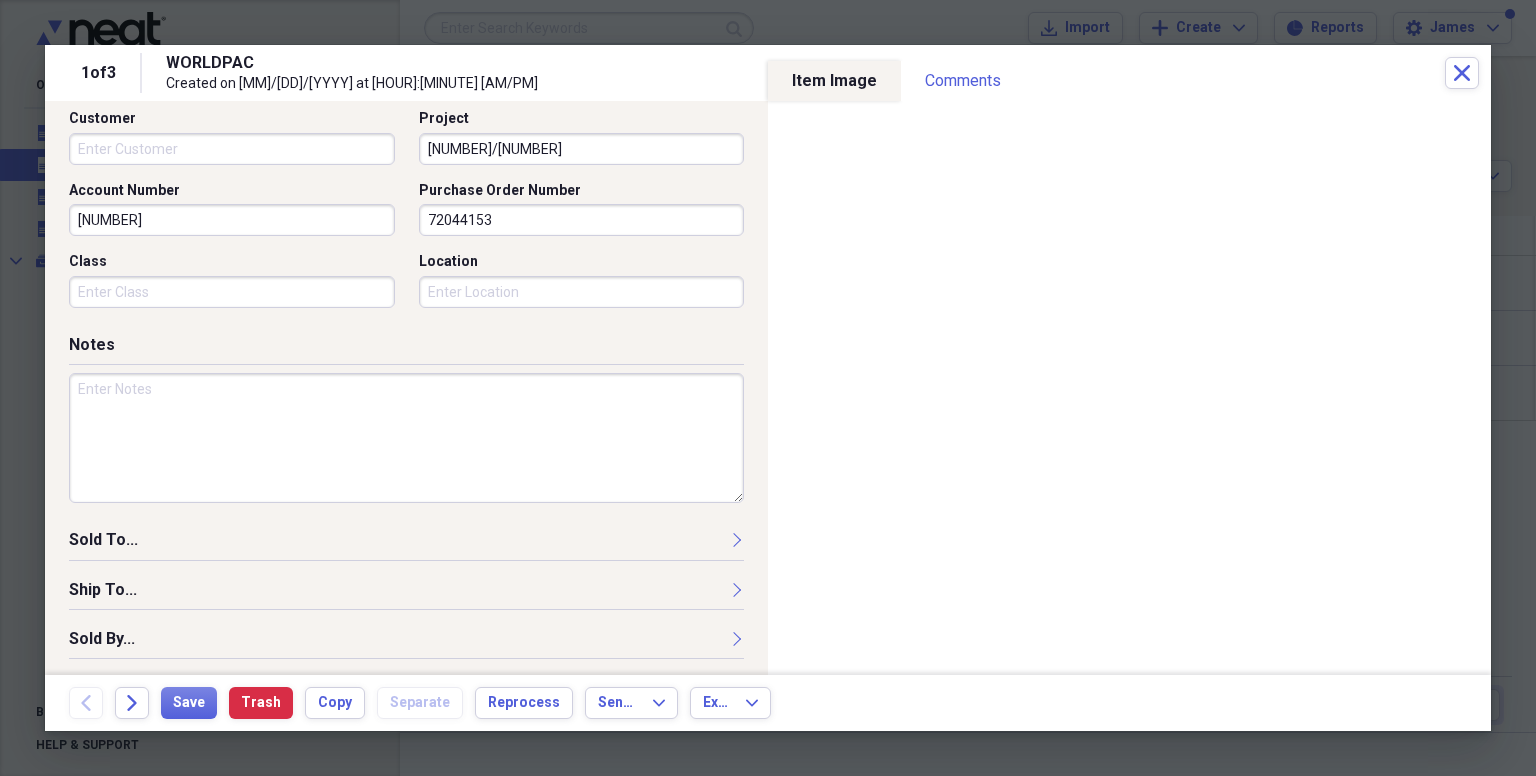 type on "[NUMBER]/[NUMBER]" 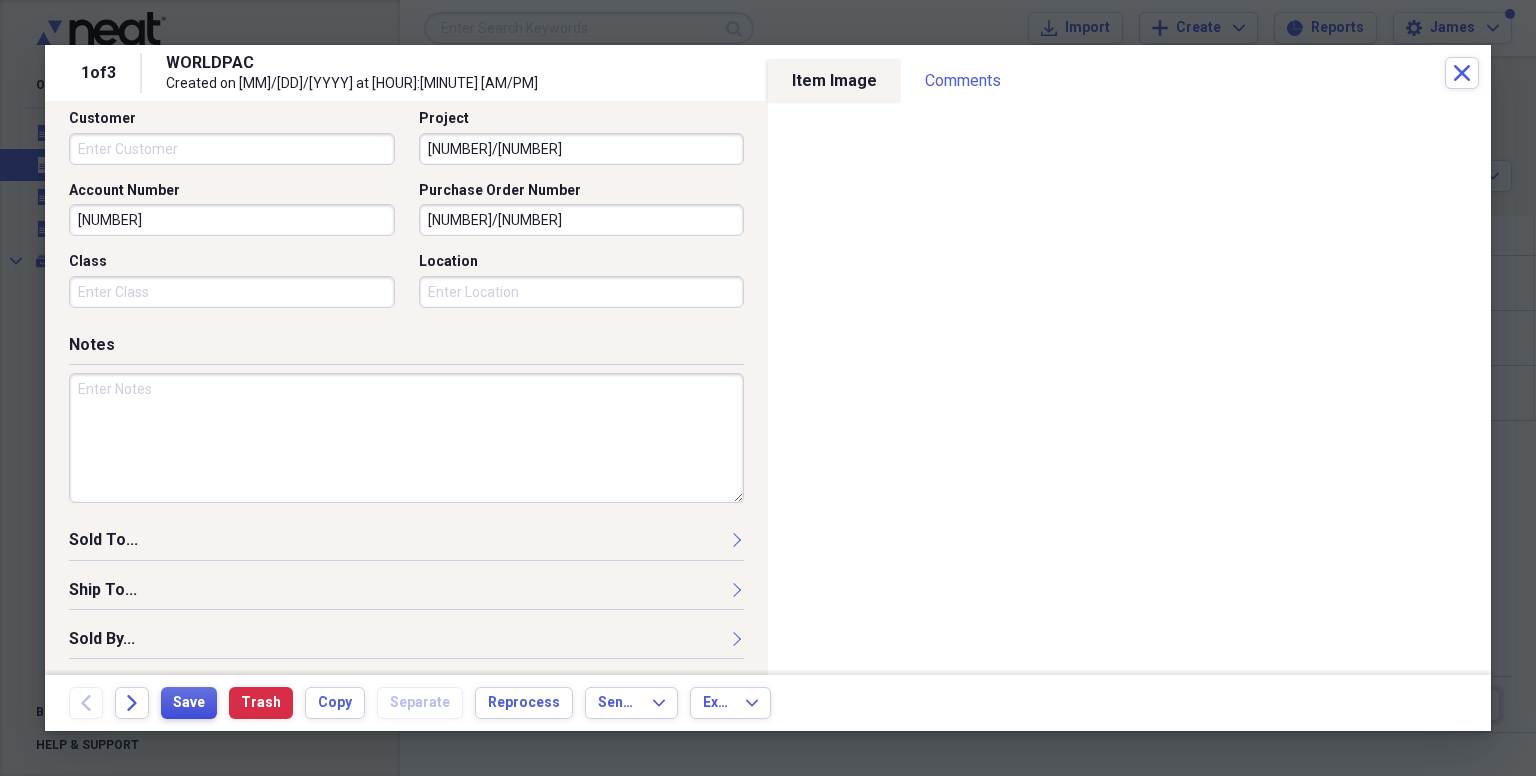 type on "[NUMBER]/[NUMBER]" 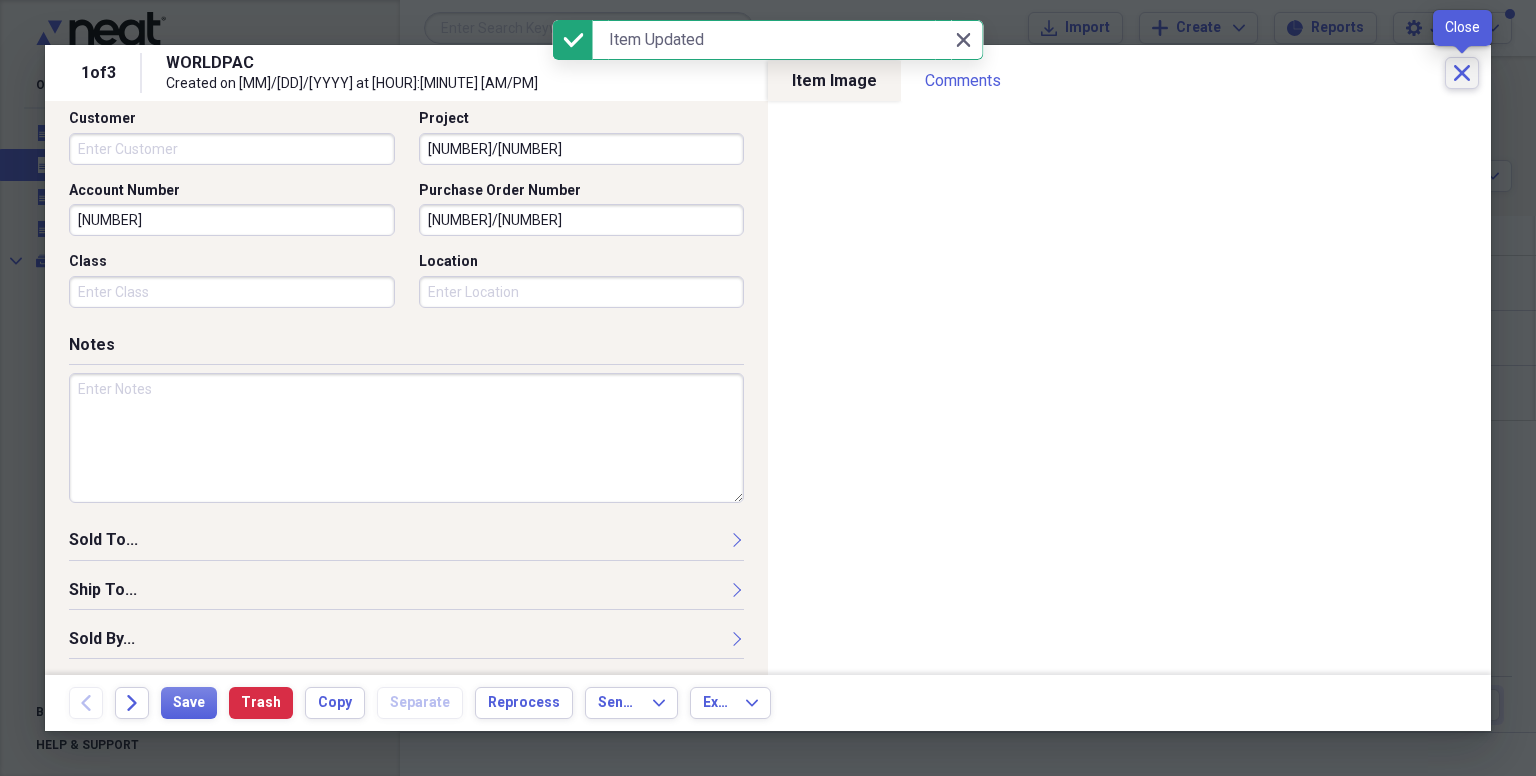 click 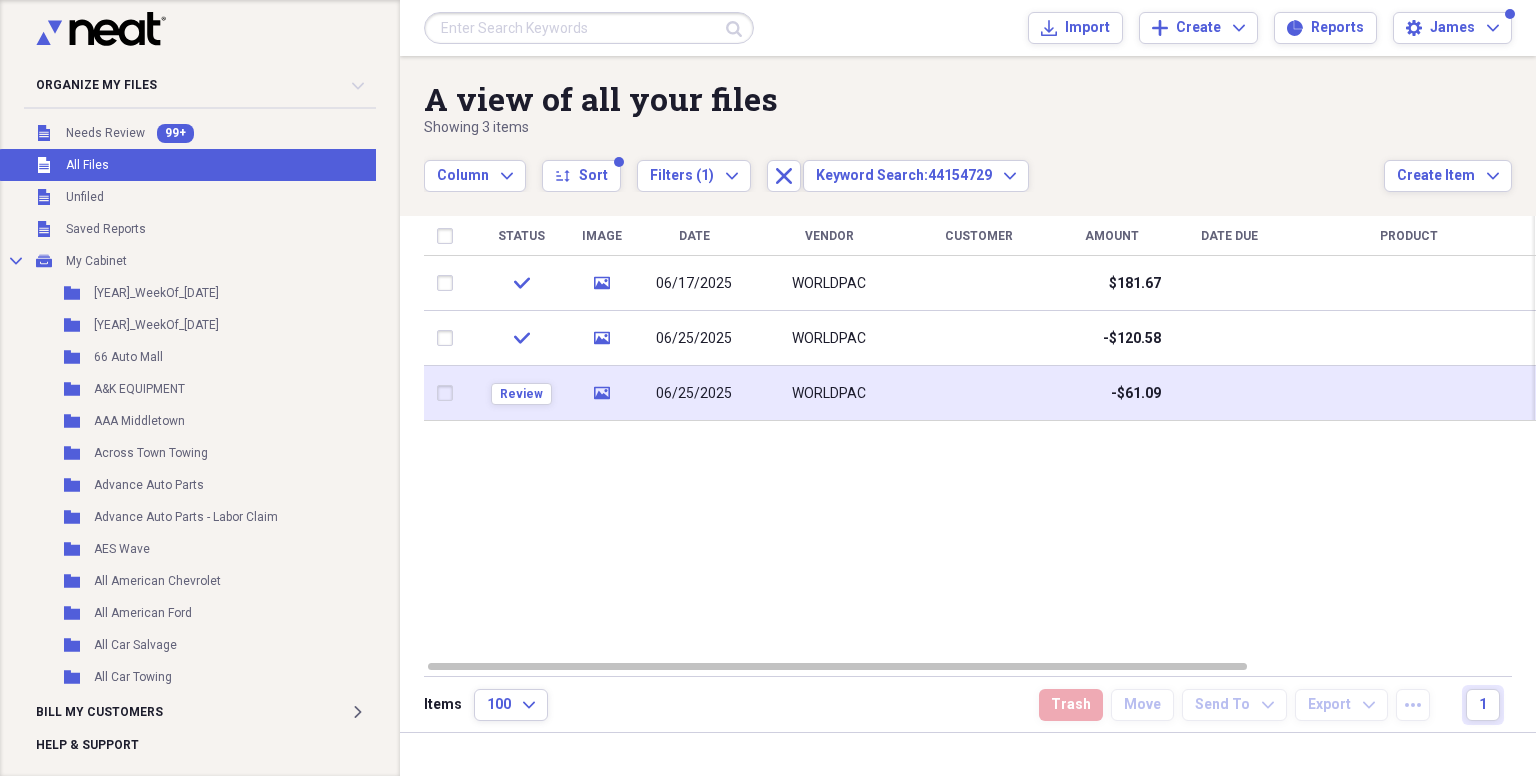 click on "06/25/2025" at bounding box center (694, 394) 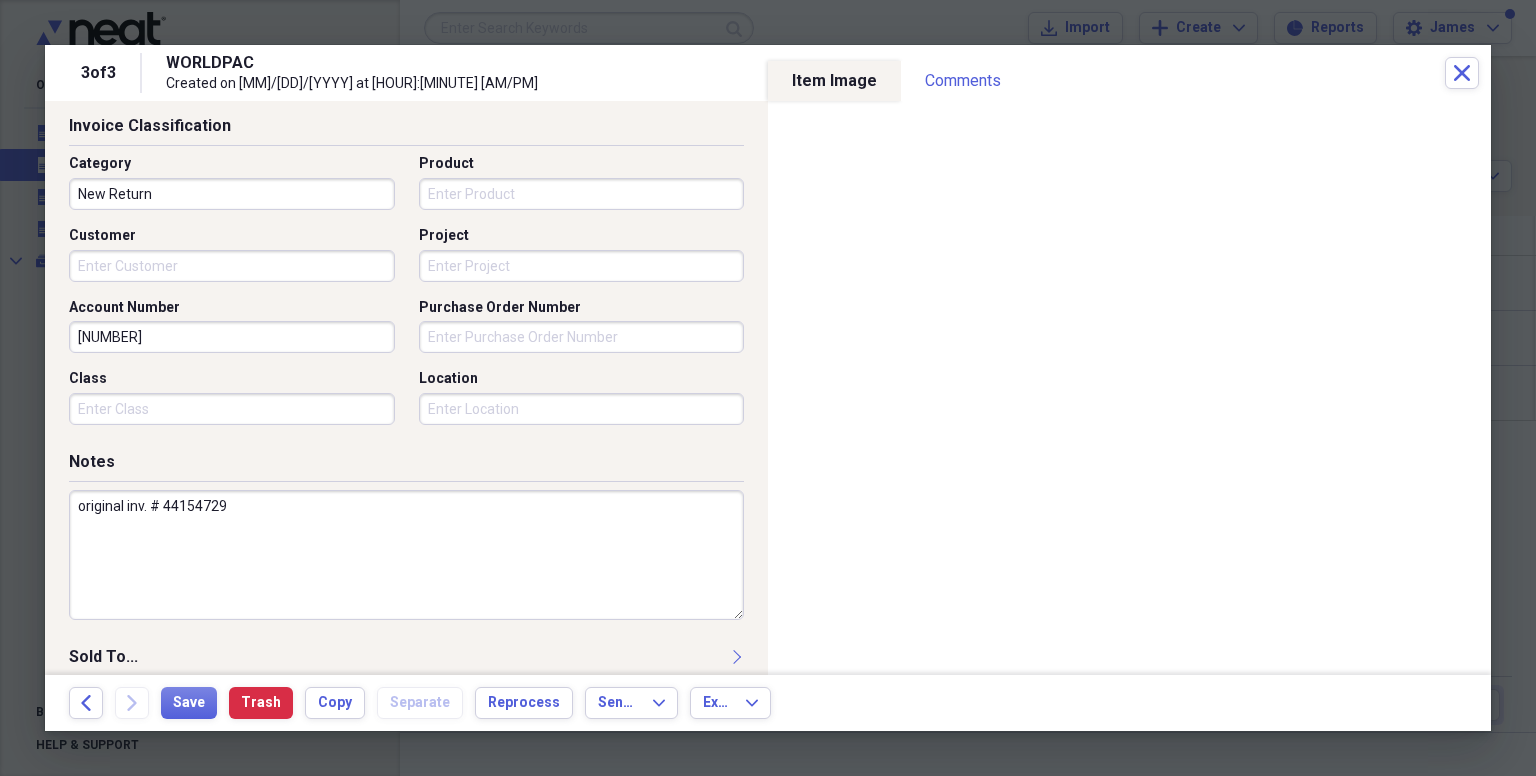 scroll, scrollTop: 500, scrollLeft: 0, axis: vertical 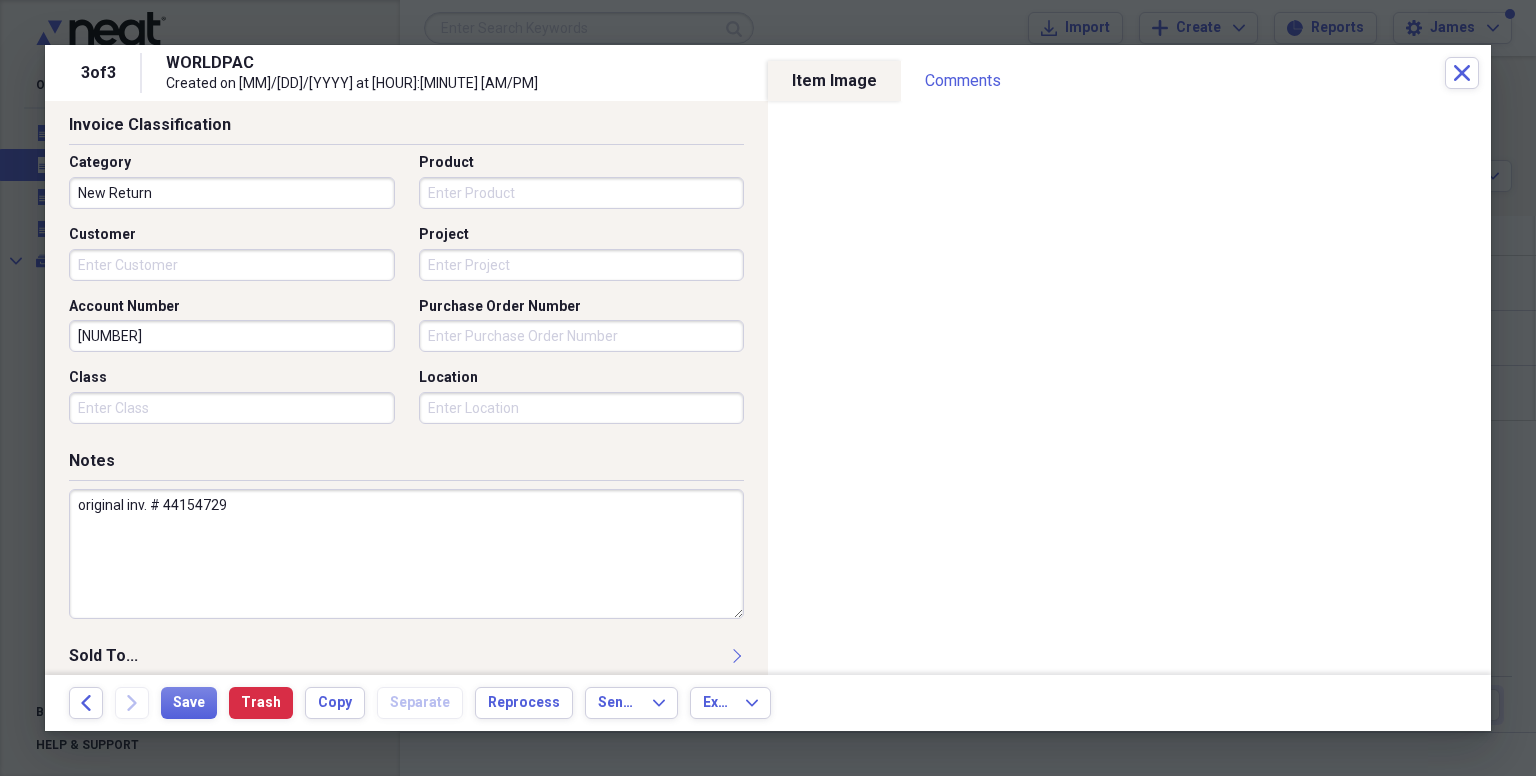 click on "Project" at bounding box center (582, 265) 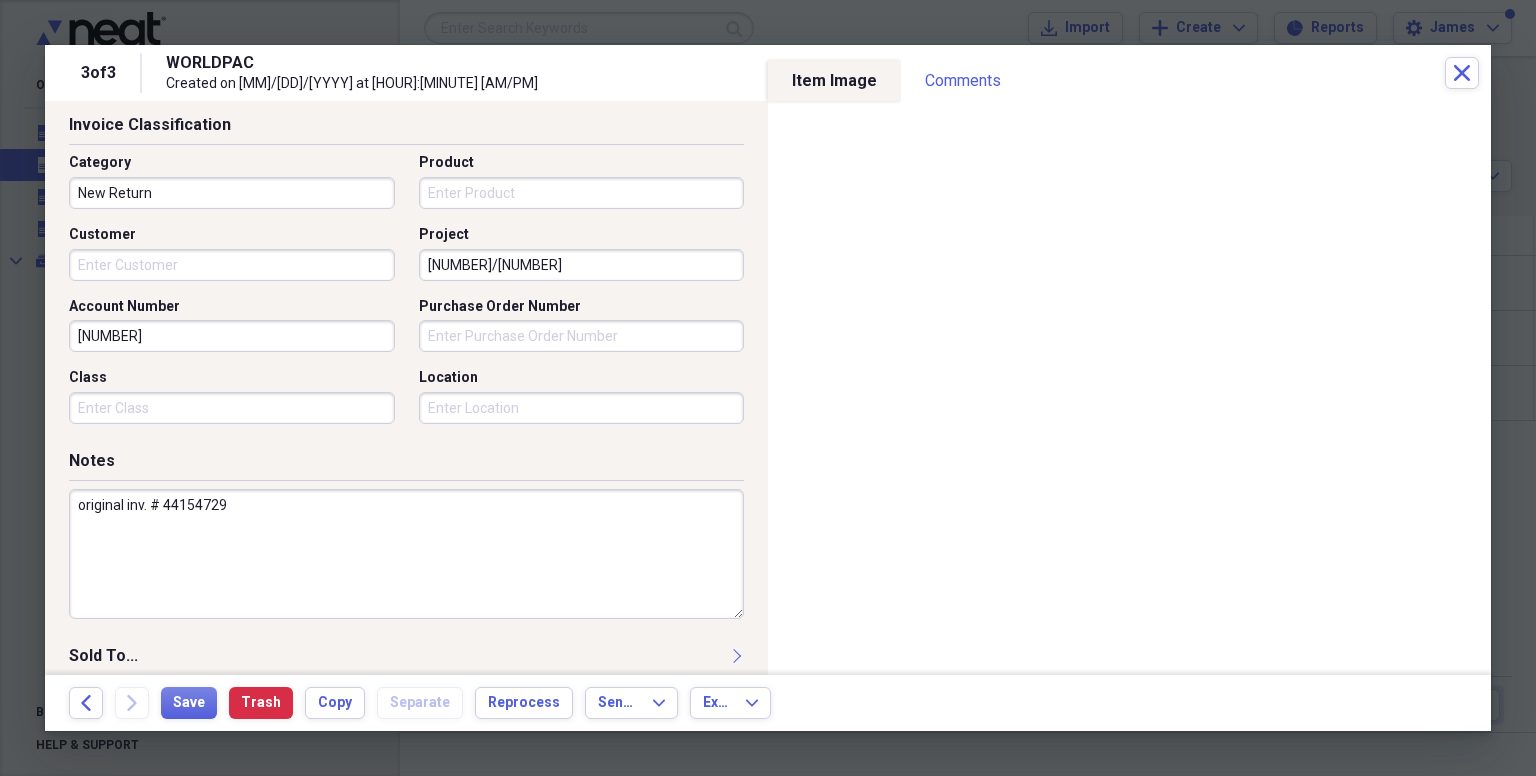 type on "[NUMBER]/[NUMBER]" 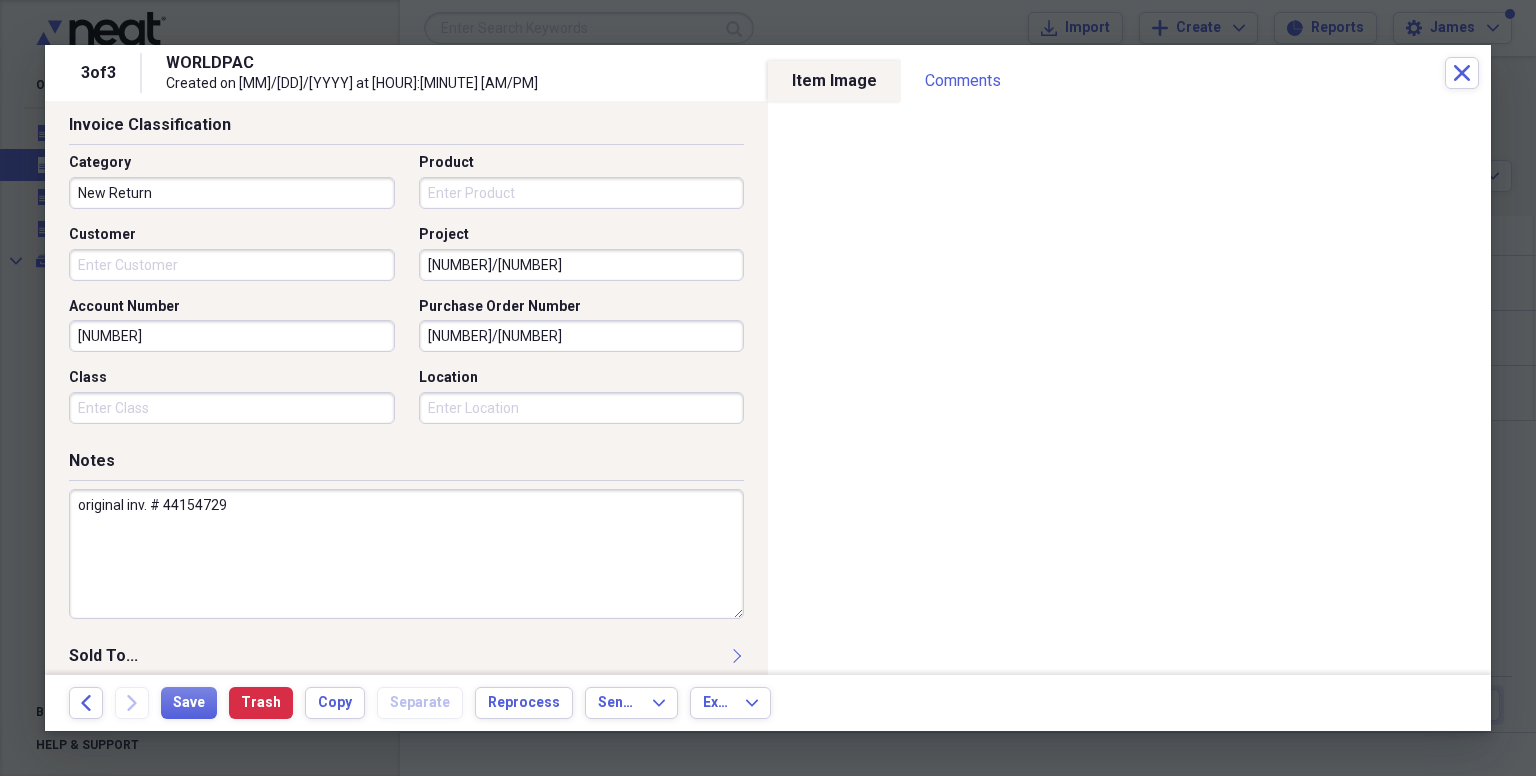 type on "[NUMBER]/[NUMBER]" 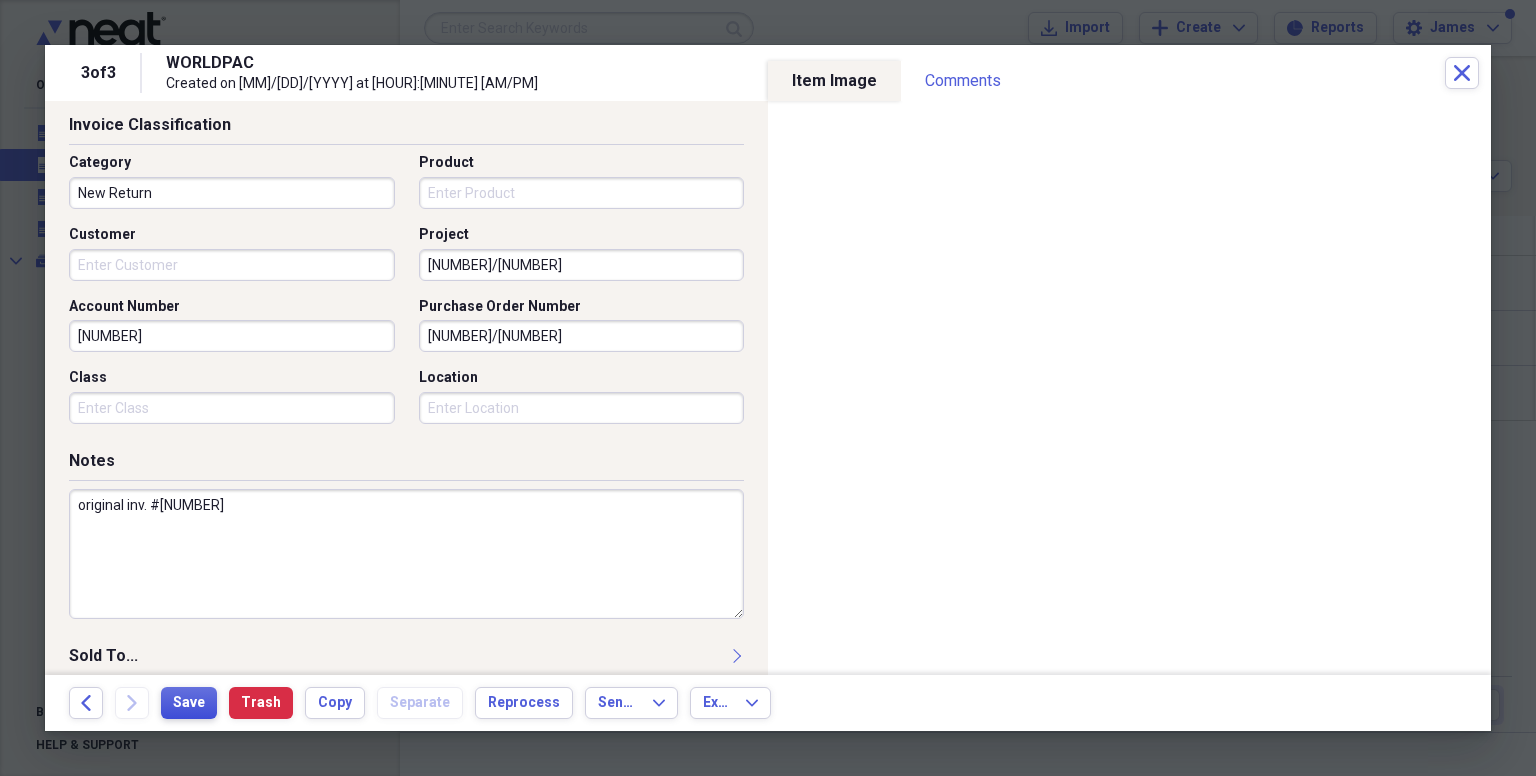 type on "original inv. #[NUMBER]" 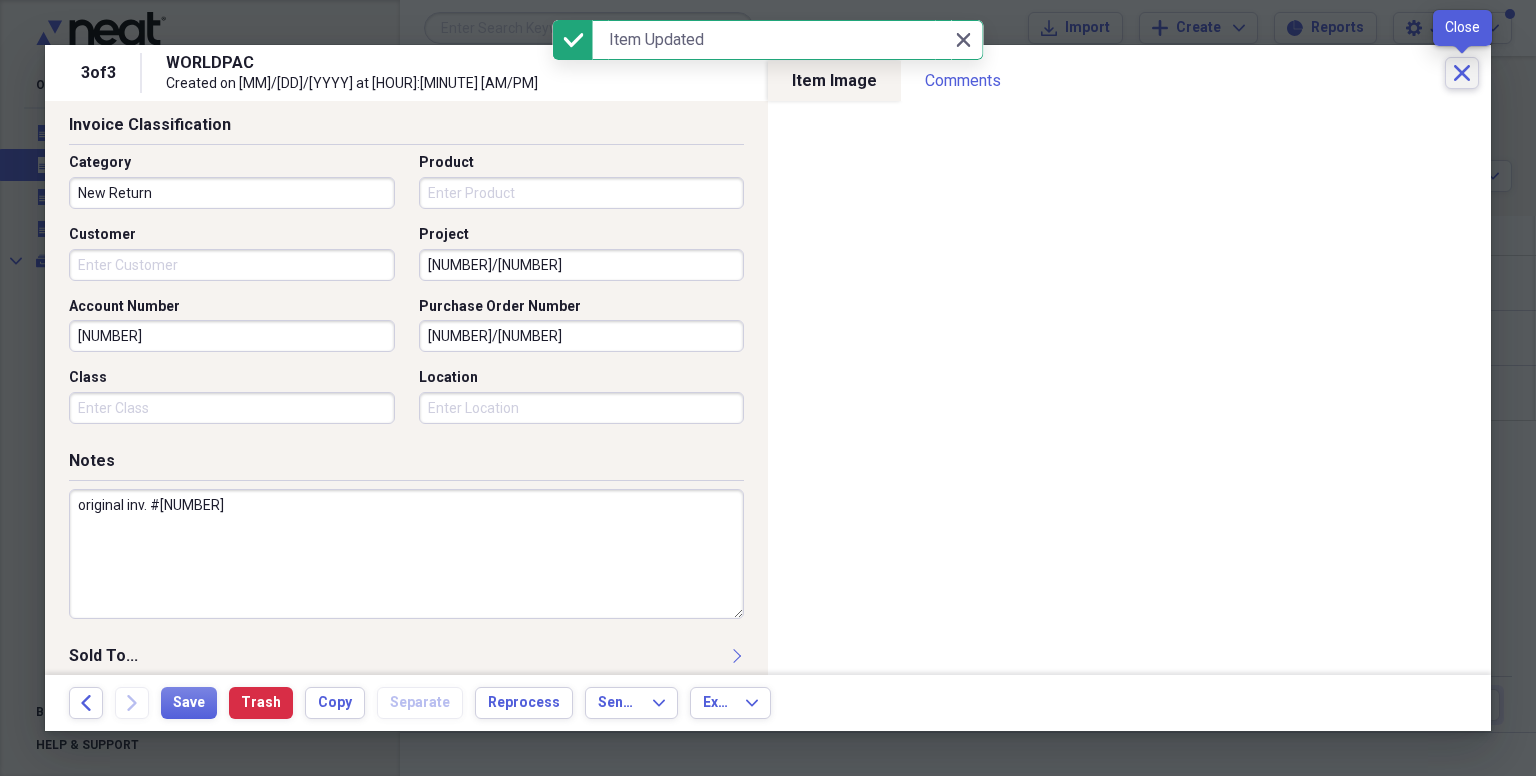 click on "Close" 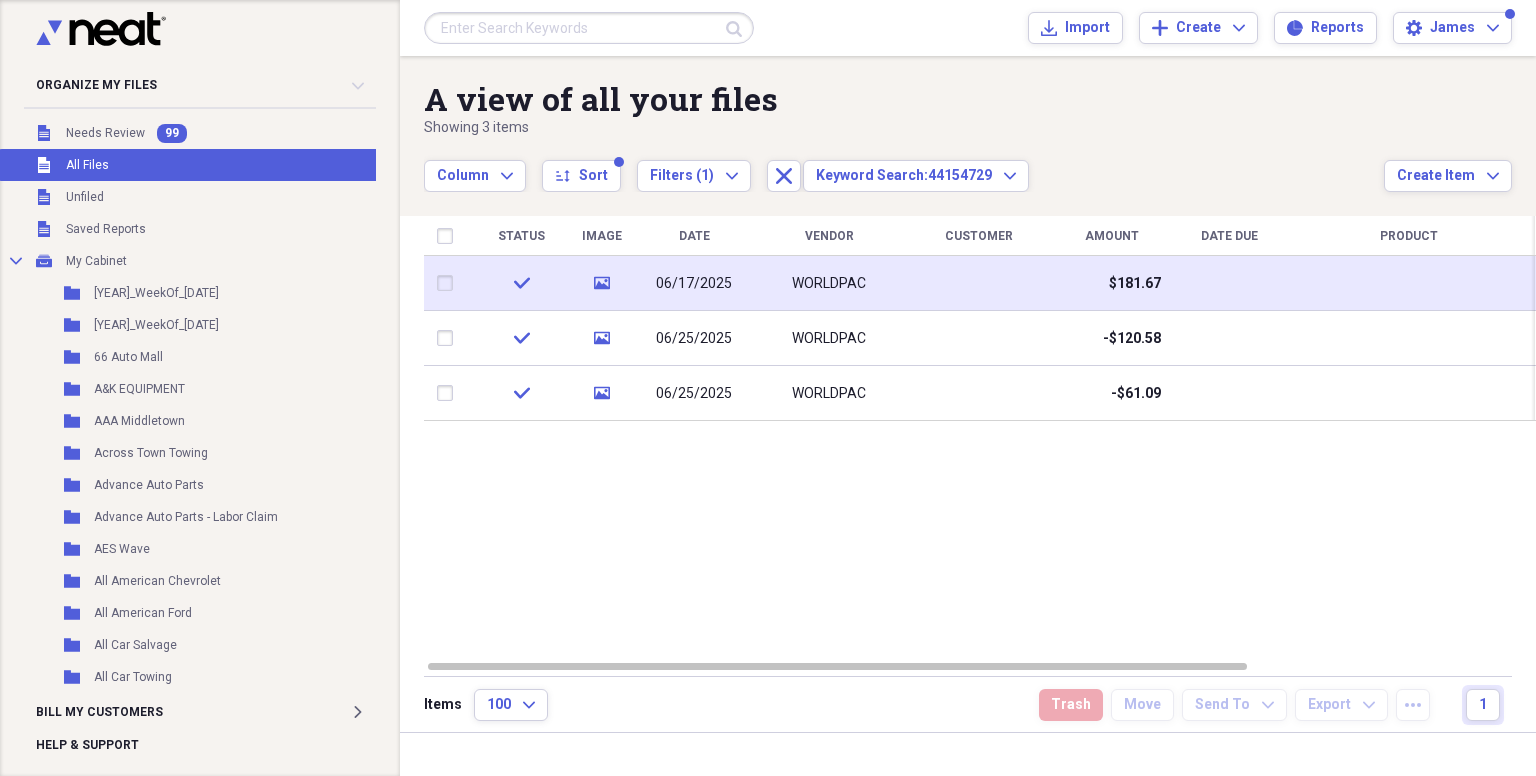 click on "06/17/2025" at bounding box center [694, 284] 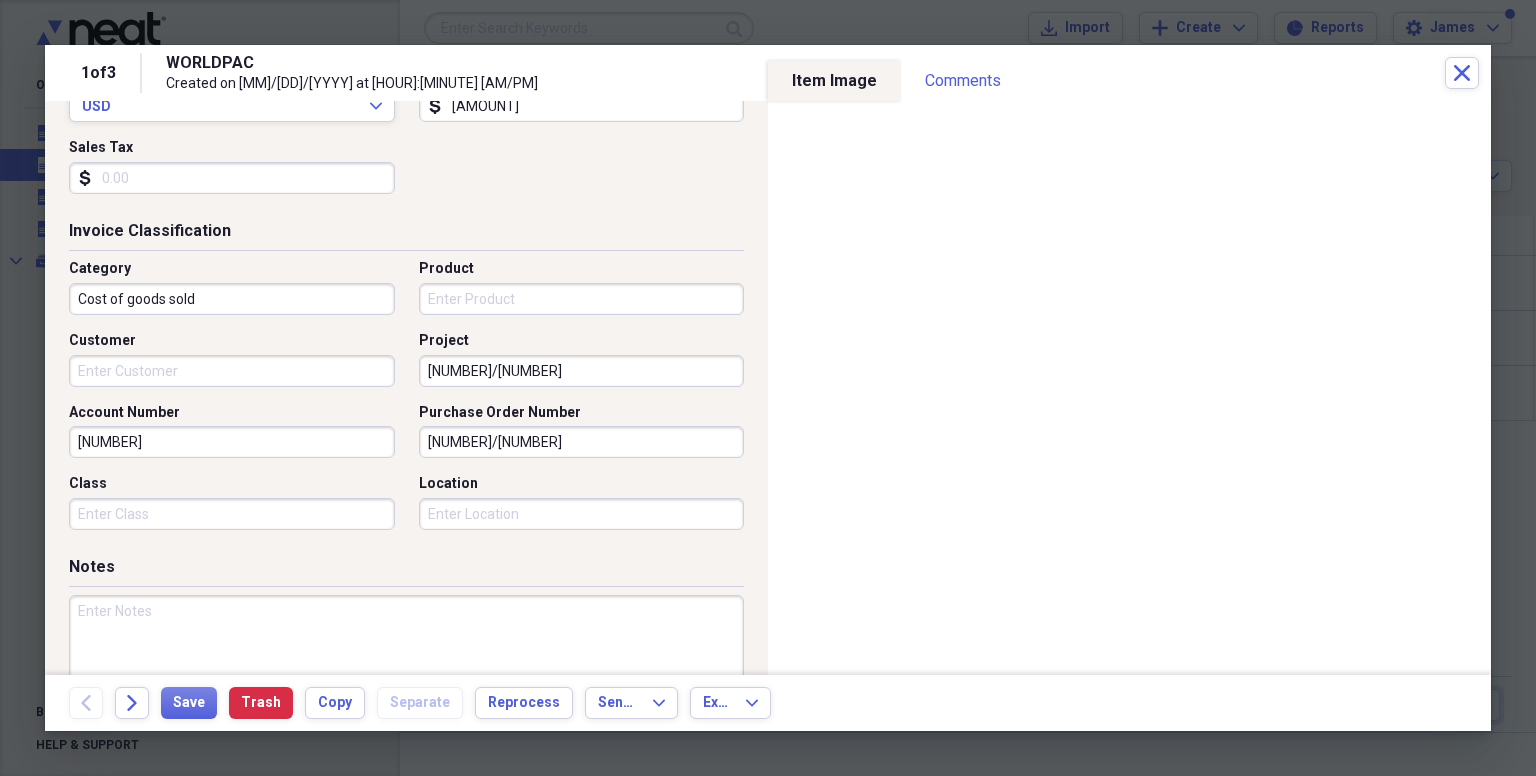 scroll, scrollTop: 616, scrollLeft: 0, axis: vertical 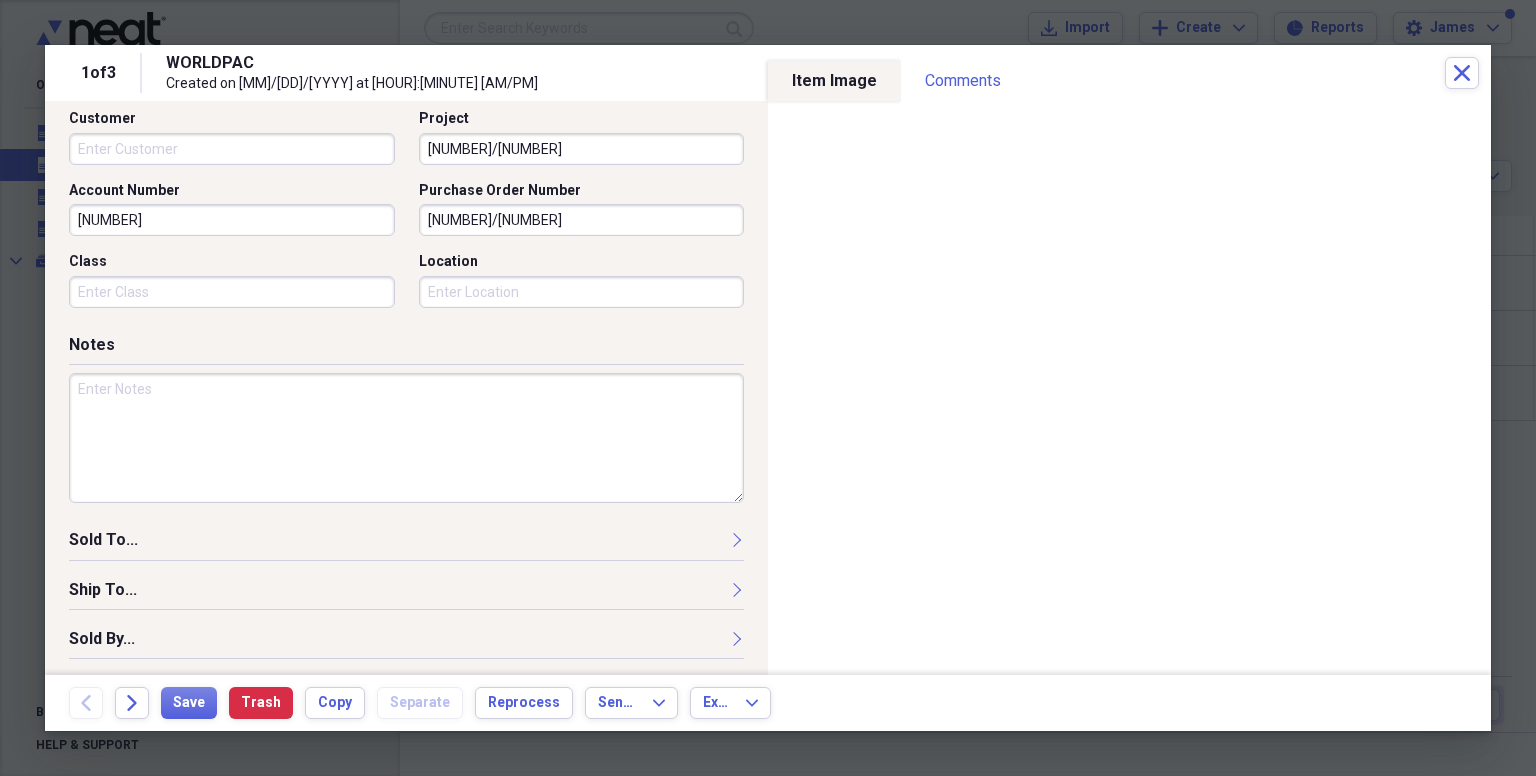 click at bounding box center [406, 438] 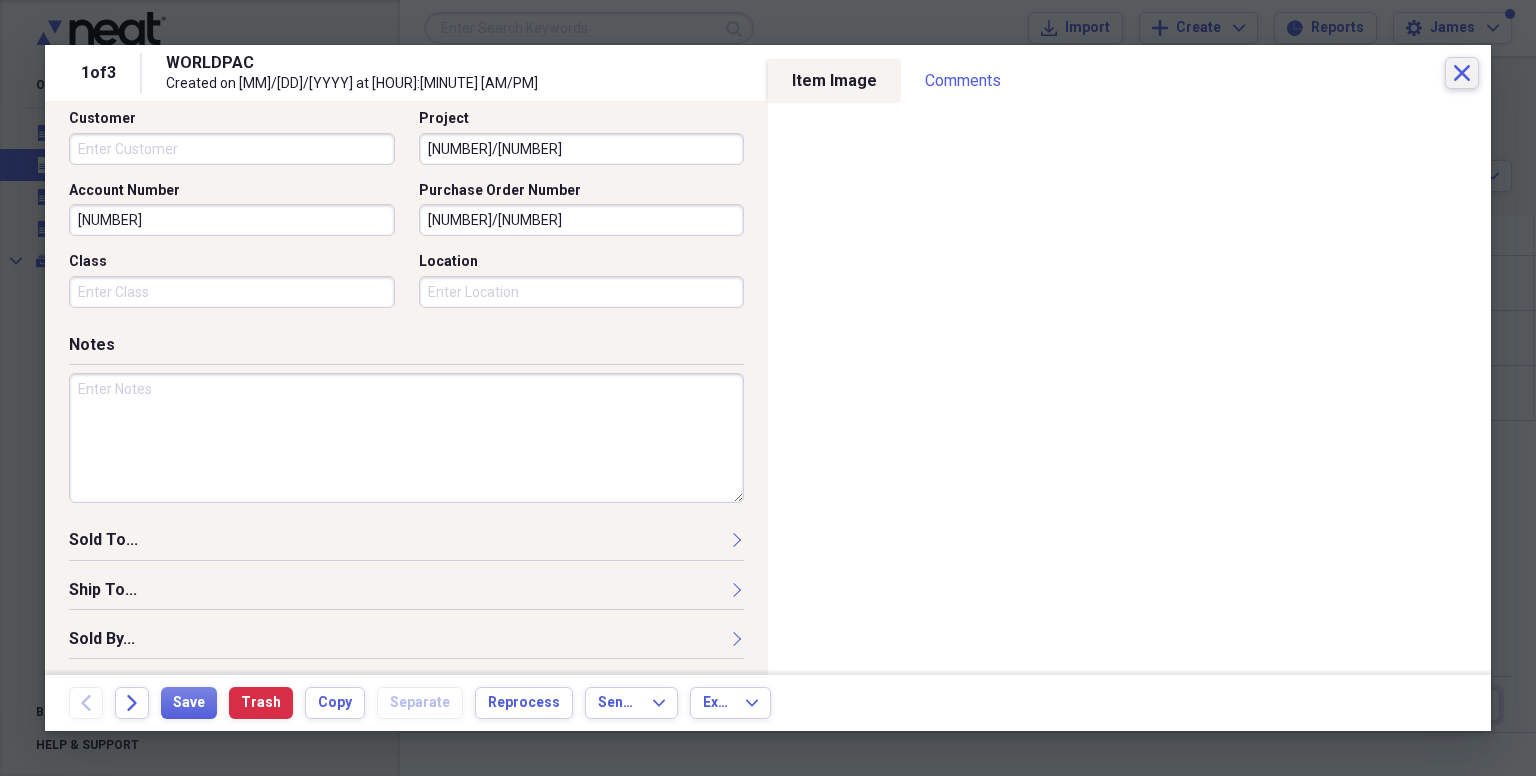 click 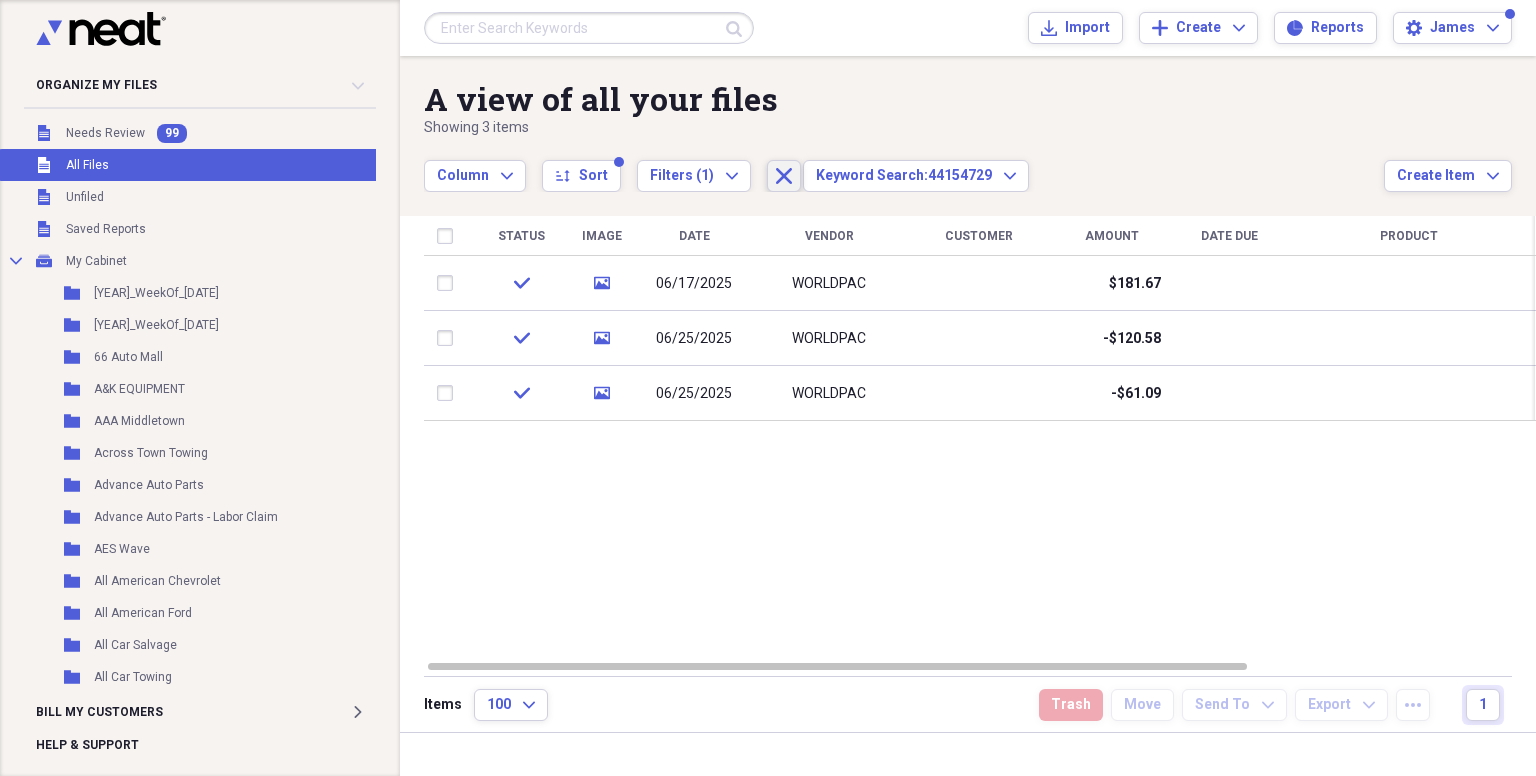 click on "Close" at bounding box center (784, 176) 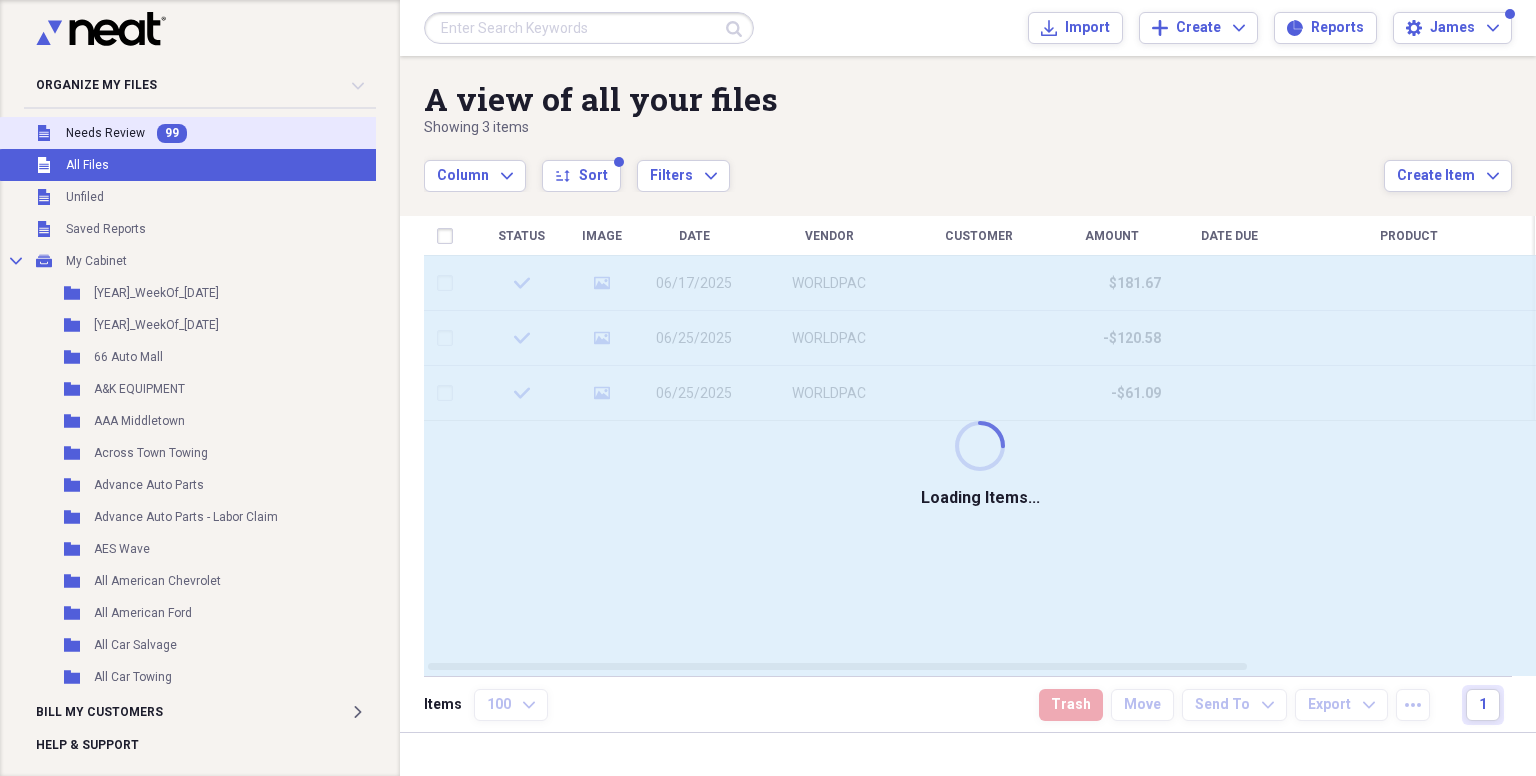 click on "Needs Review" at bounding box center (105, 133) 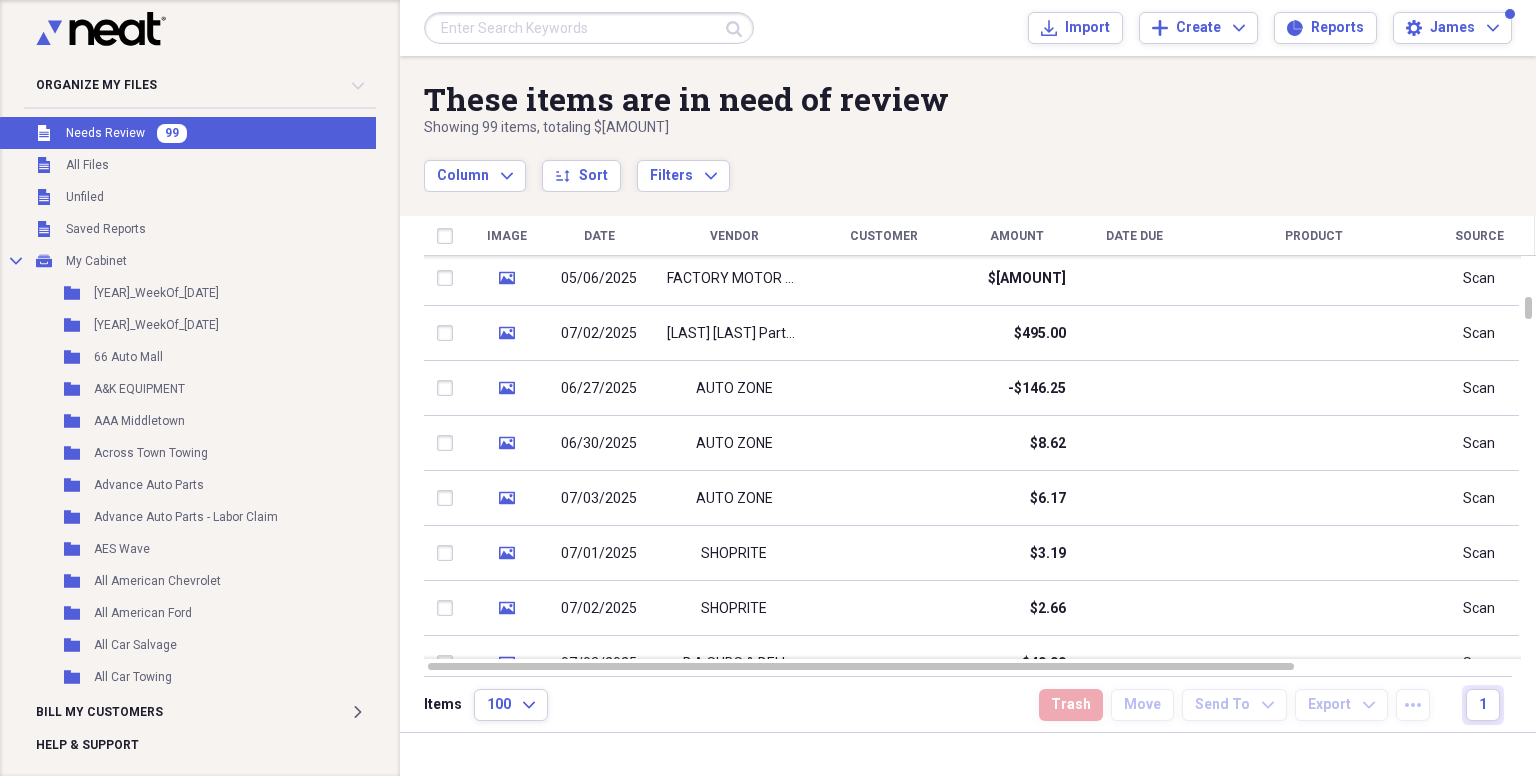 click on "Showing 99 items , totaling $9,369.92" at bounding box center [904, 128] 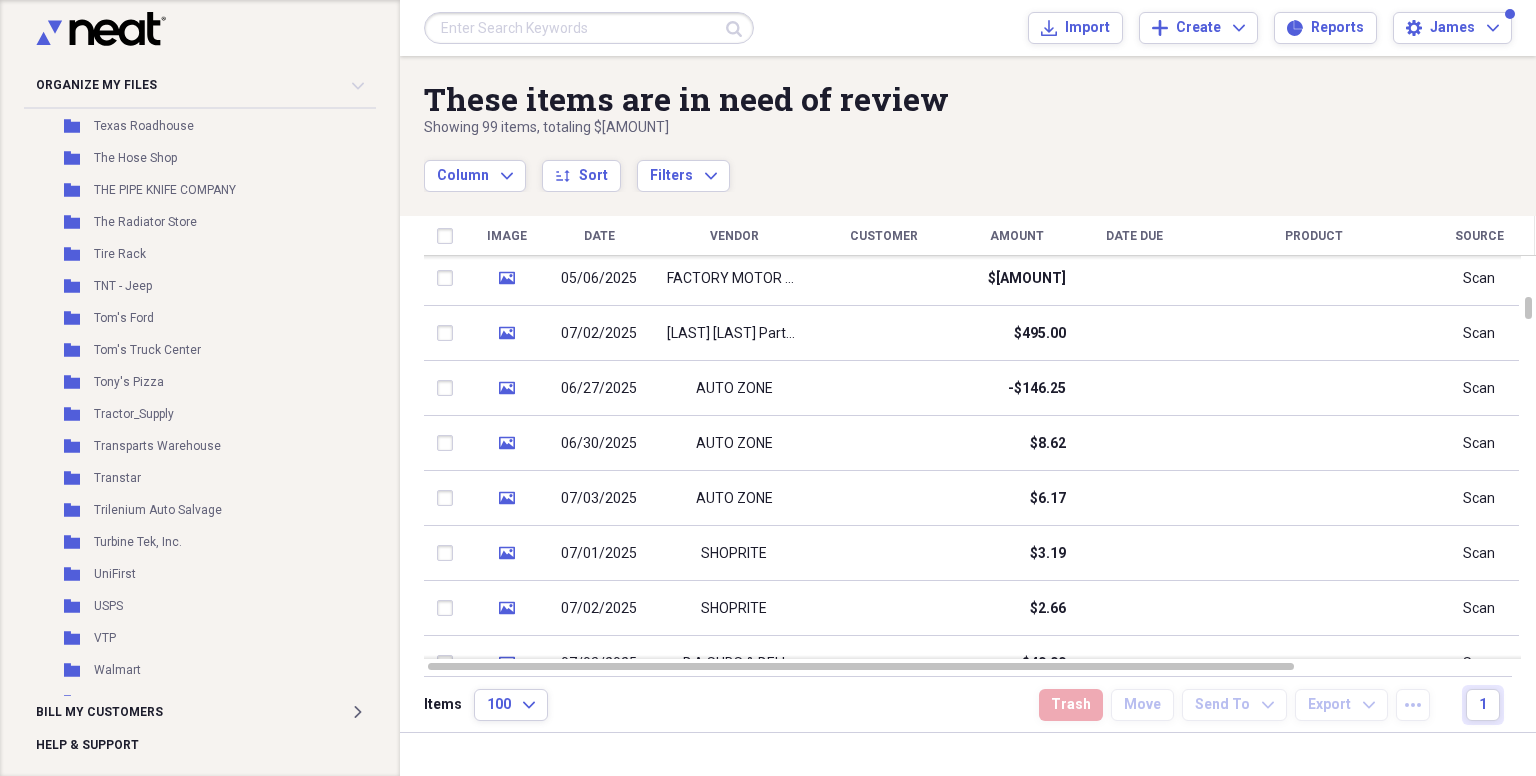 scroll, scrollTop: 5520, scrollLeft: 0, axis: vertical 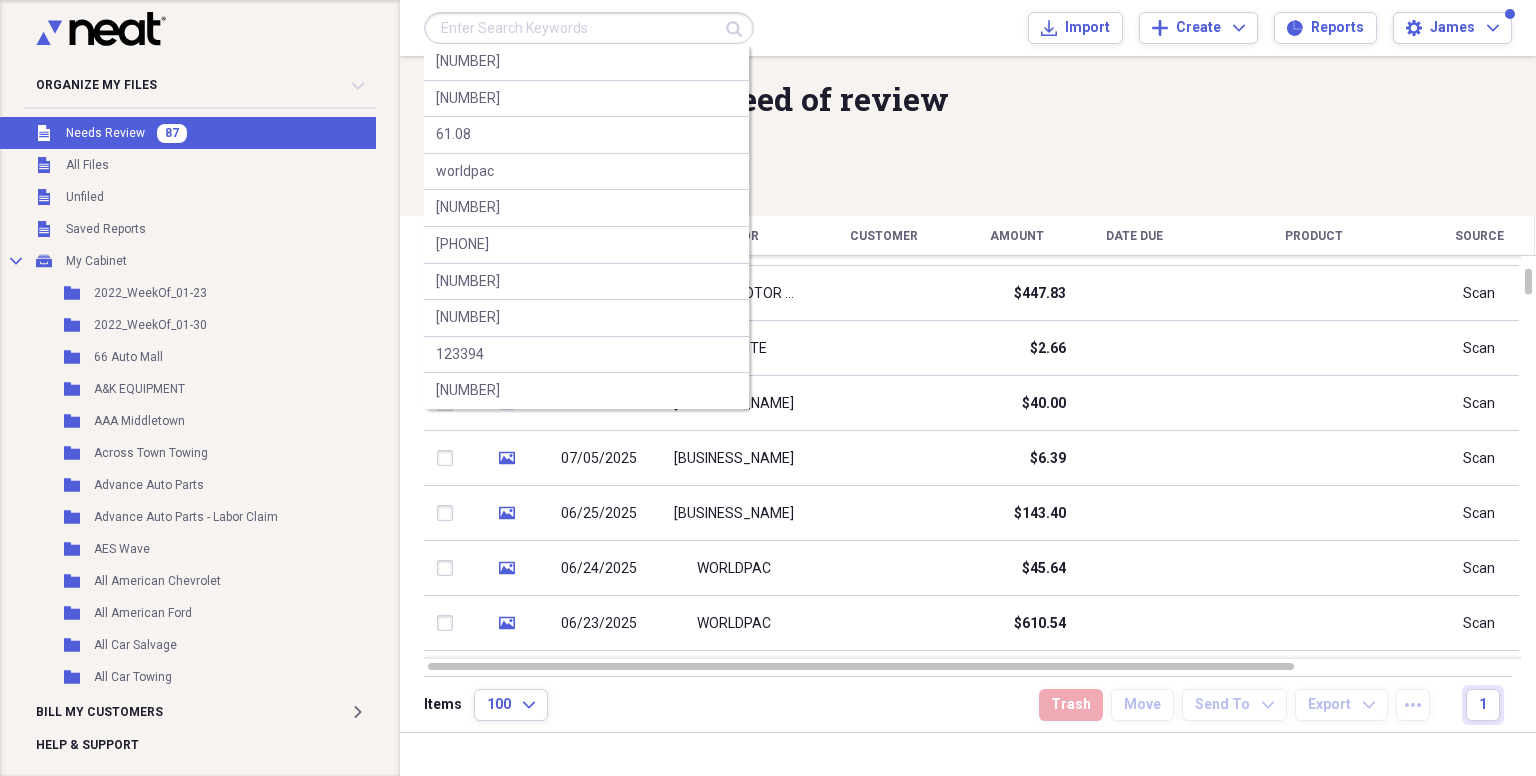 click at bounding box center (589, 28) 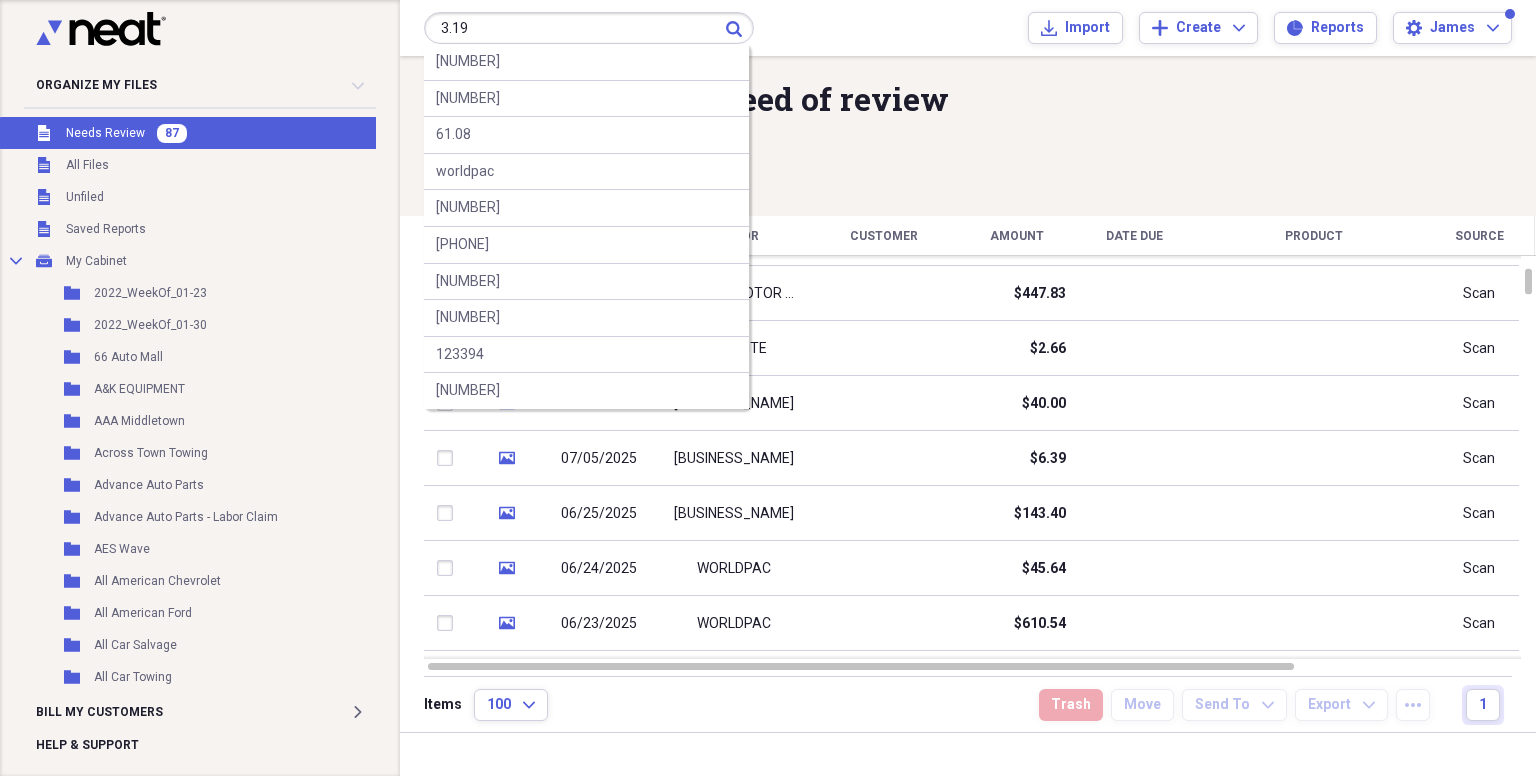 type on "3.19" 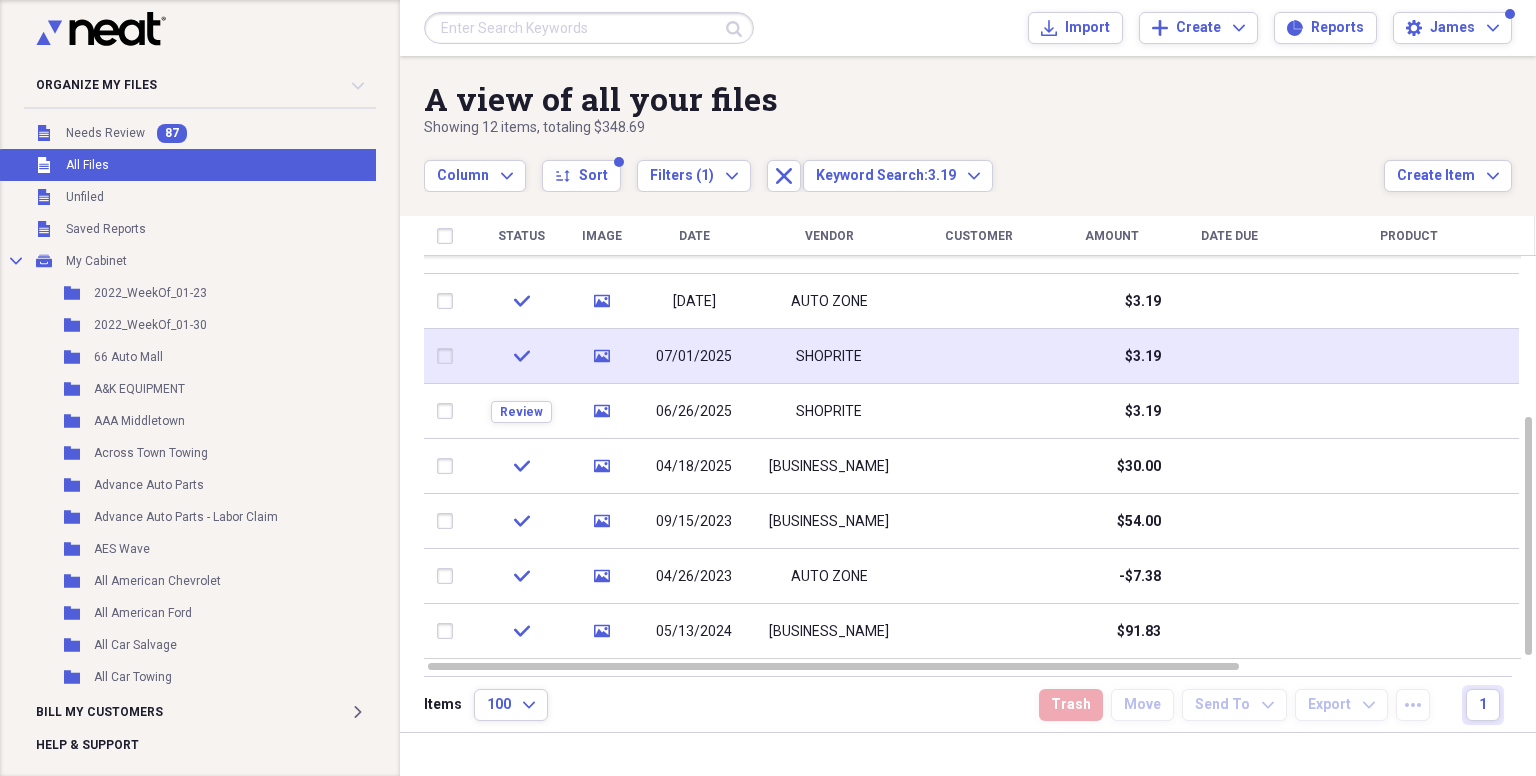 click on "07/01/2025" at bounding box center [694, 357] 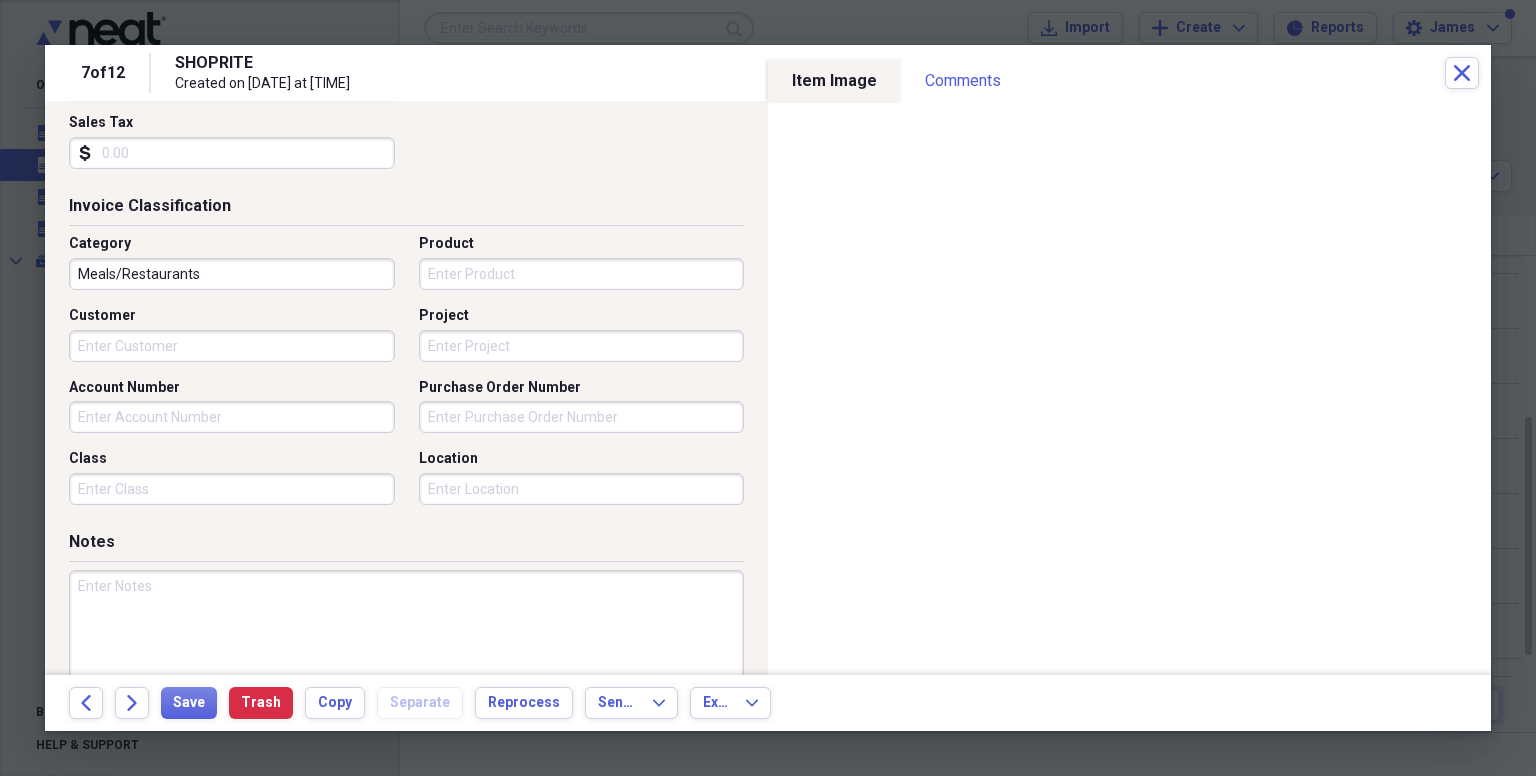 scroll, scrollTop: 416, scrollLeft: 0, axis: vertical 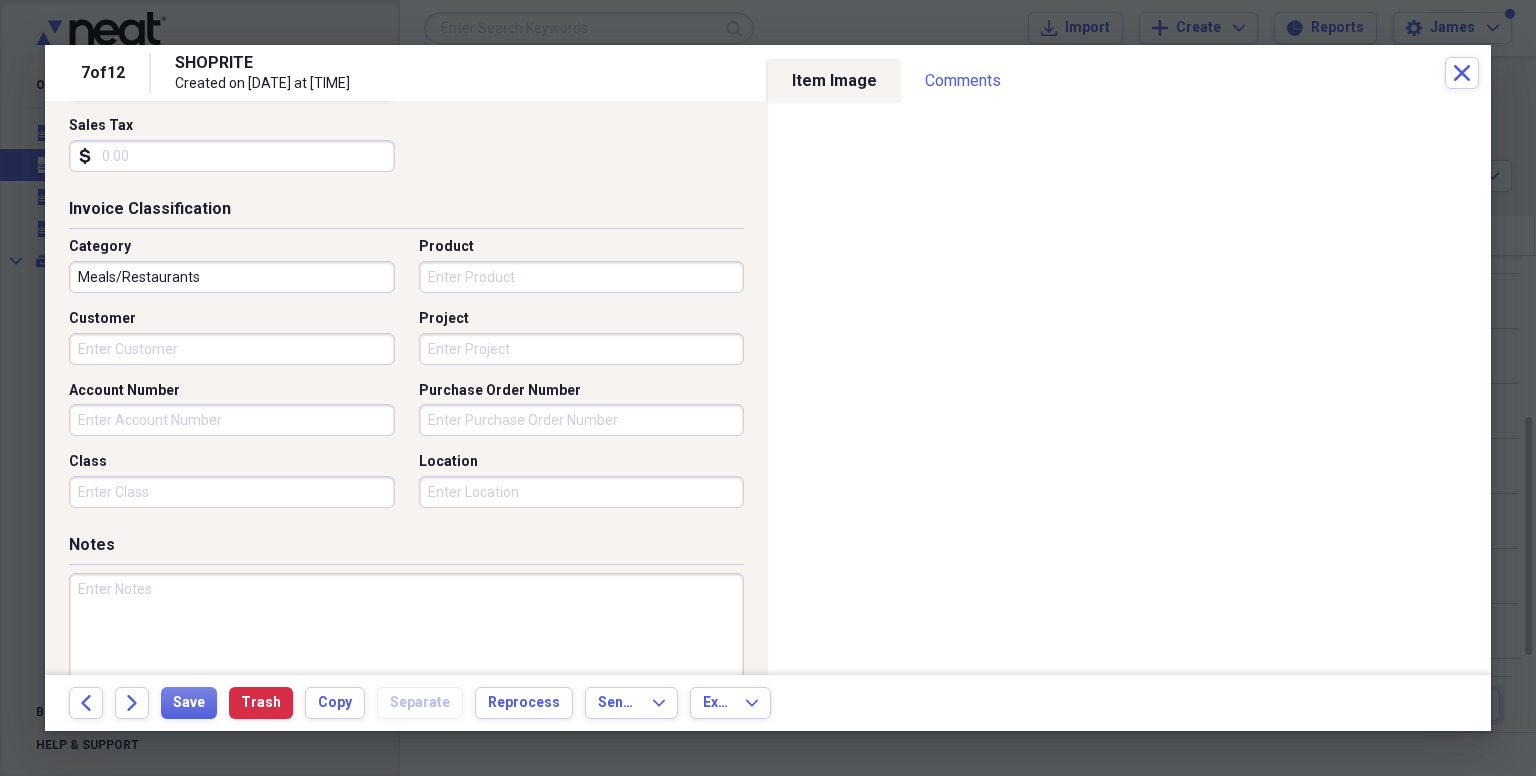 click at bounding box center [406, 638] 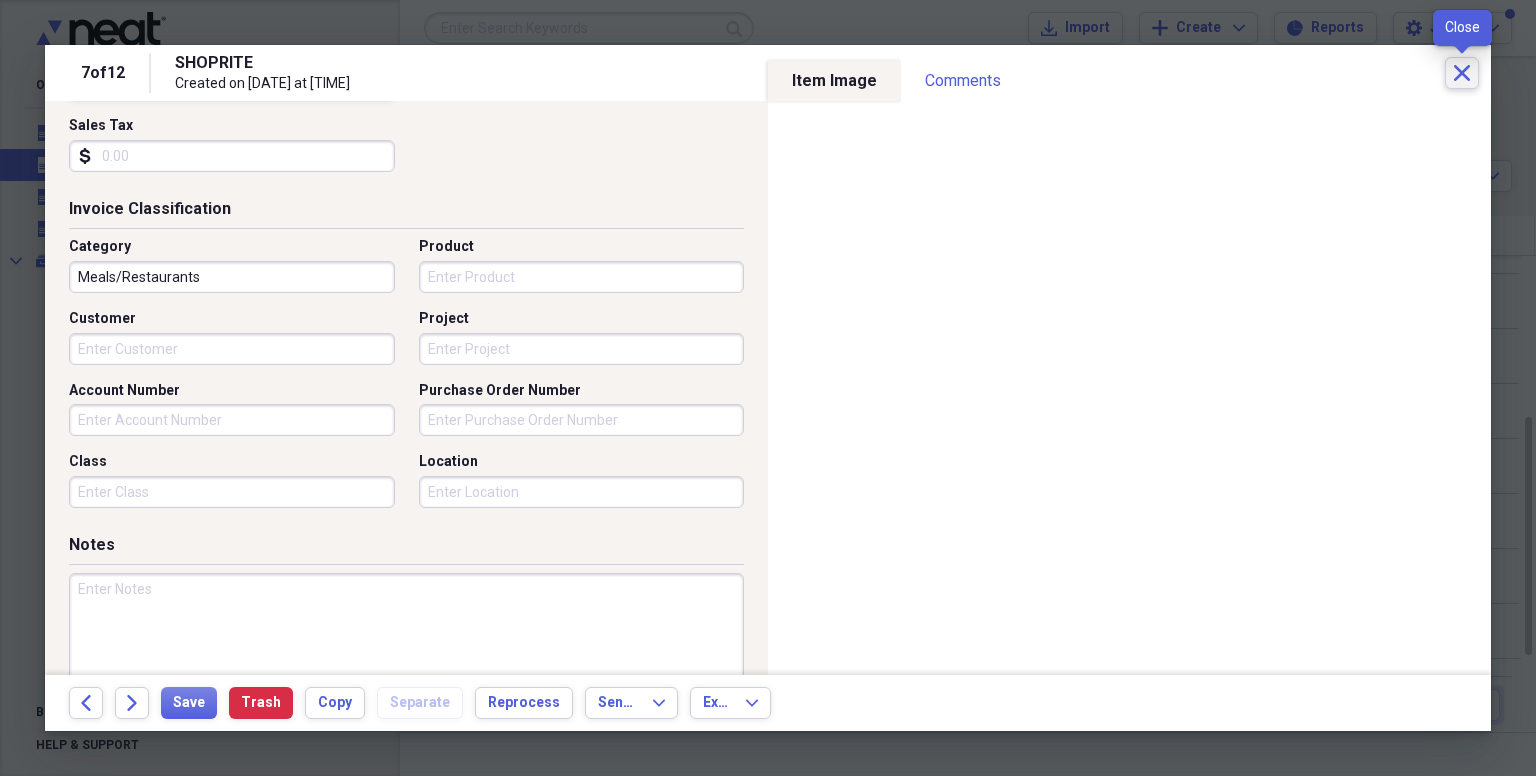 click on "Close" at bounding box center (1462, 73) 